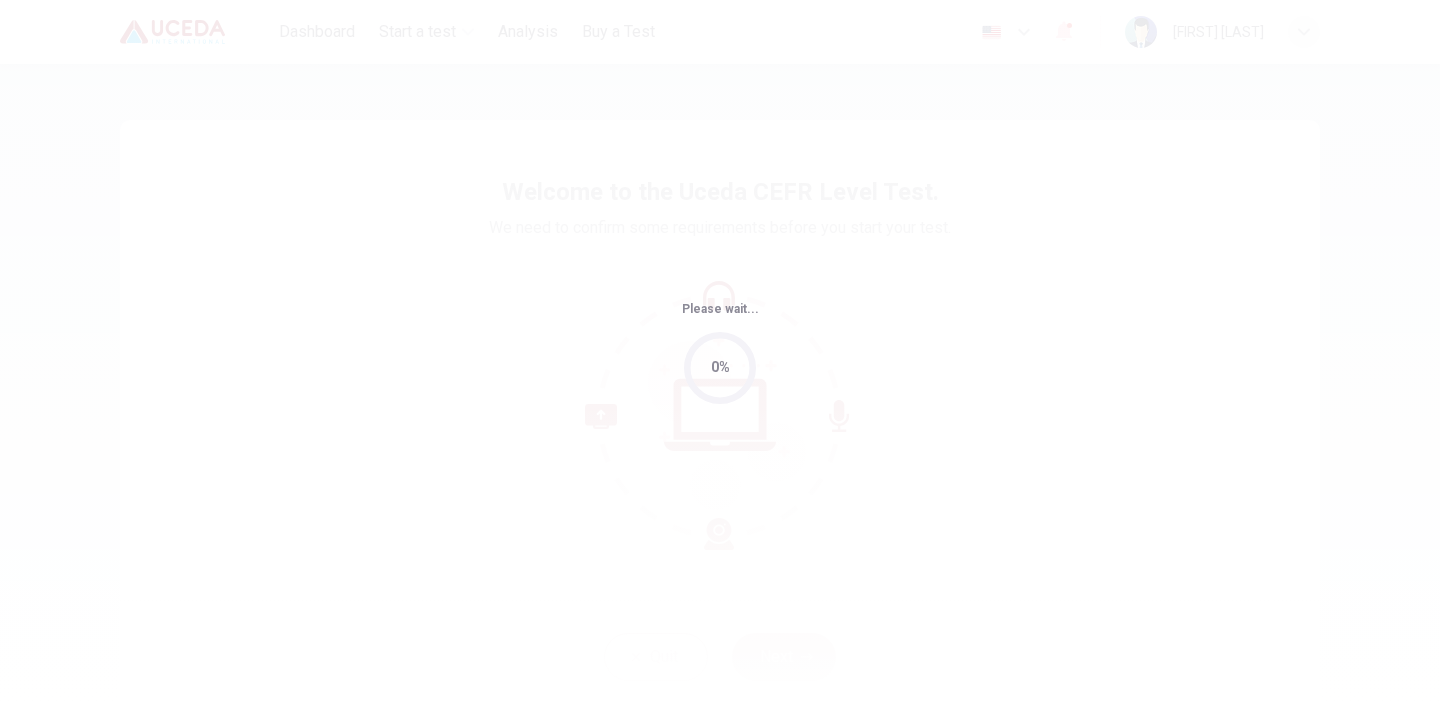 scroll, scrollTop: 0, scrollLeft: 0, axis: both 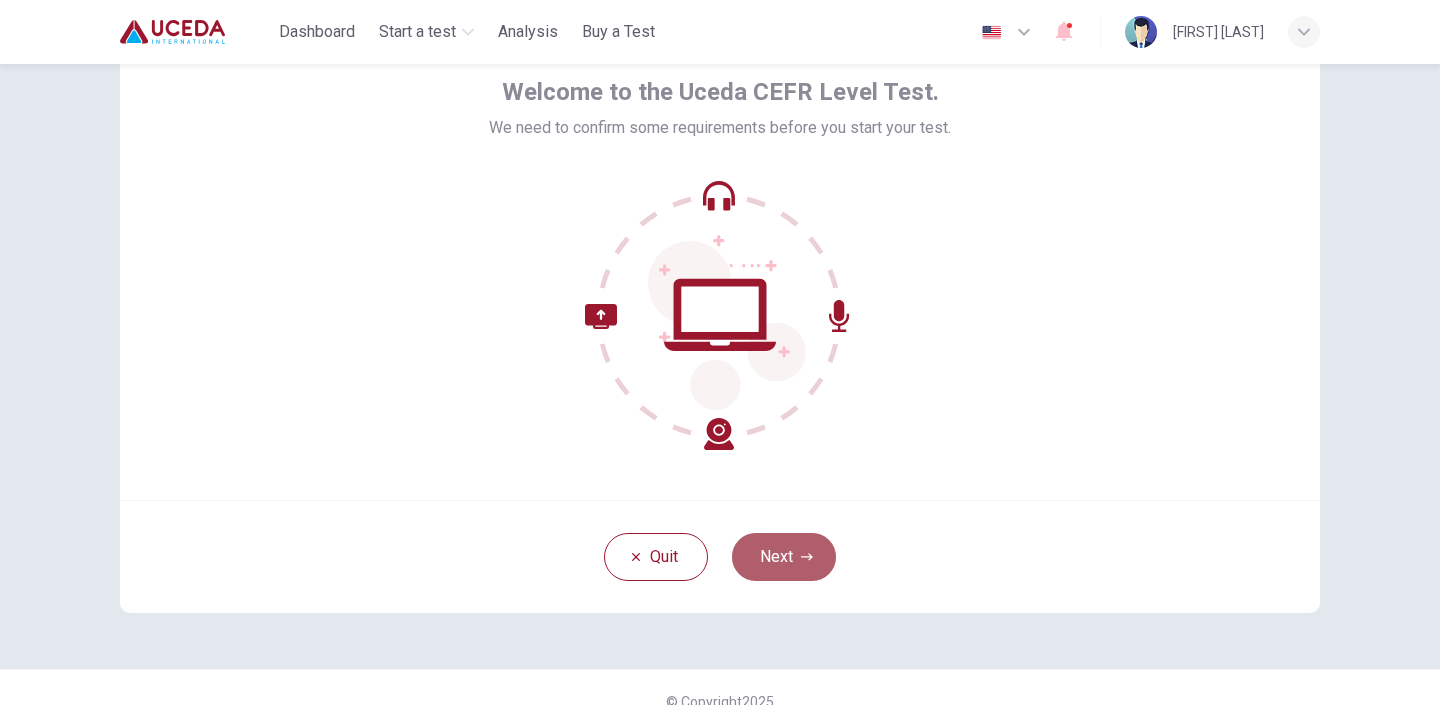 click on "Next" at bounding box center (784, 557) 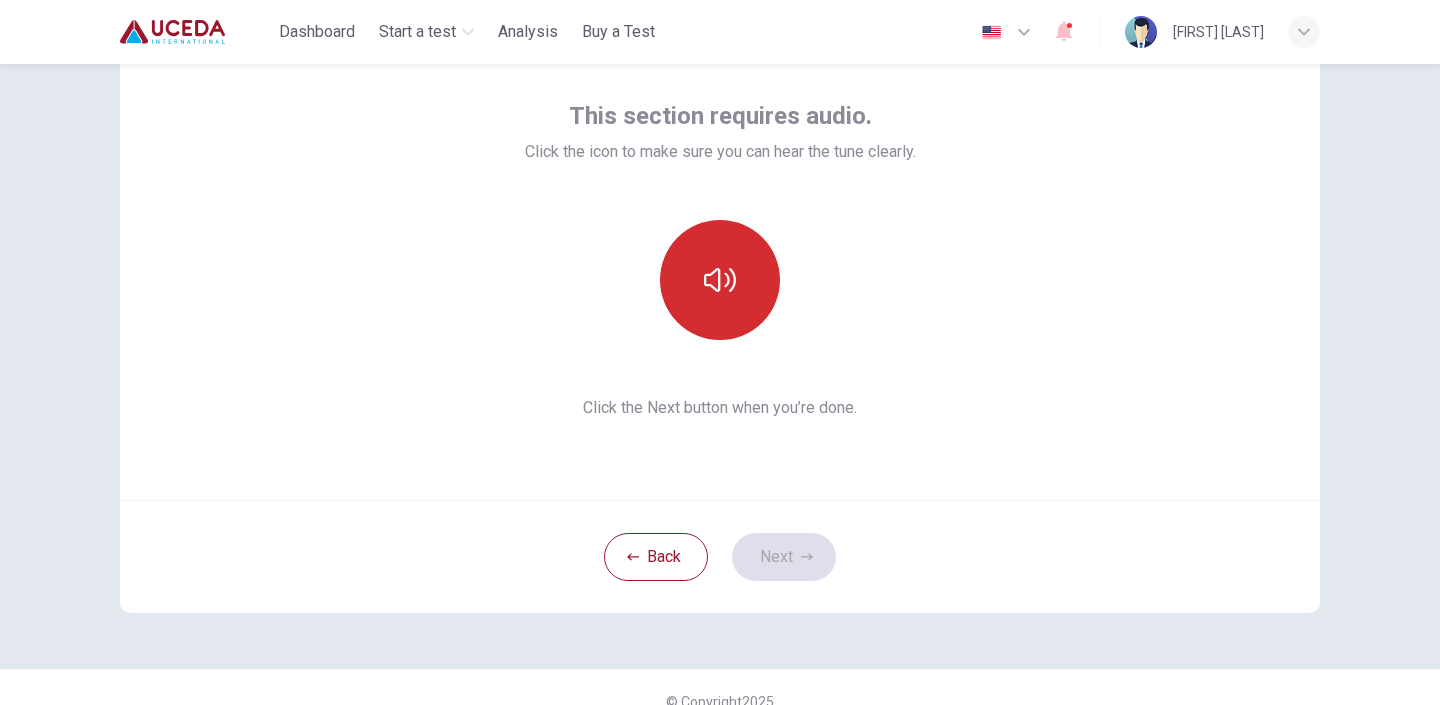 click at bounding box center (720, 280) 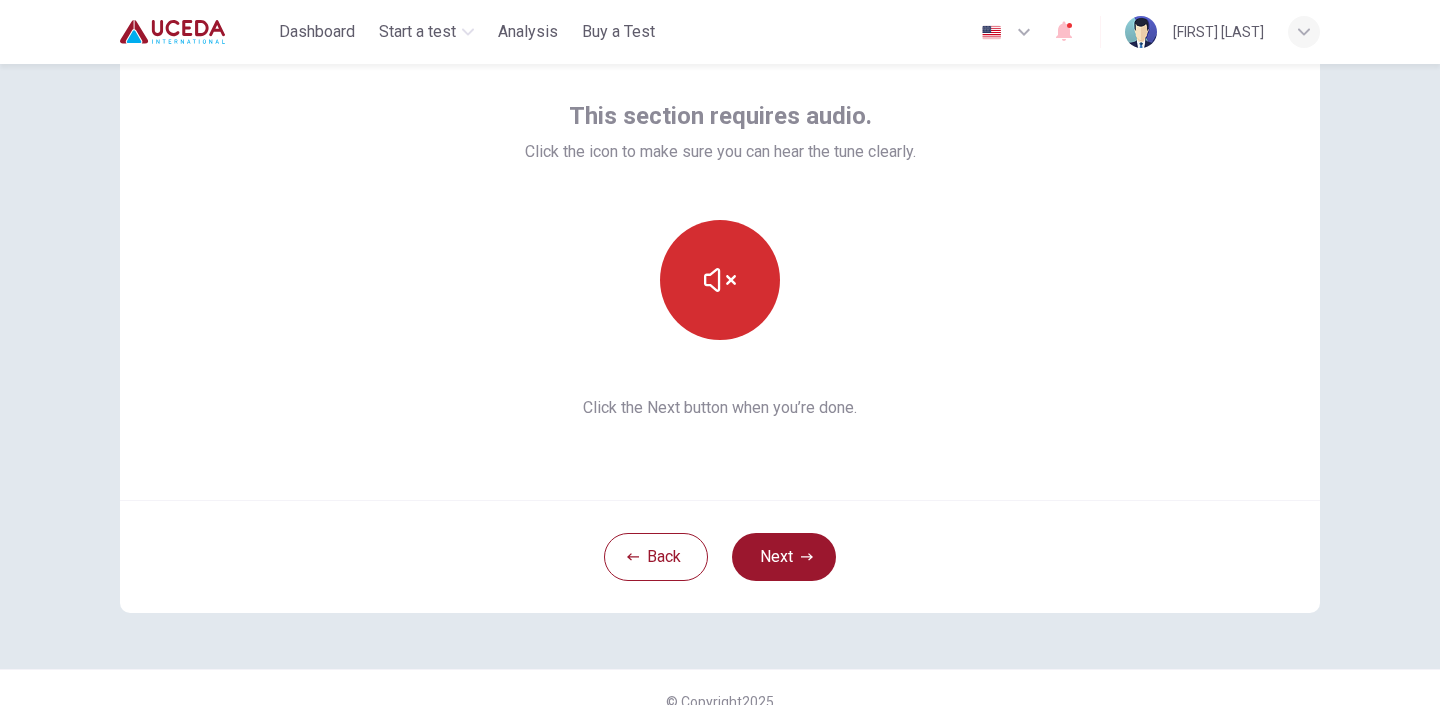 click at bounding box center [720, 280] 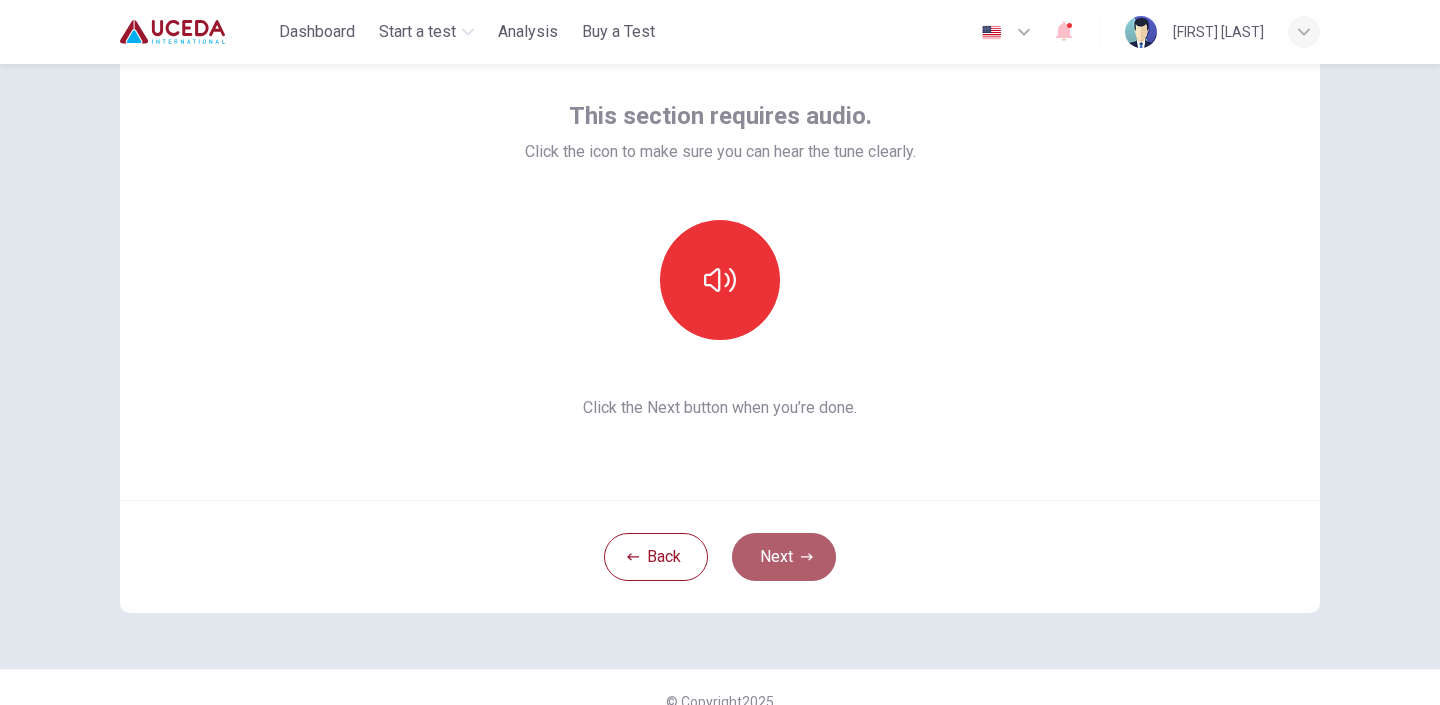 click on "Next" at bounding box center (784, 557) 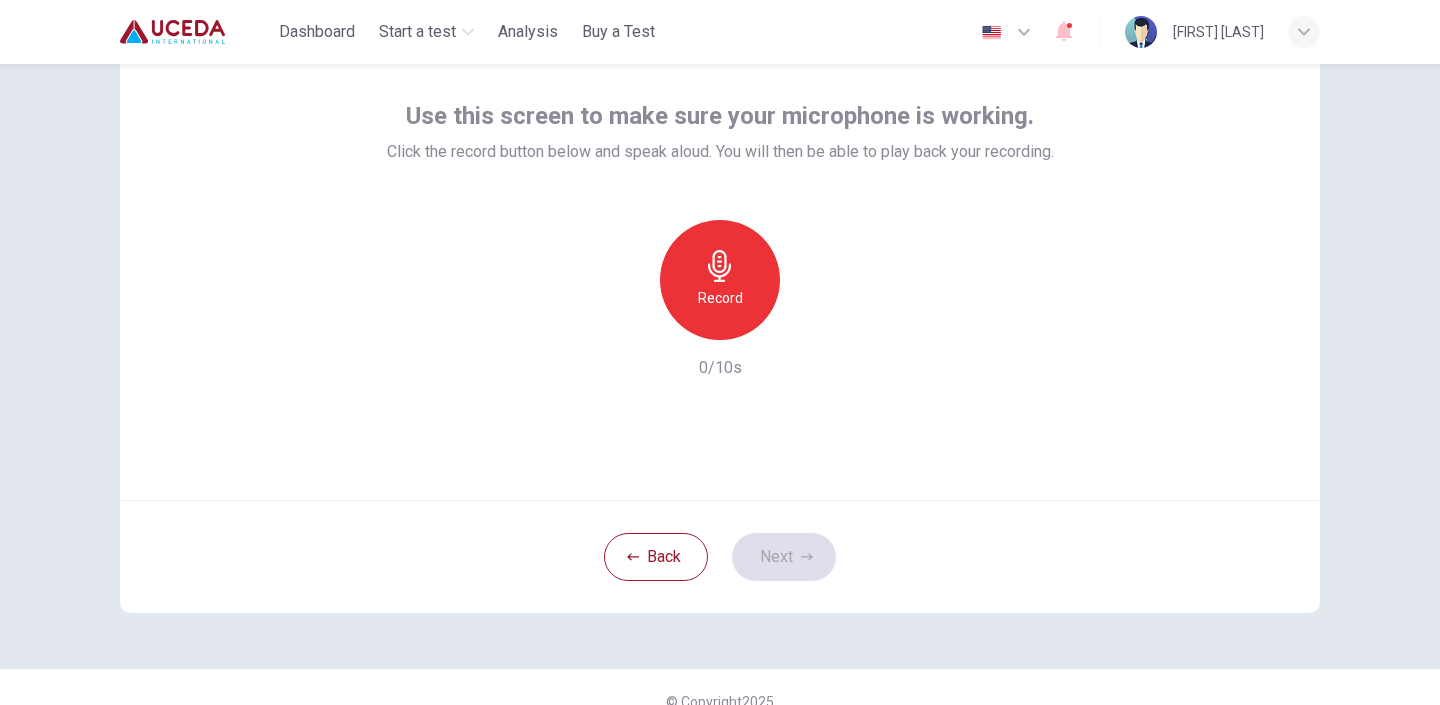click on "Record" at bounding box center [720, 298] 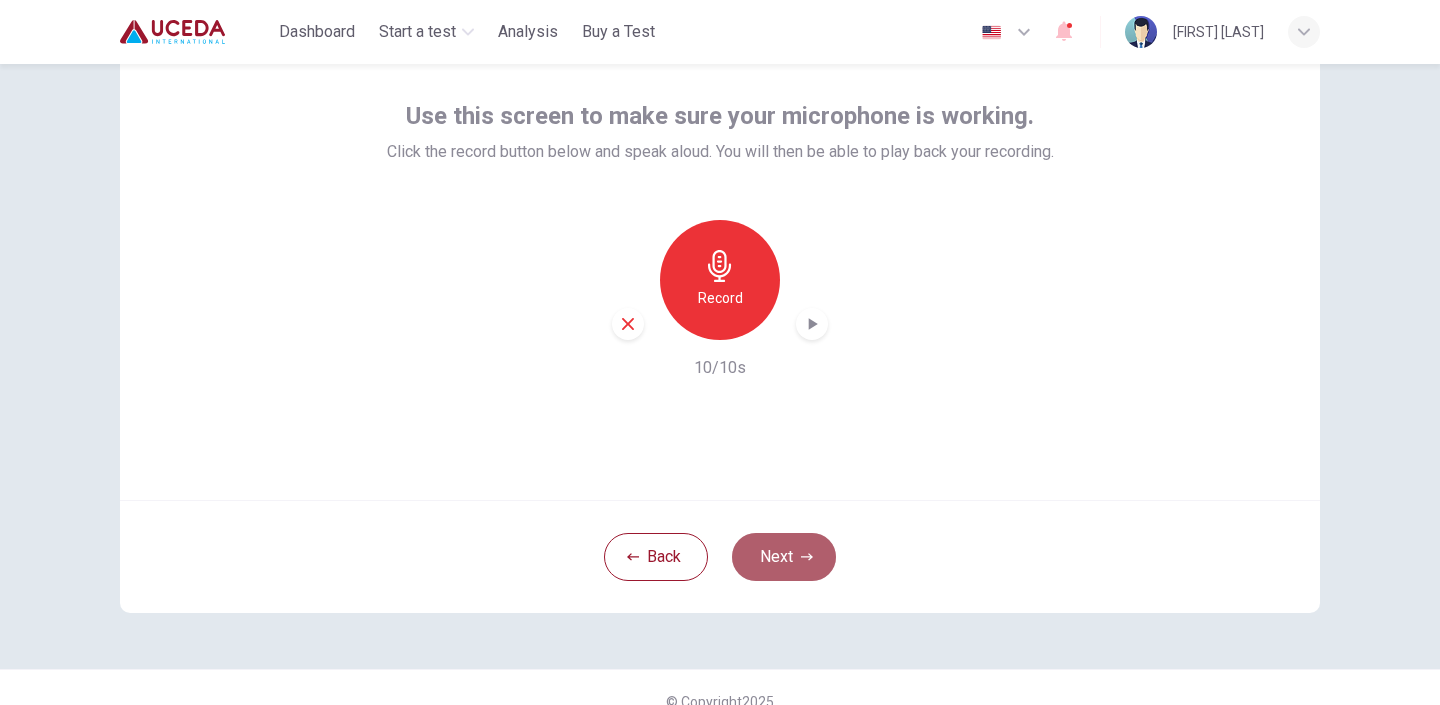 click on "Next" at bounding box center (784, 557) 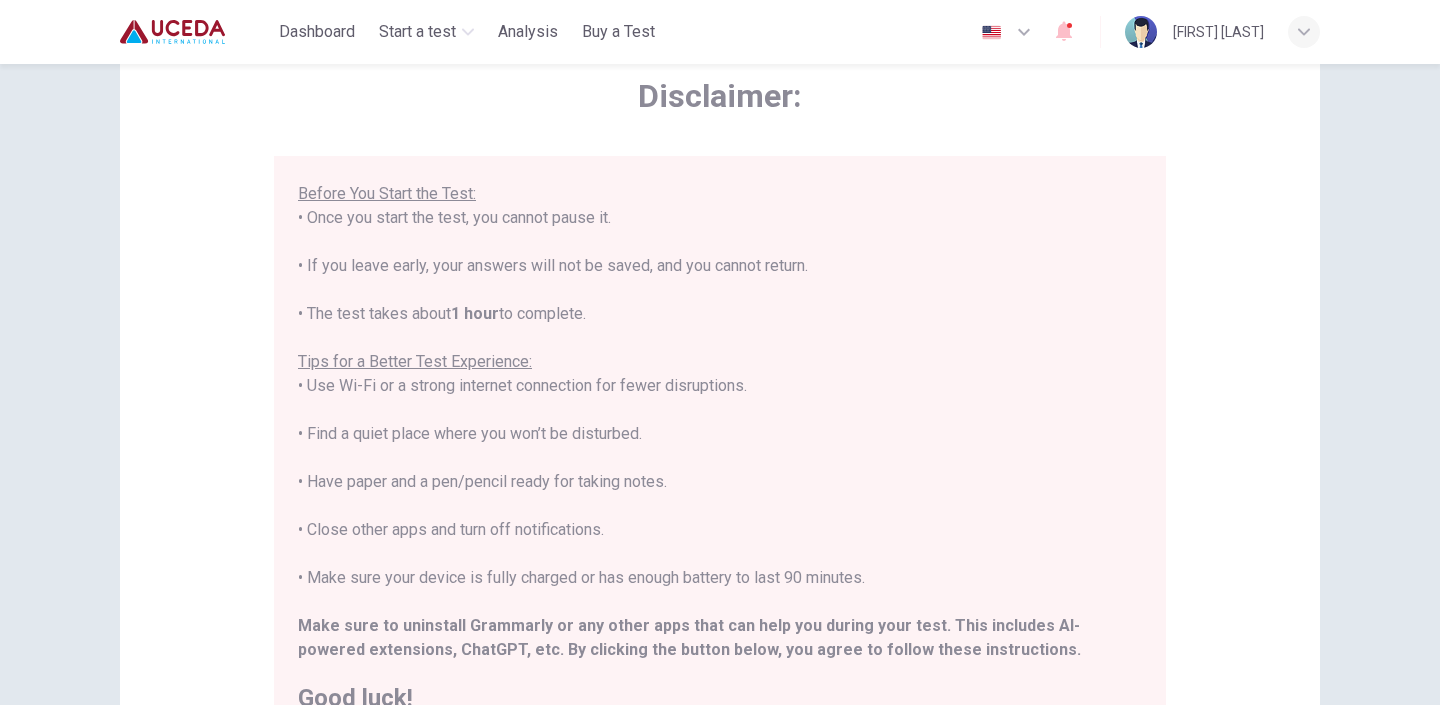 scroll, scrollTop: 189, scrollLeft: 0, axis: vertical 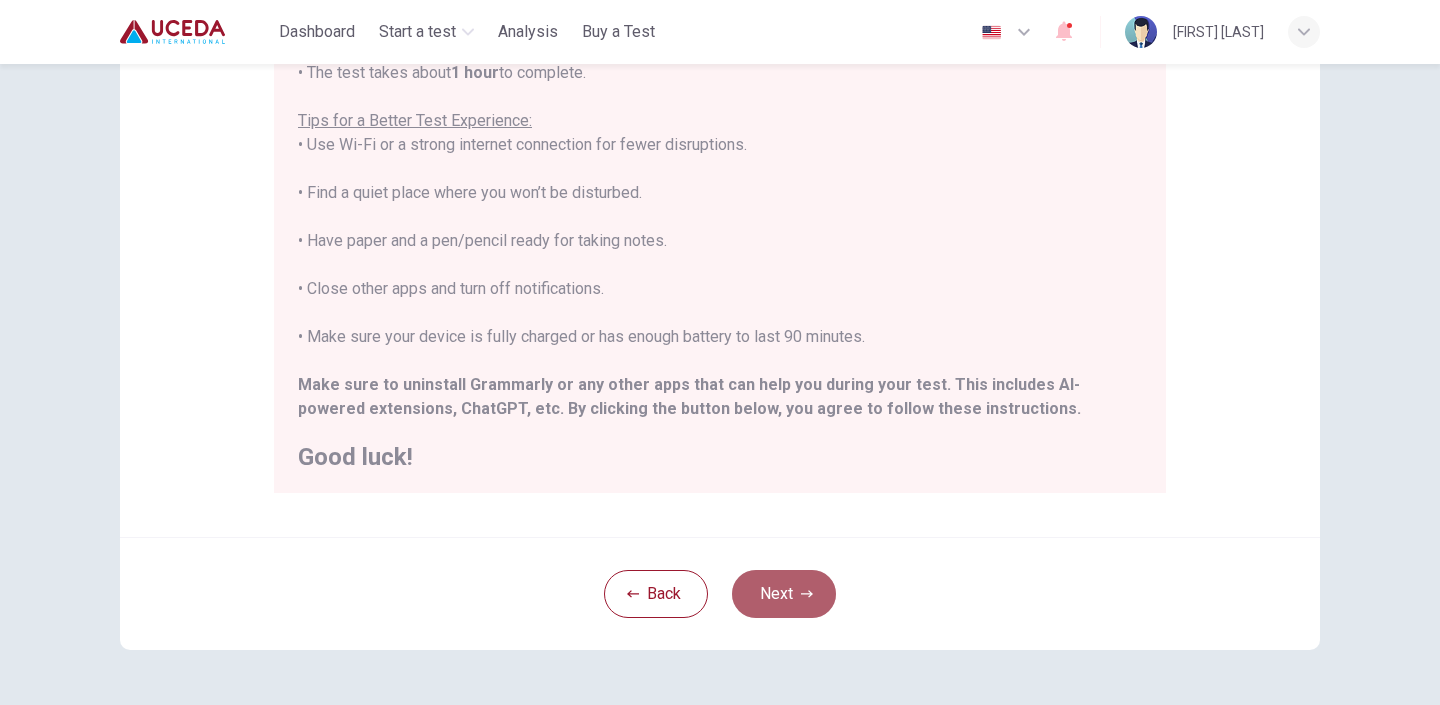 click on "Next" at bounding box center [784, 594] 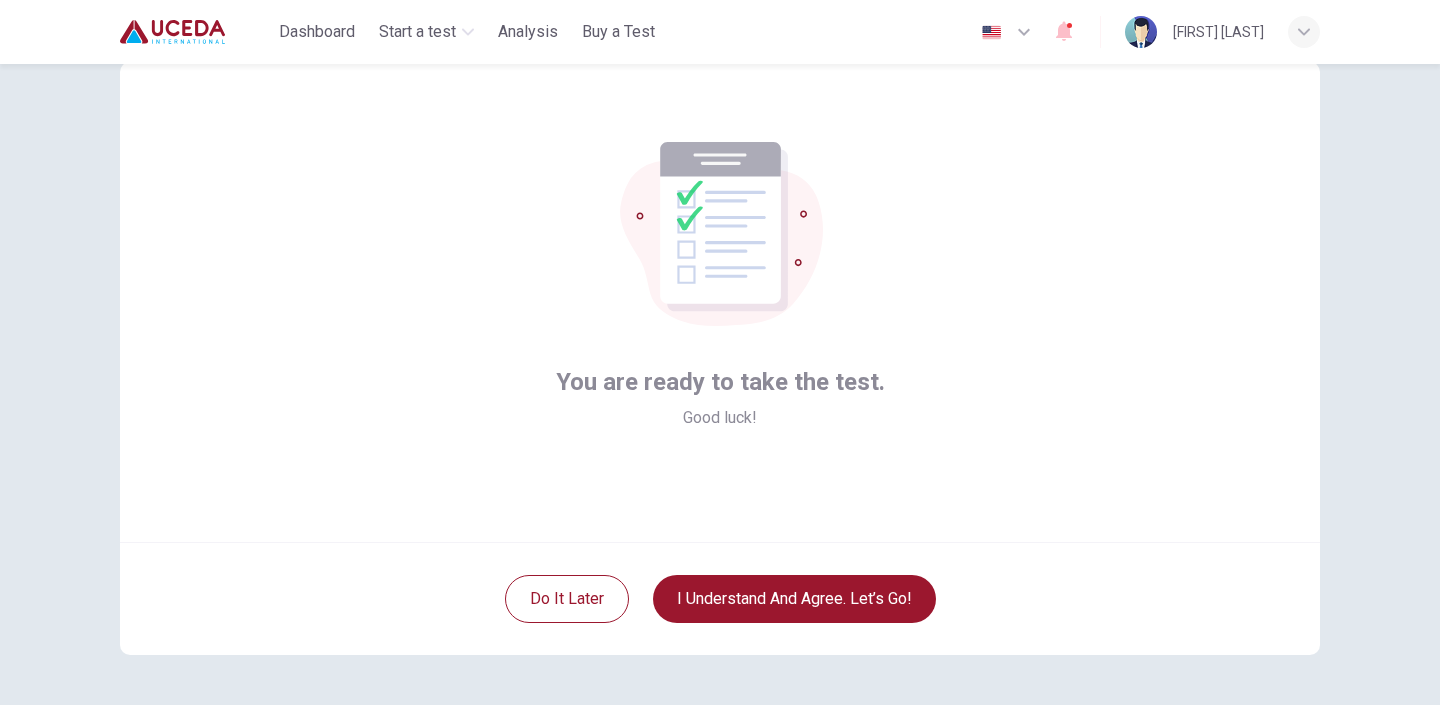 scroll, scrollTop: 56, scrollLeft: 0, axis: vertical 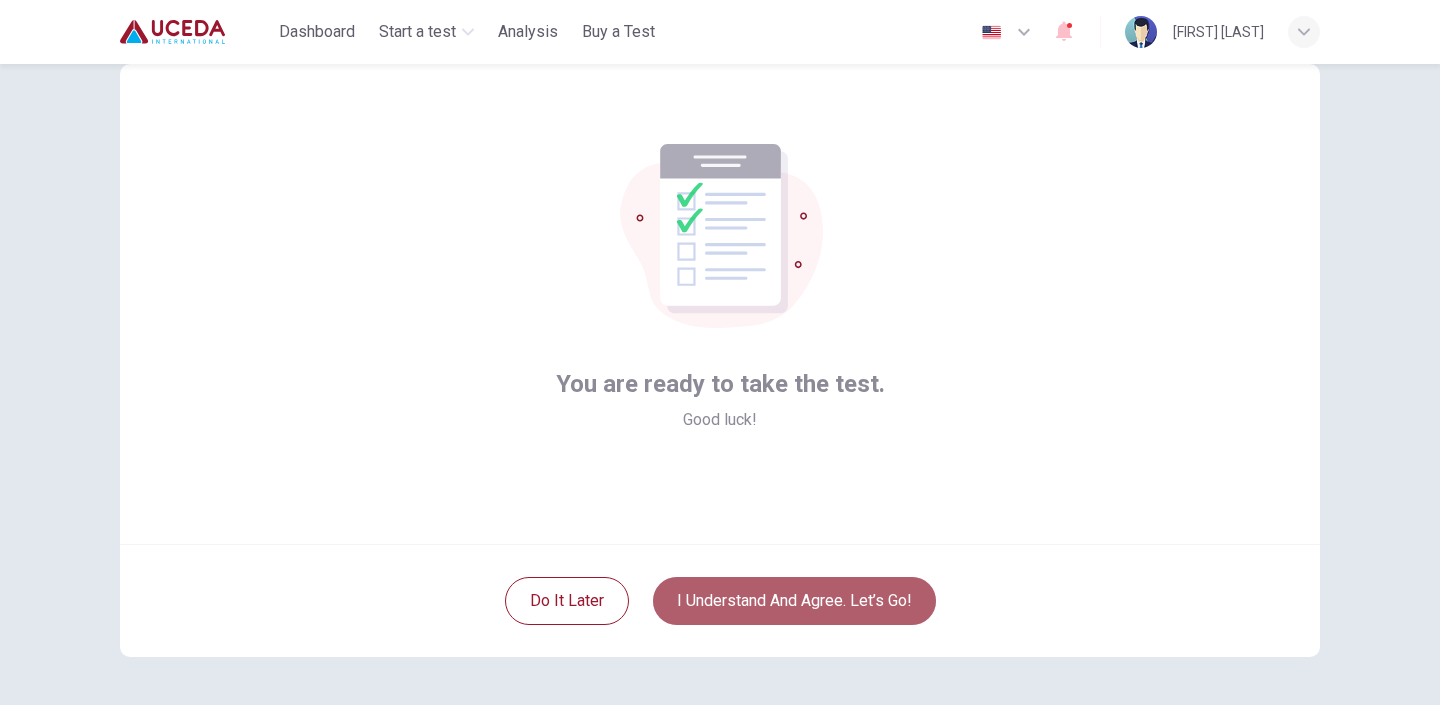 click on "I understand and agree. Let’s go!" at bounding box center (794, 601) 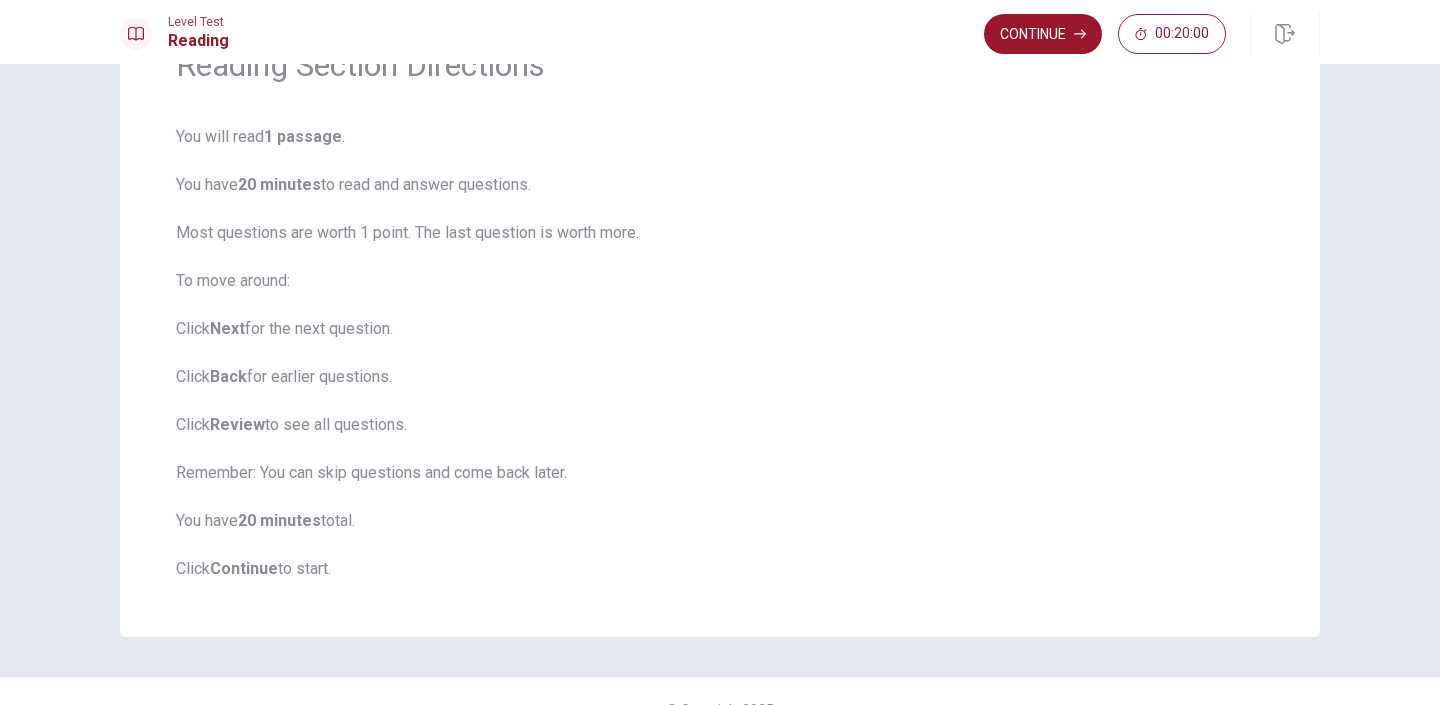 scroll, scrollTop: 130, scrollLeft: 0, axis: vertical 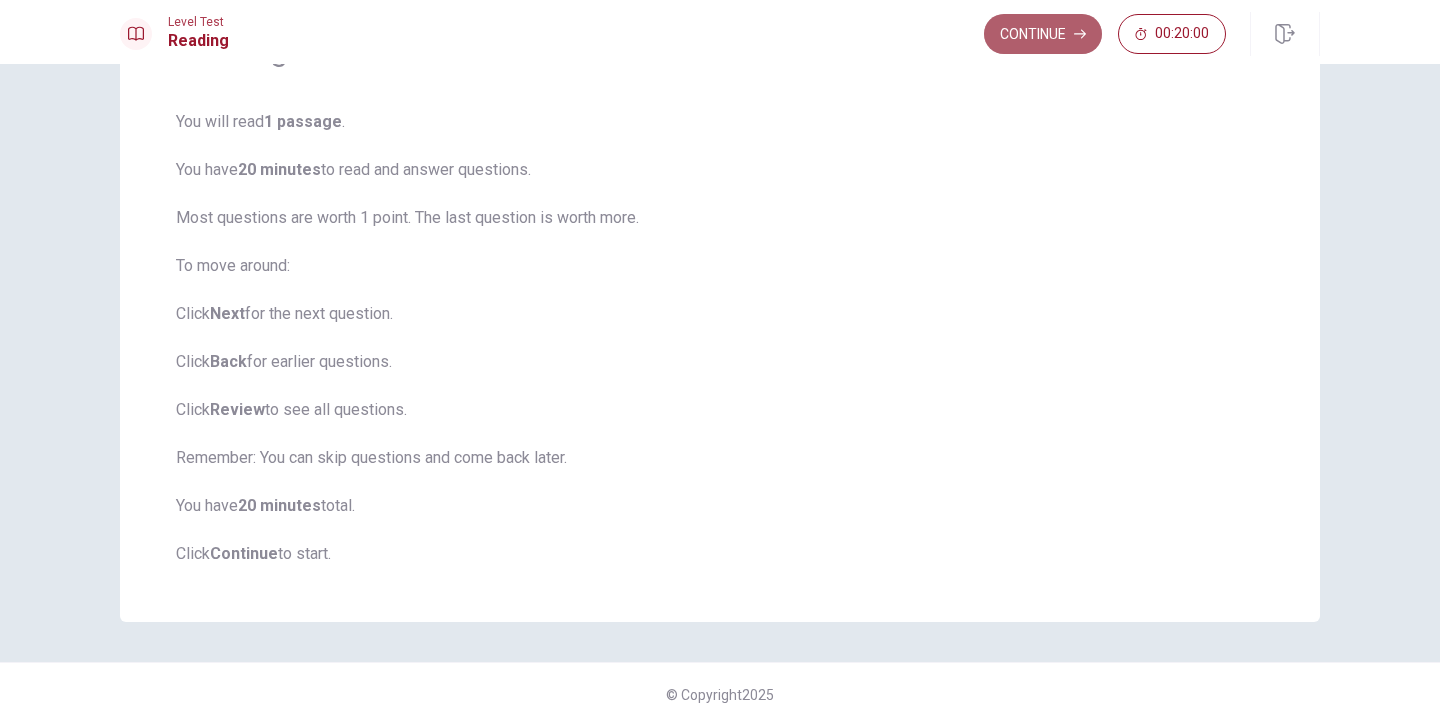 click on "Continue" at bounding box center (1043, 34) 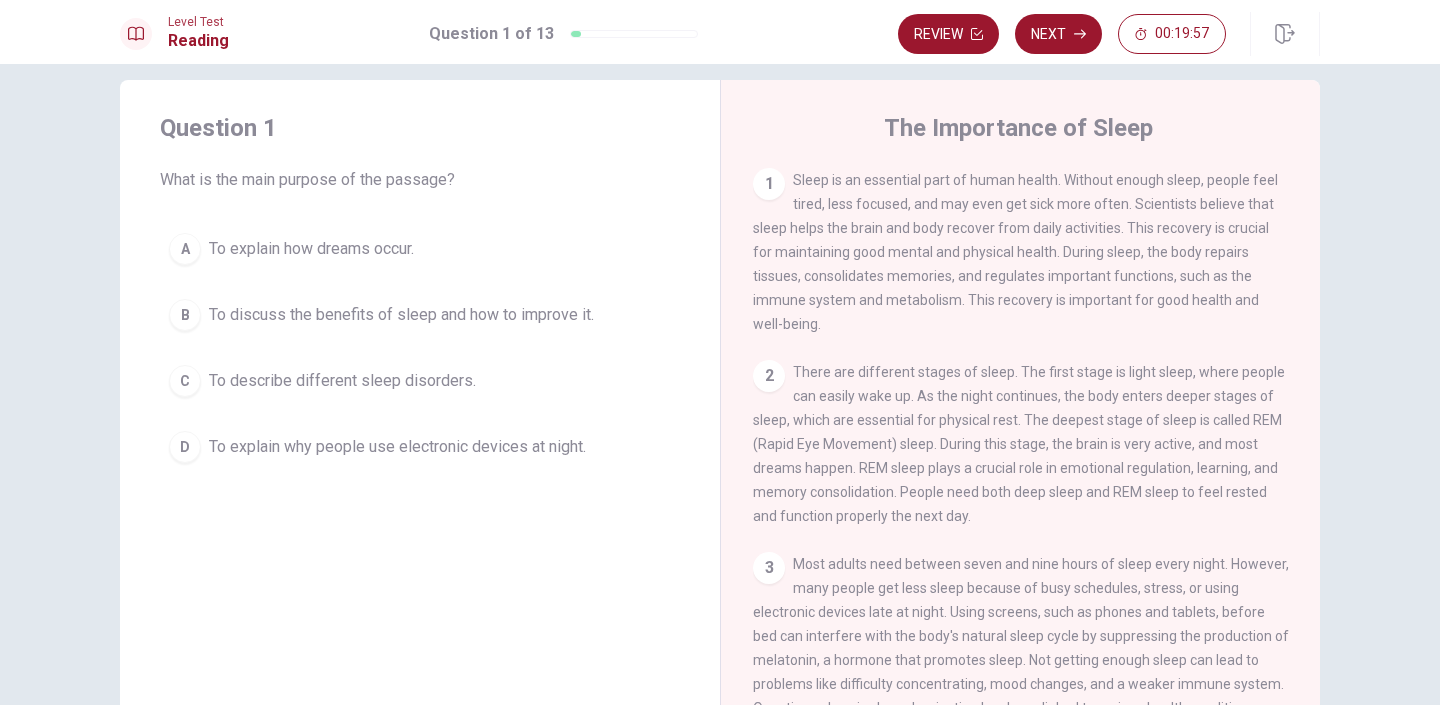 scroll, scrollTop: 31, scrollLeft: 0, axis: vertical 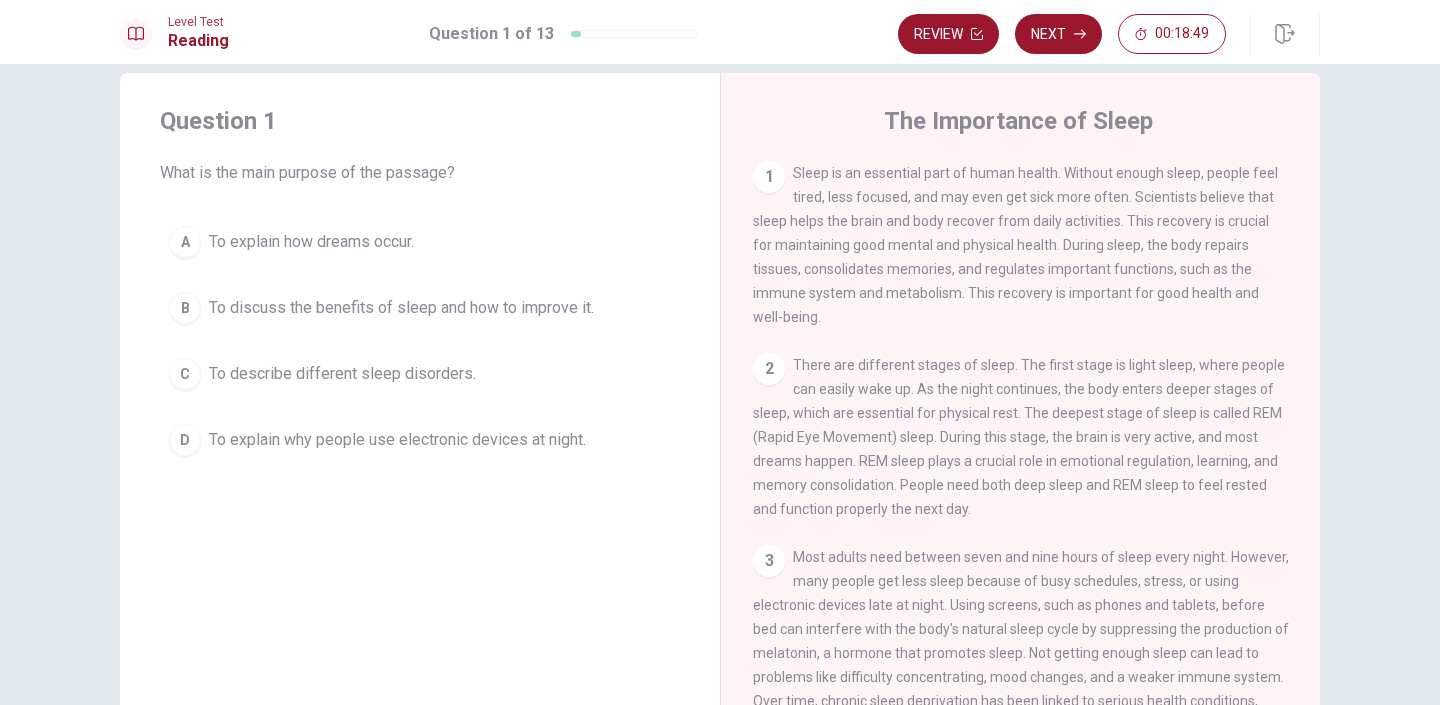 click on "To discuss the benefits of sleep and how to improve it." at bounding box center [311, 242] 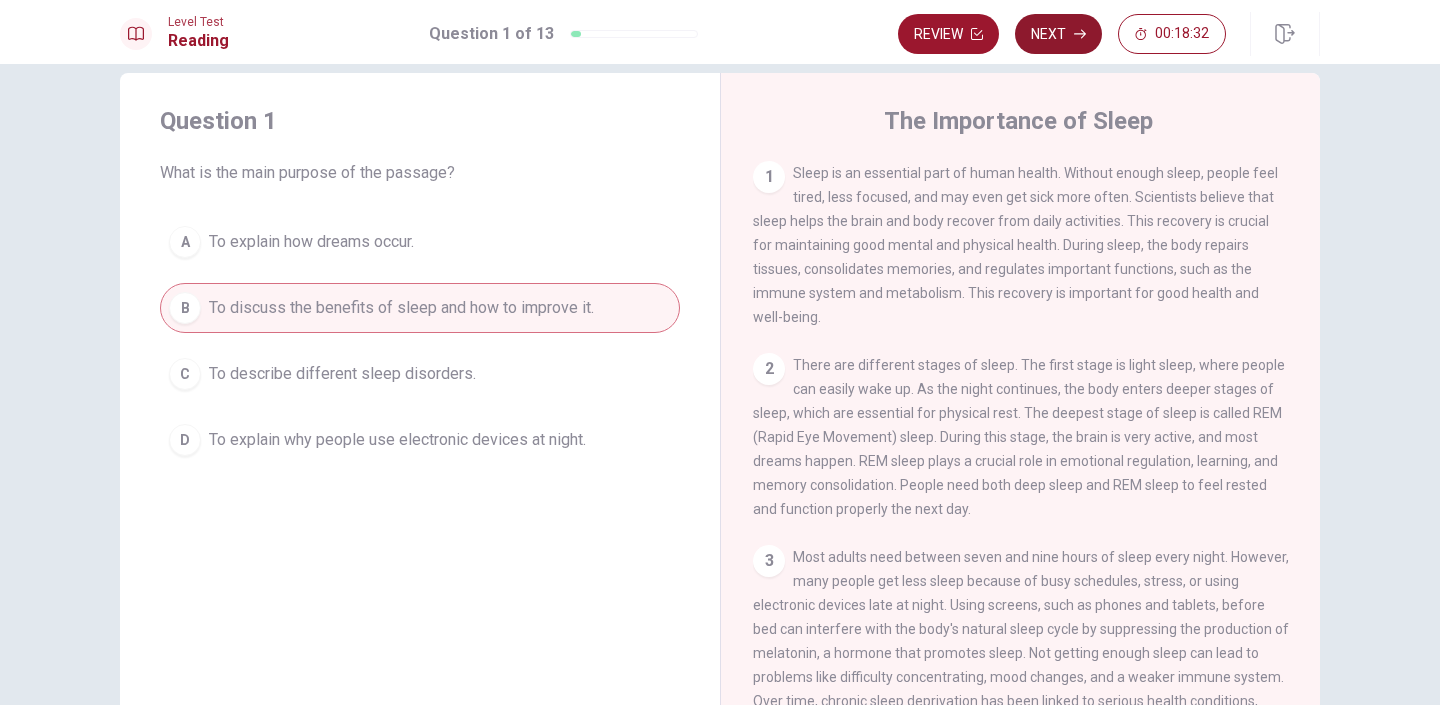 click on "Next" at bounding box center [1058, 34] 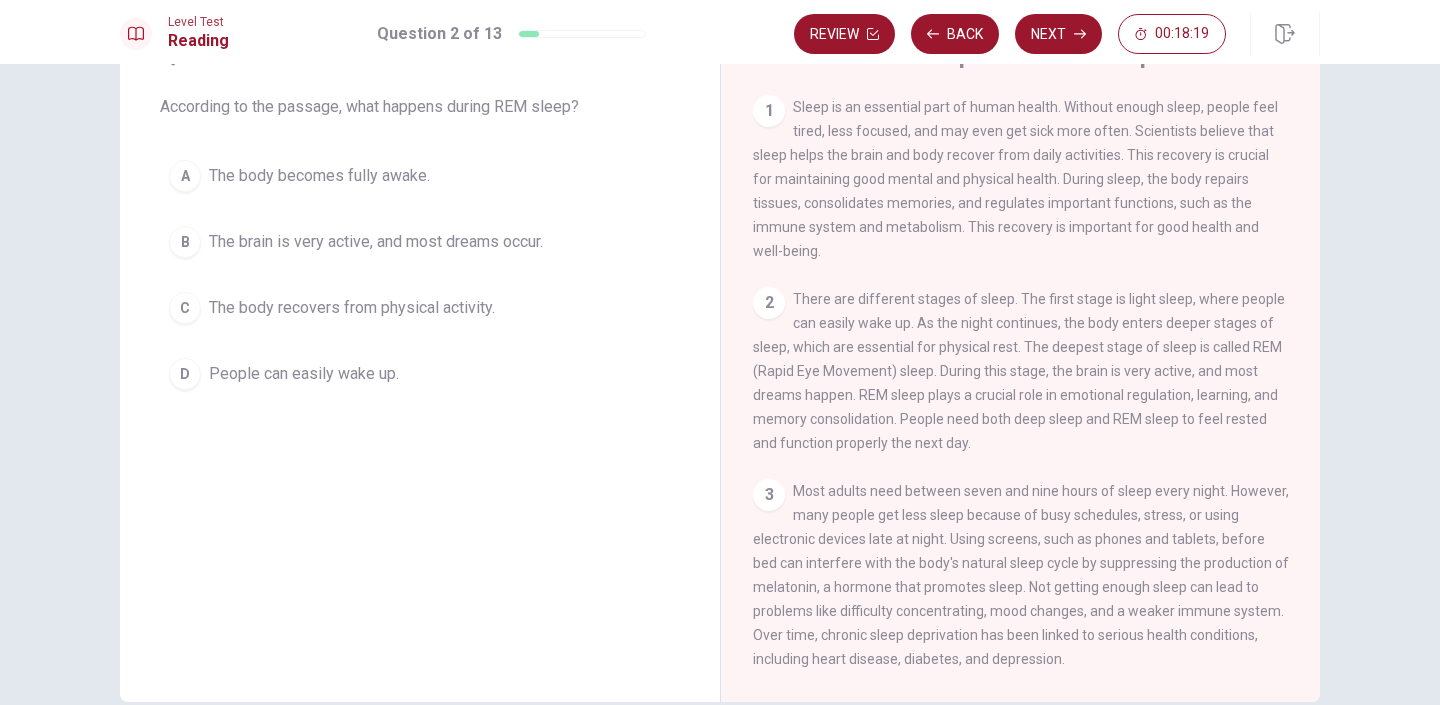 scroll, scrollTop: 96, scrollLeft: 0, axis: vertical 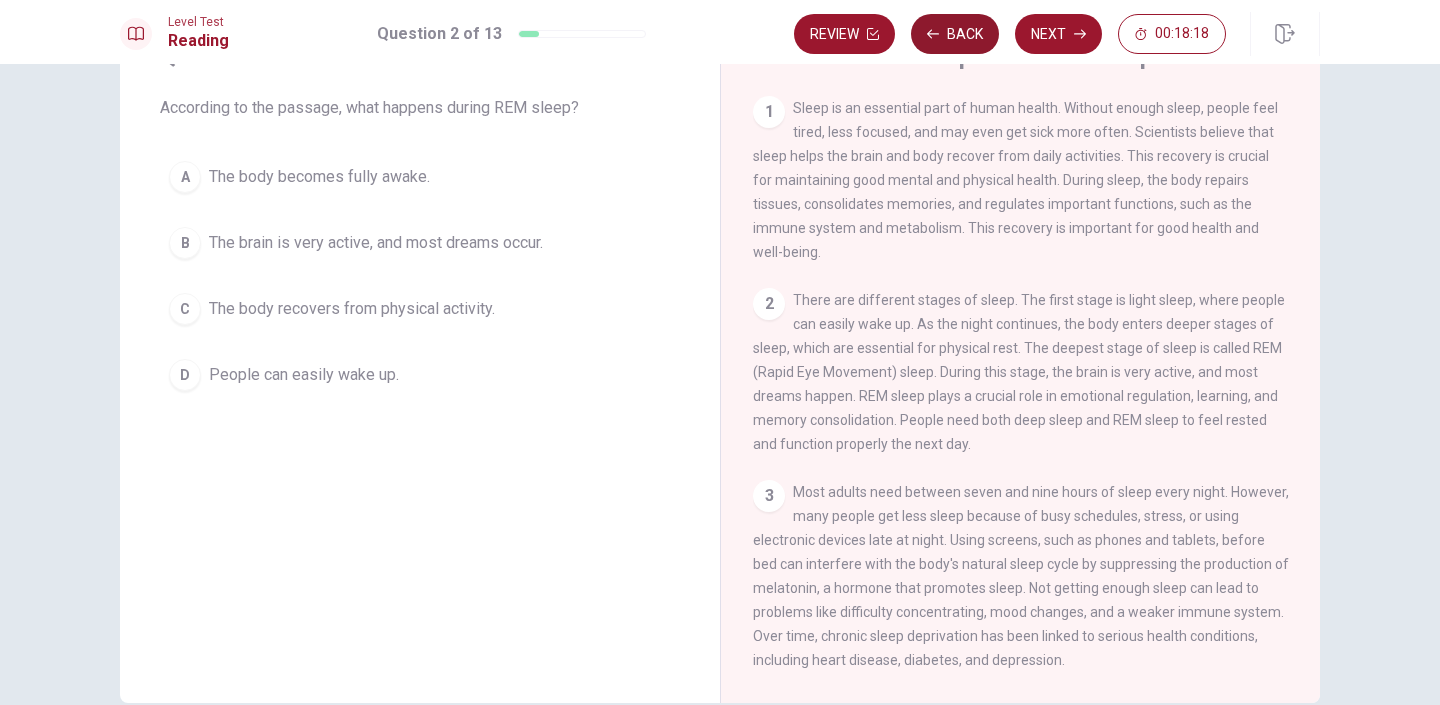 click on "Back" at bounding box center (955, 34) 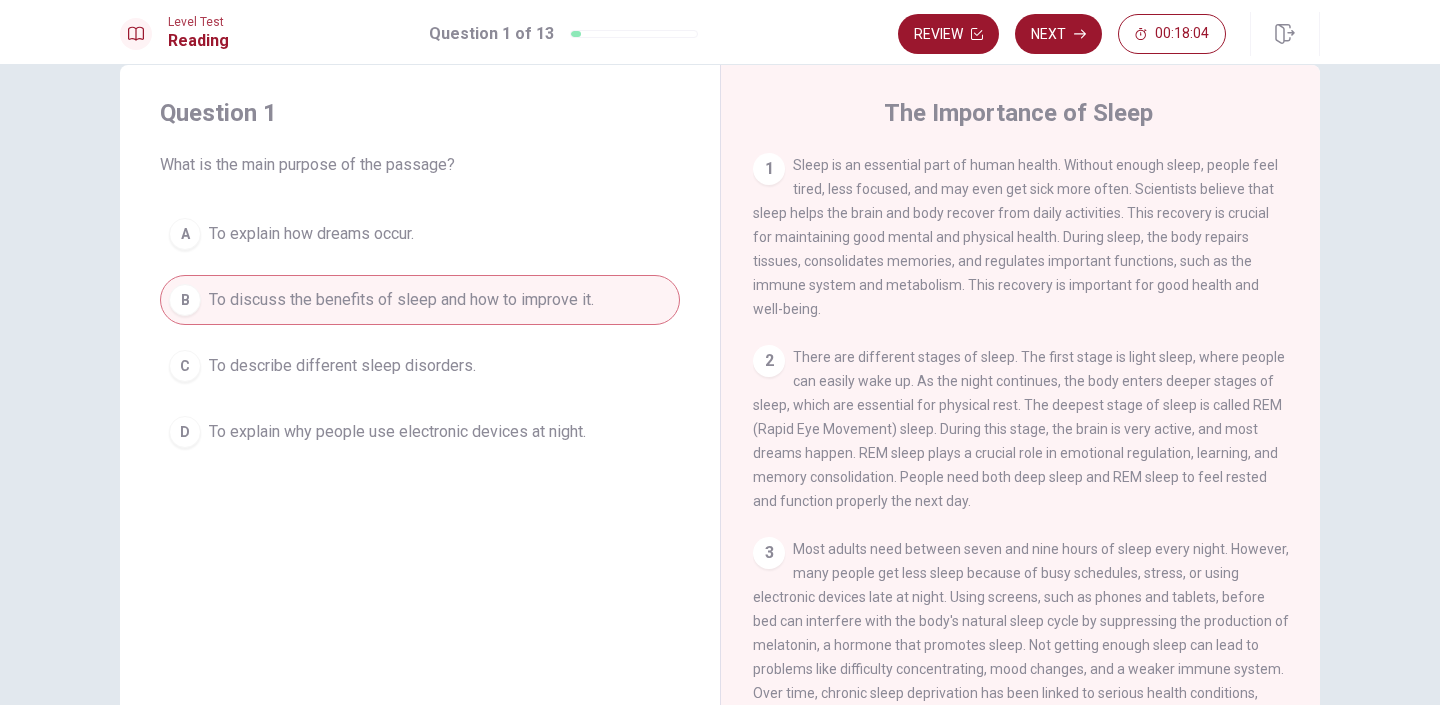 scroll, scrollTop: 34, scrollLeft: 0, axis: vertical 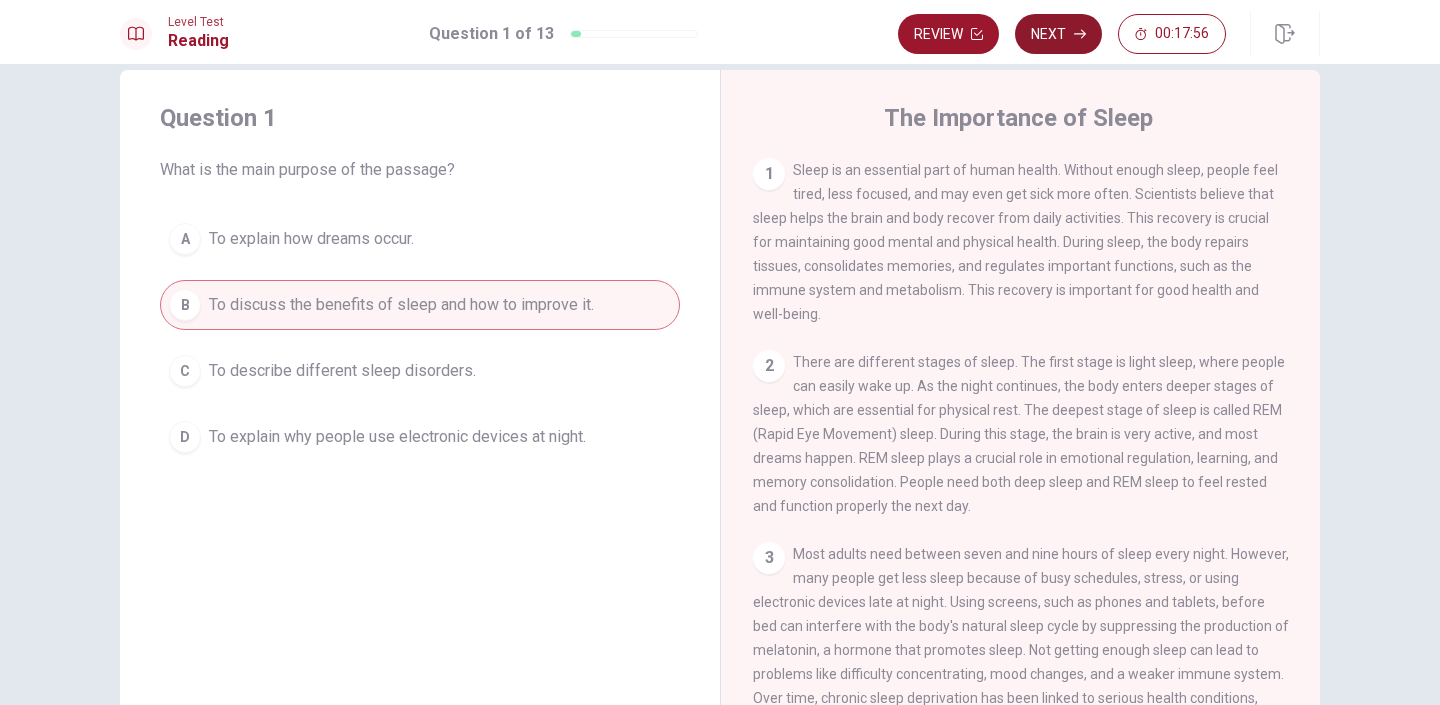 click on "Next" at bounding box center [1058, 34] 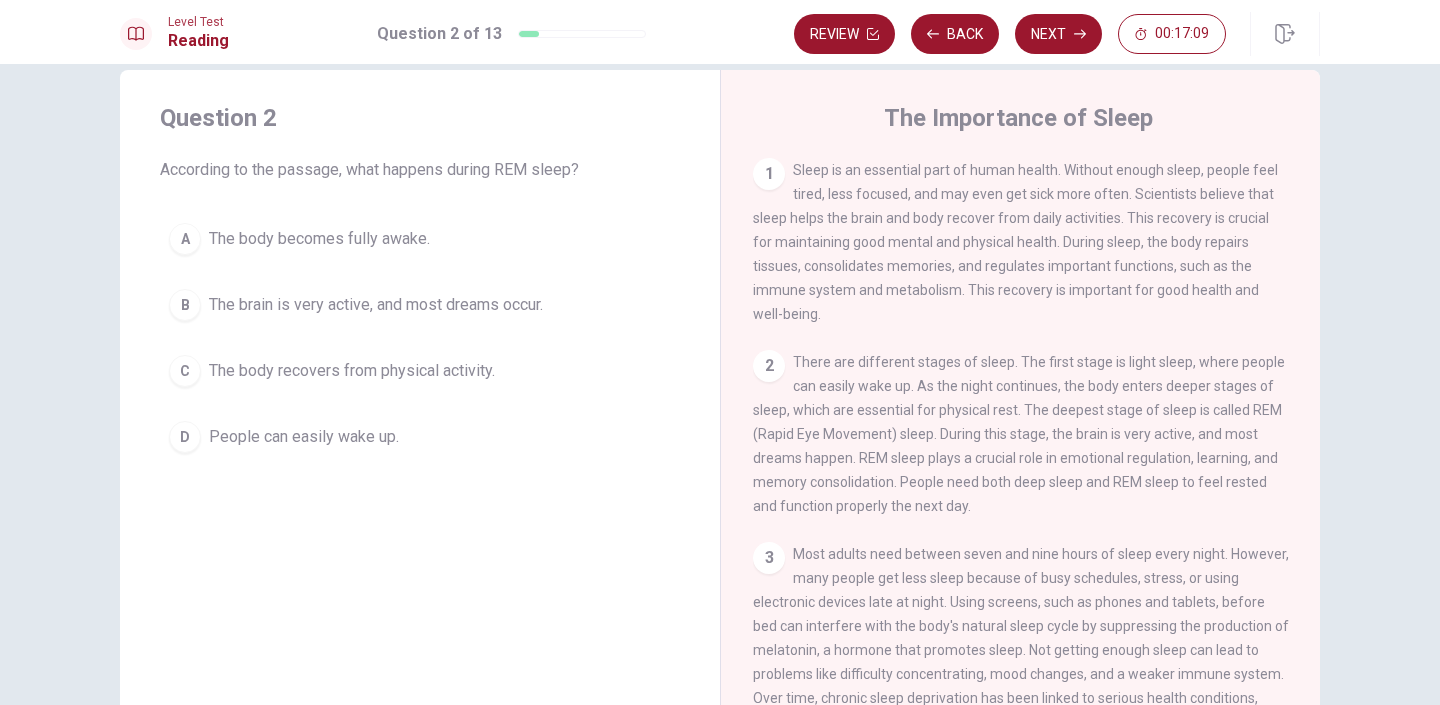 click on "The brain is very active, and most dreams occur." at bounding box center [319, 239] 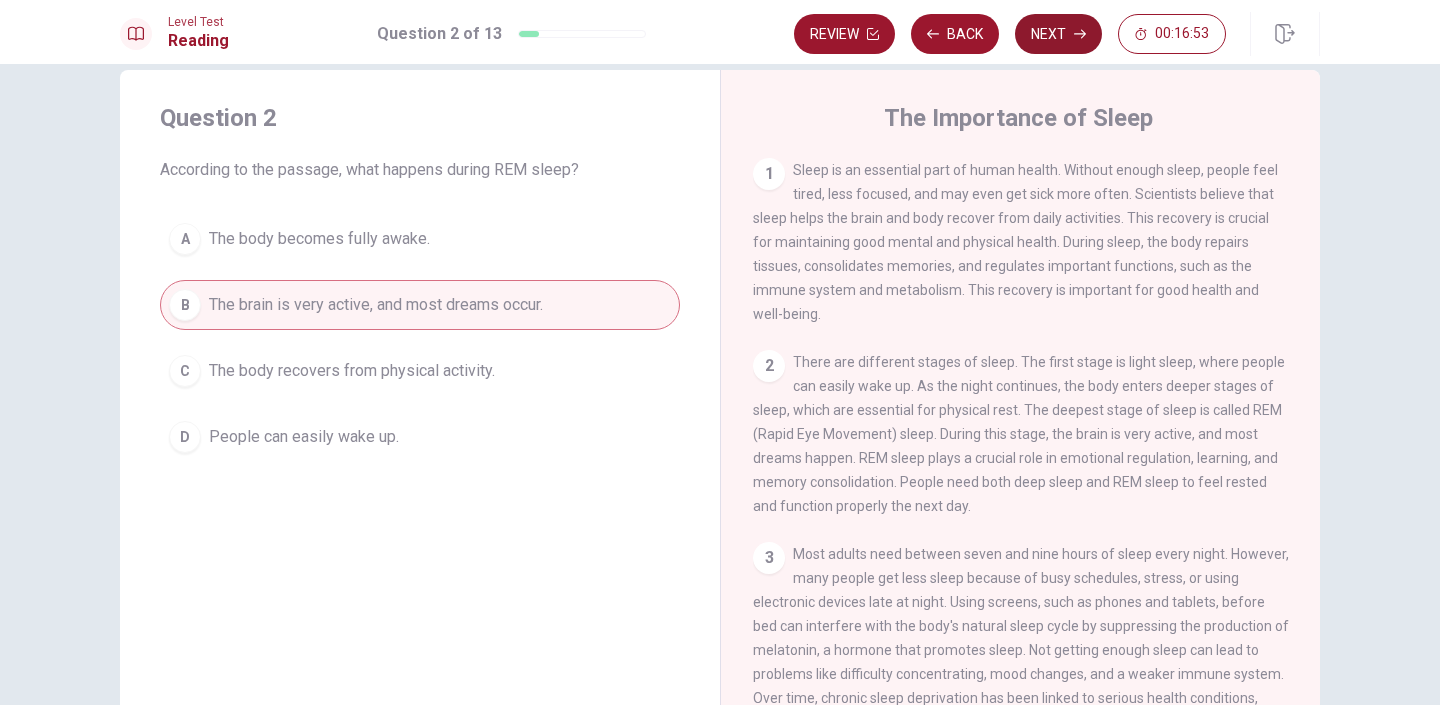 click on "Next" at bounding box center [1058, 34] 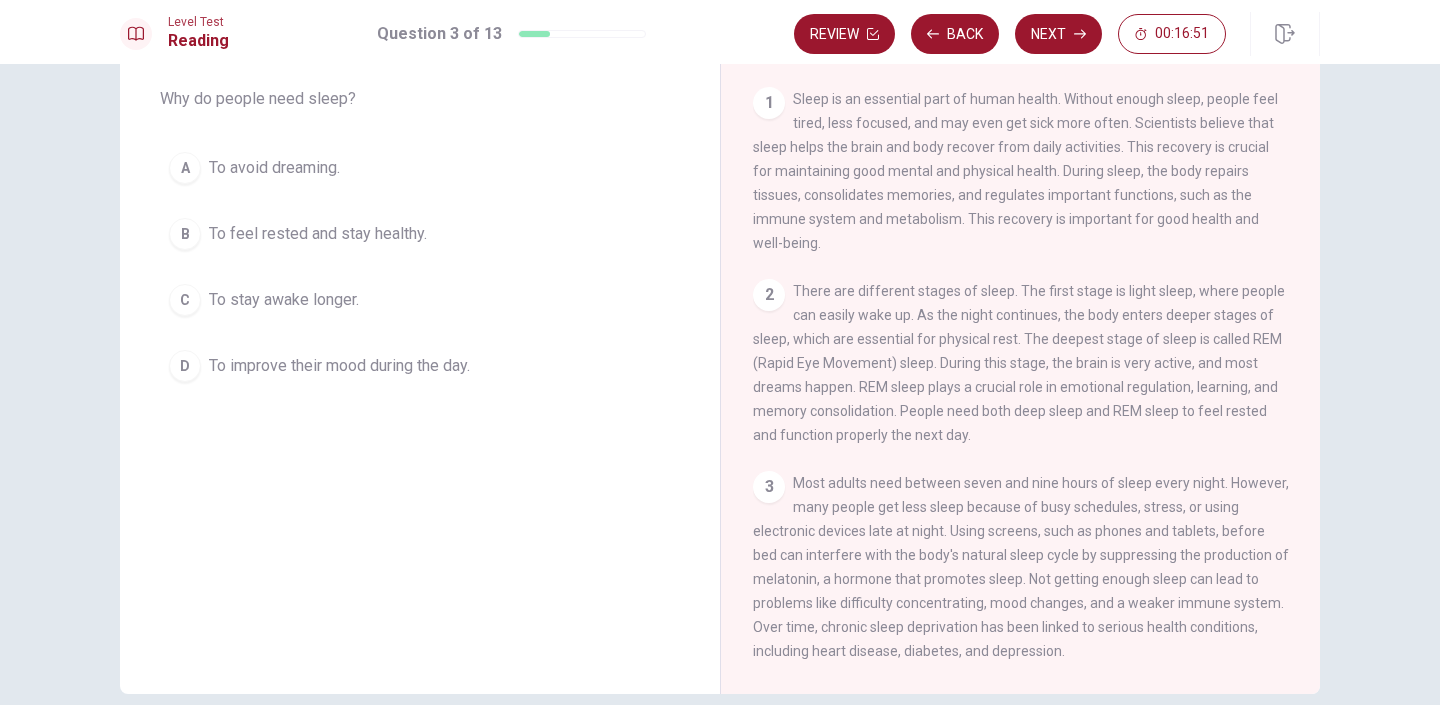 scroll, scrollTop: 113, scrollLeft: 0, axis: vertical 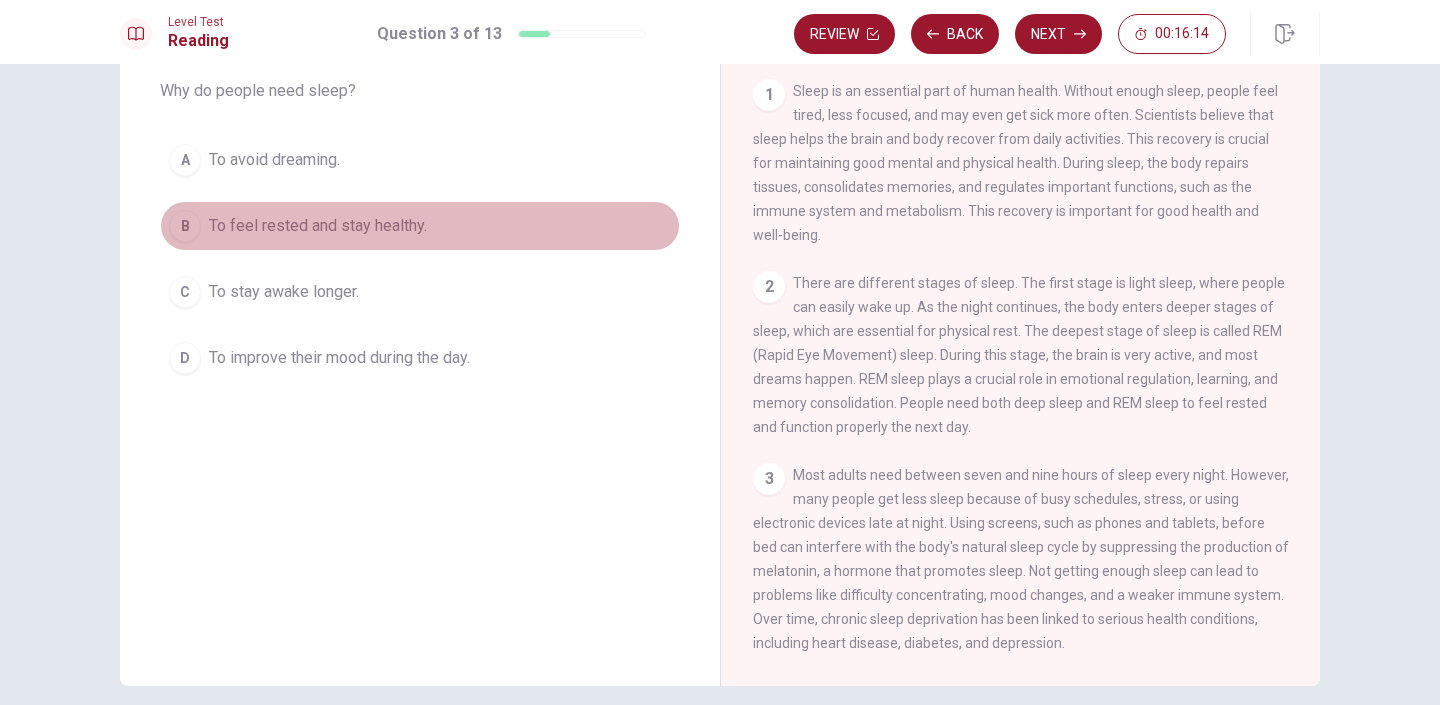 click on "To feel rested and stay healthy." at bounding box center (274, 160) 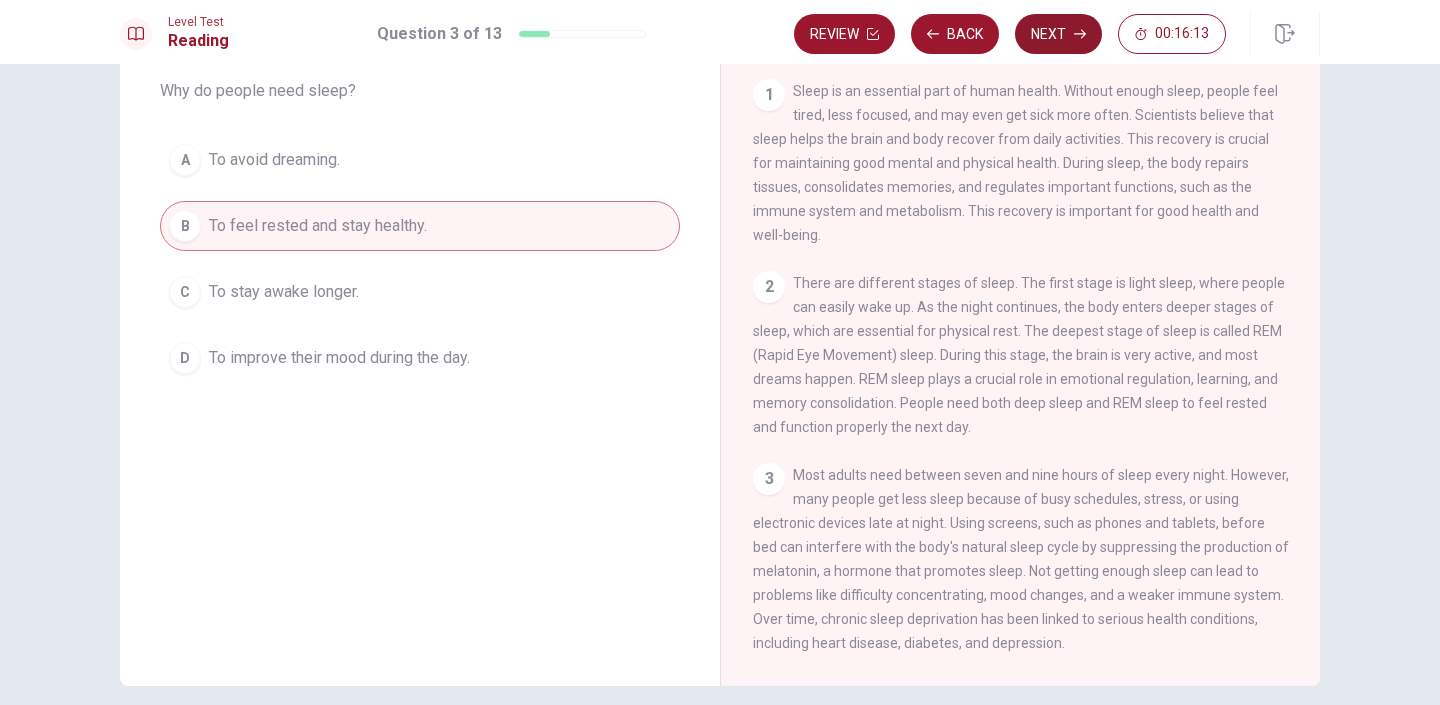 click on "Next" at bounding box center (1058, 34) 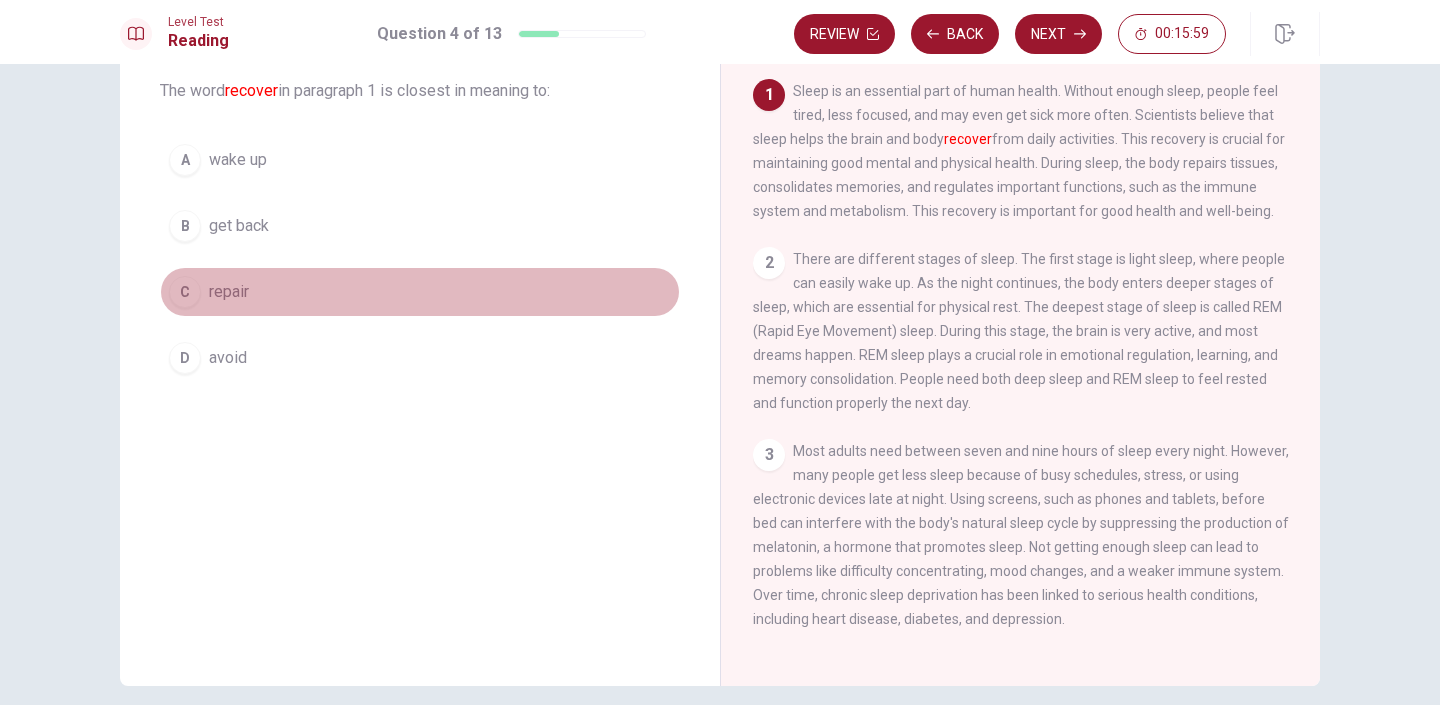 click on "repair" at bounding box center (238, 160) 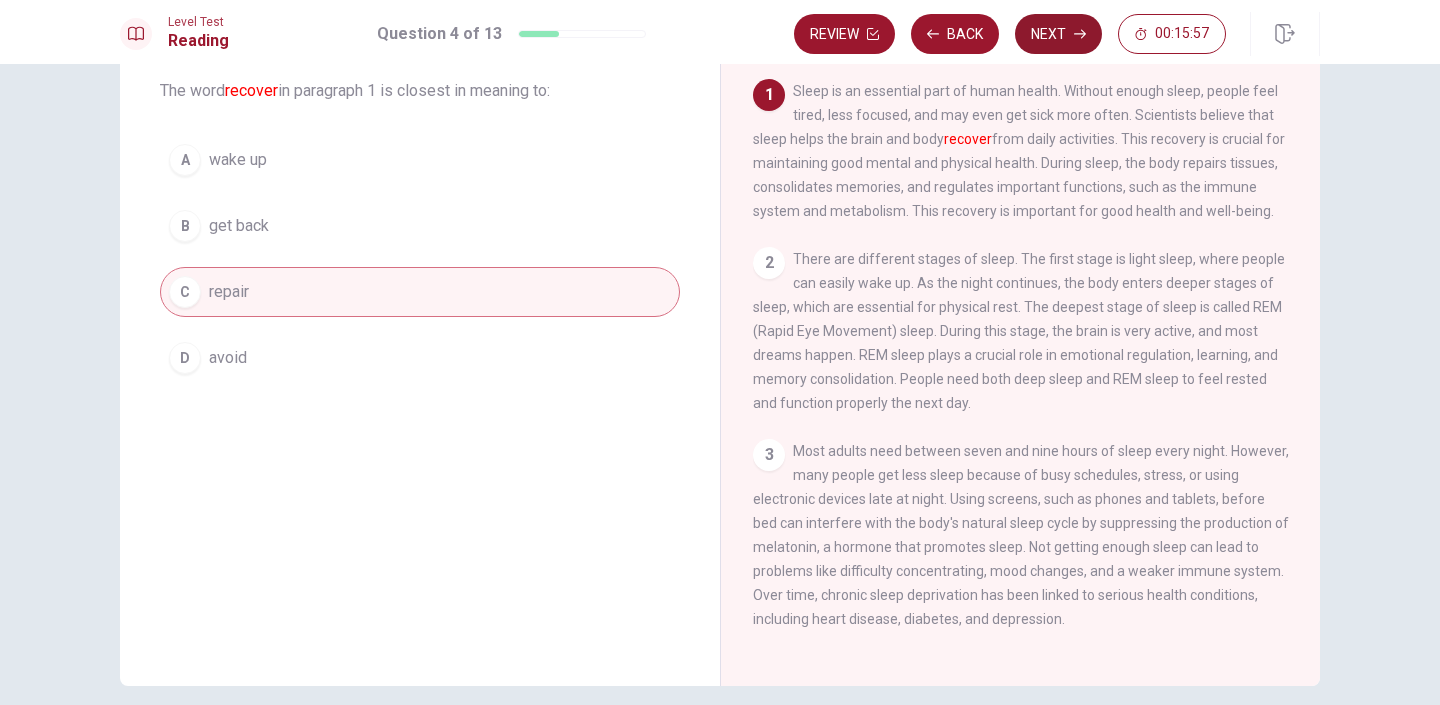 click on "Next" at bounding box center [1058, 34] 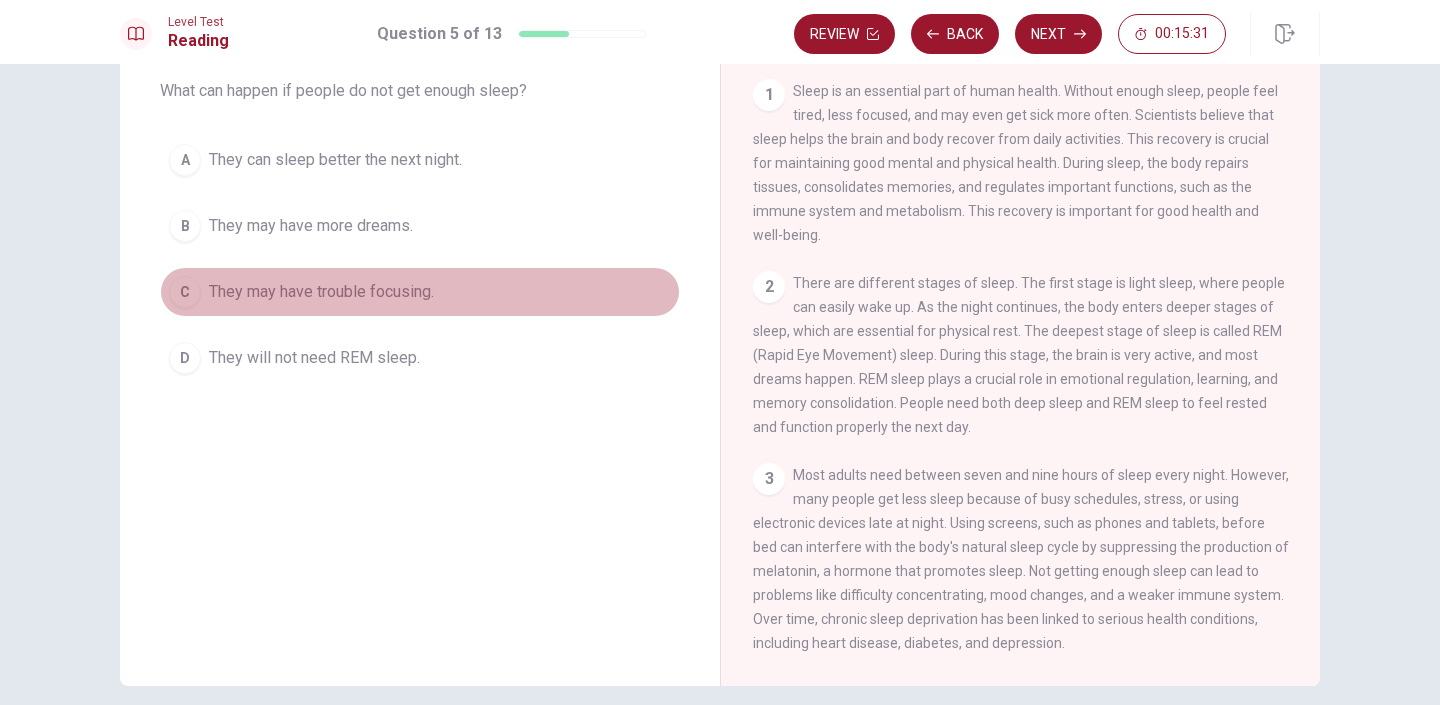 click on "They may have trouble focusing." at bounding box center [335, 160] 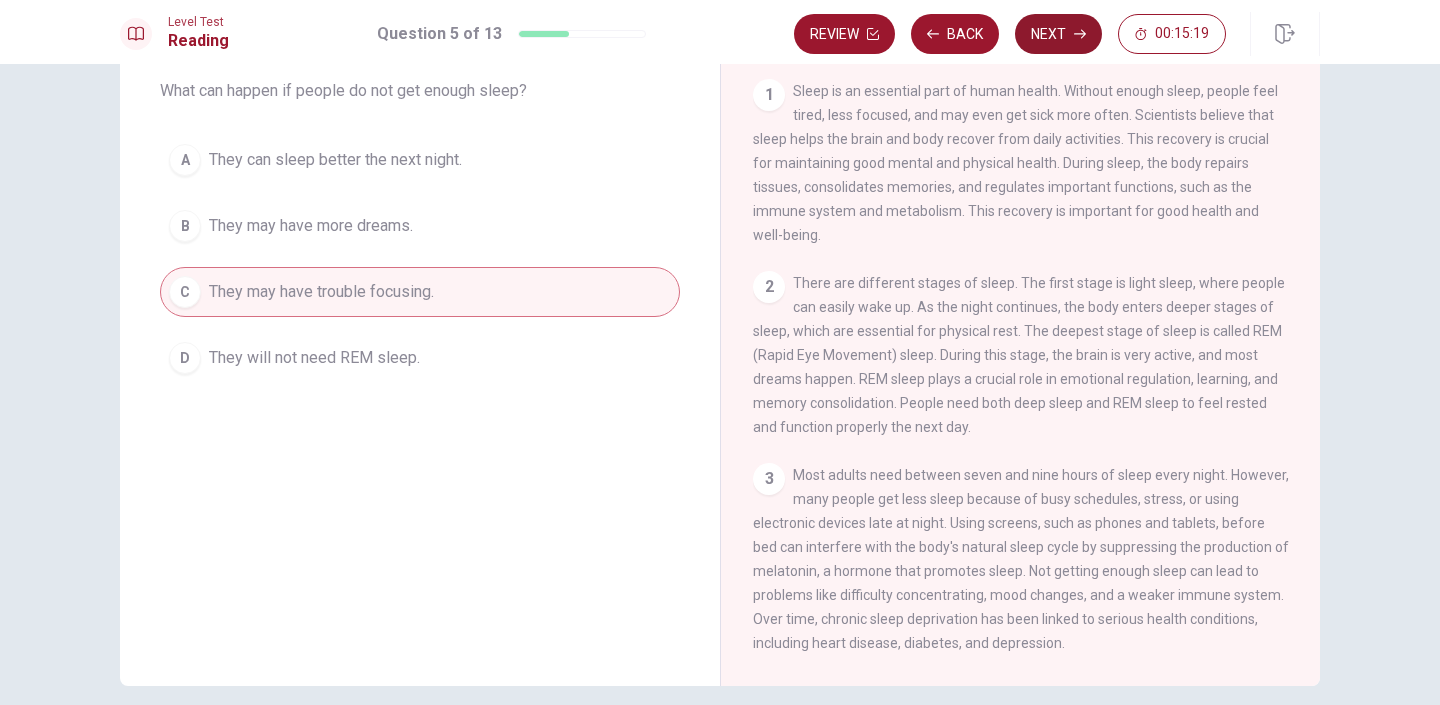 click on "Next" at bounding box center [1058, 34] 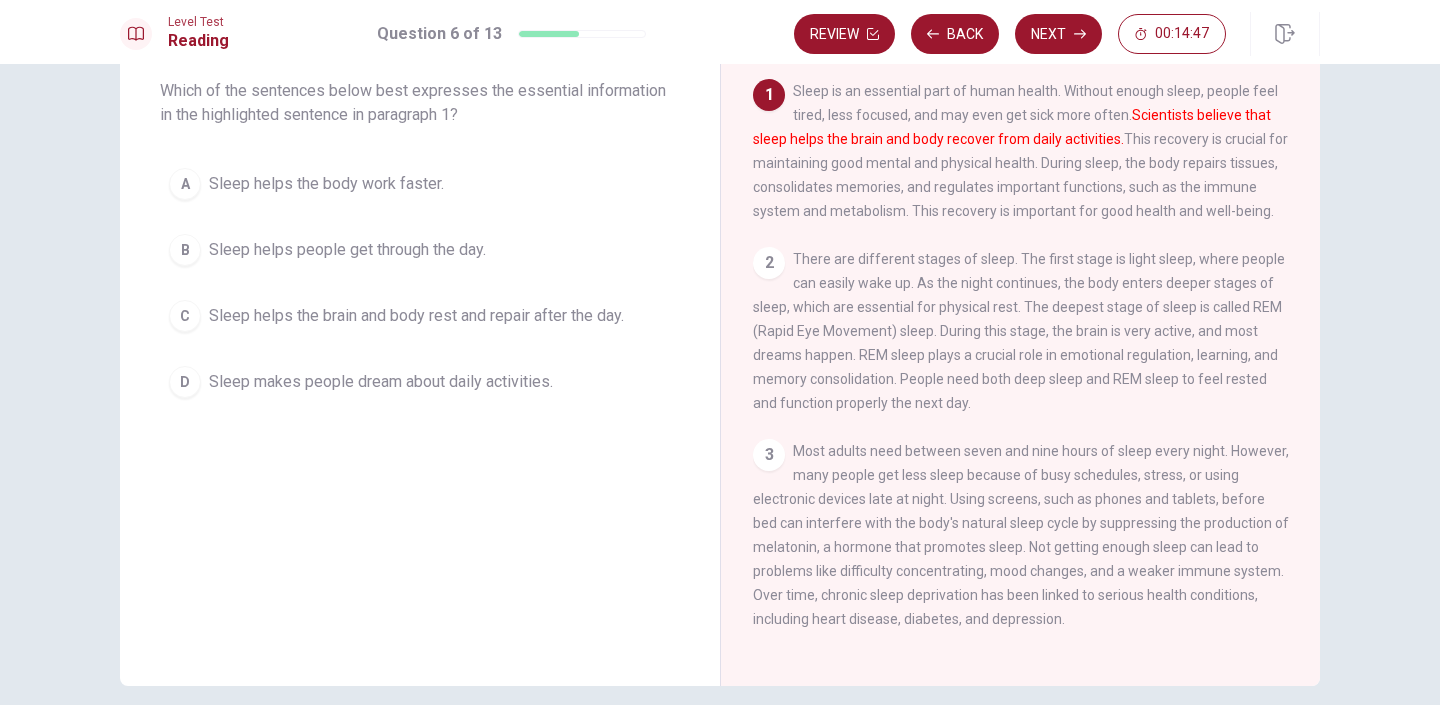 click on "Sleep helps the brain and body rest and repair after the day." at bounding box center [326, 184] 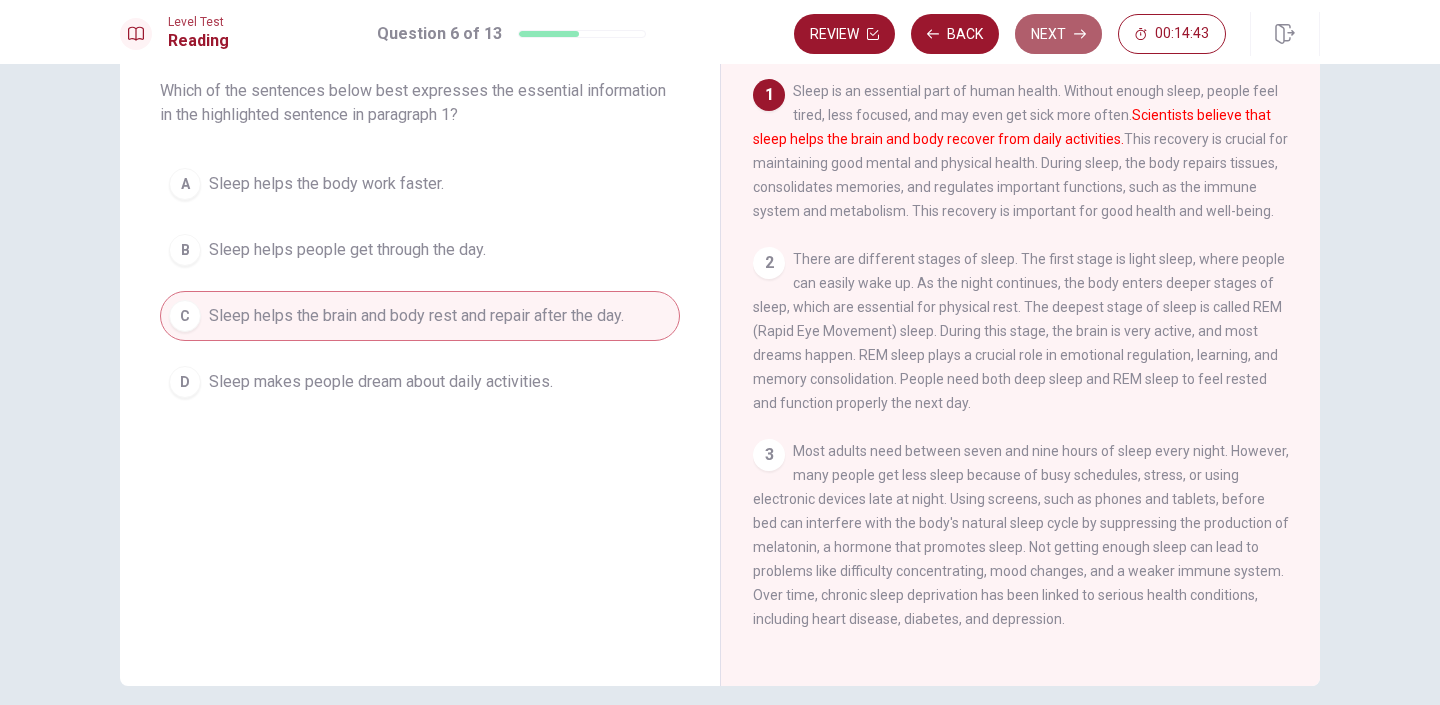 click on "Next" at bounding box center [1058, 34] 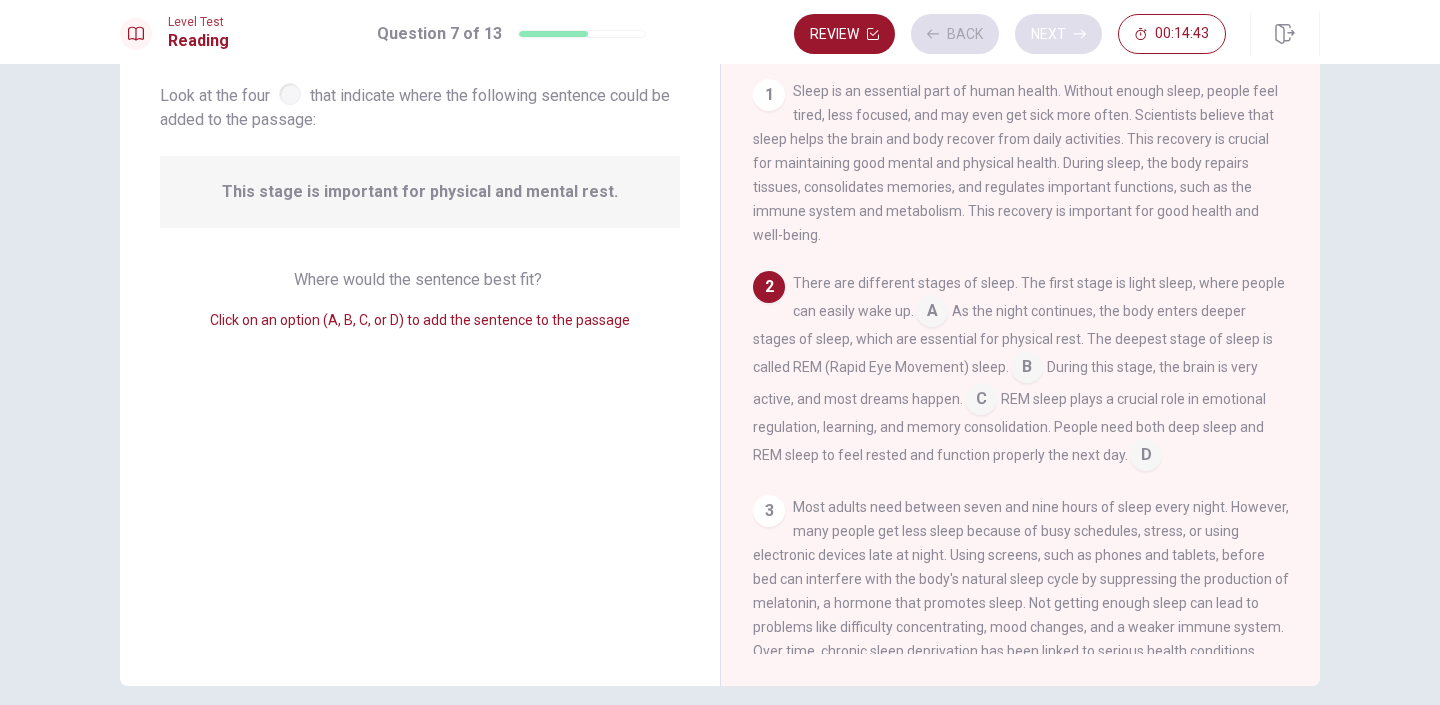 scroll, scrollTop: 17, scrollLeft: 0, axis: vertical 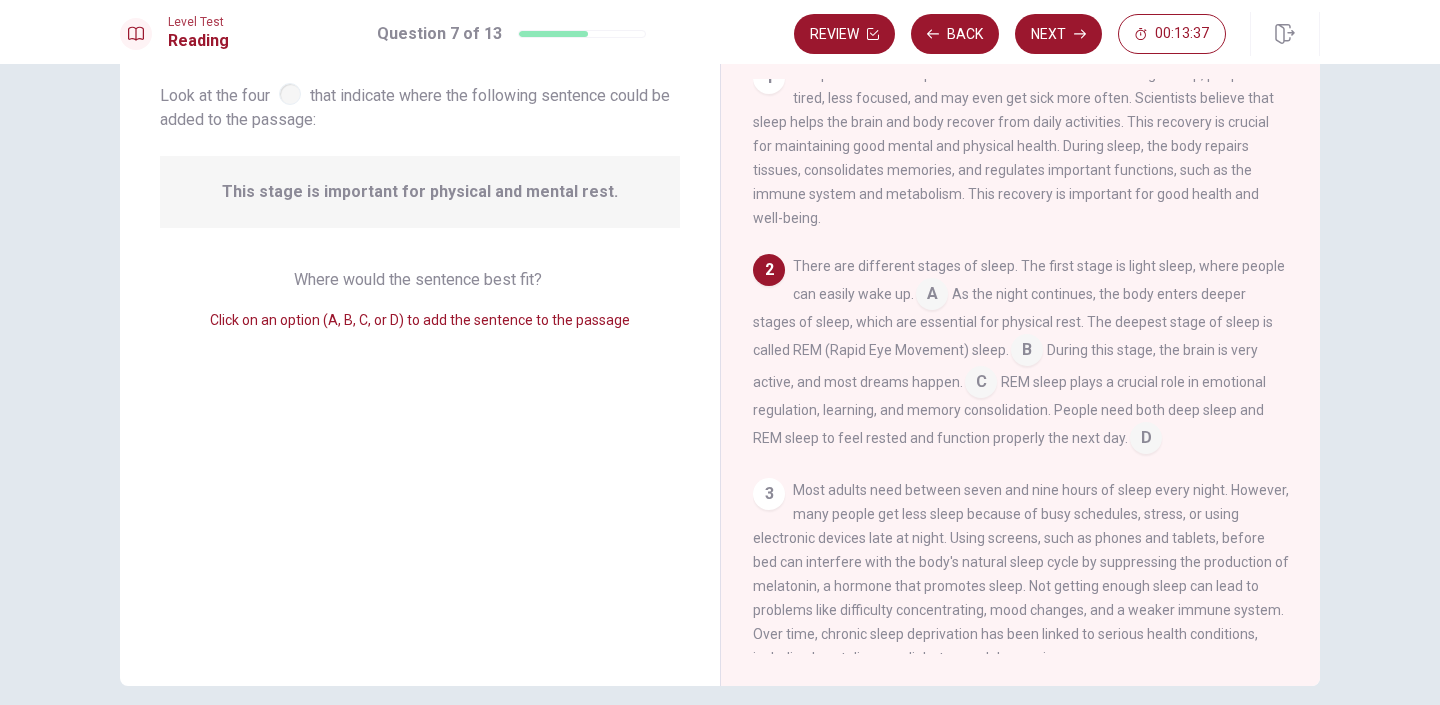 click at bounding box center (932, 296) 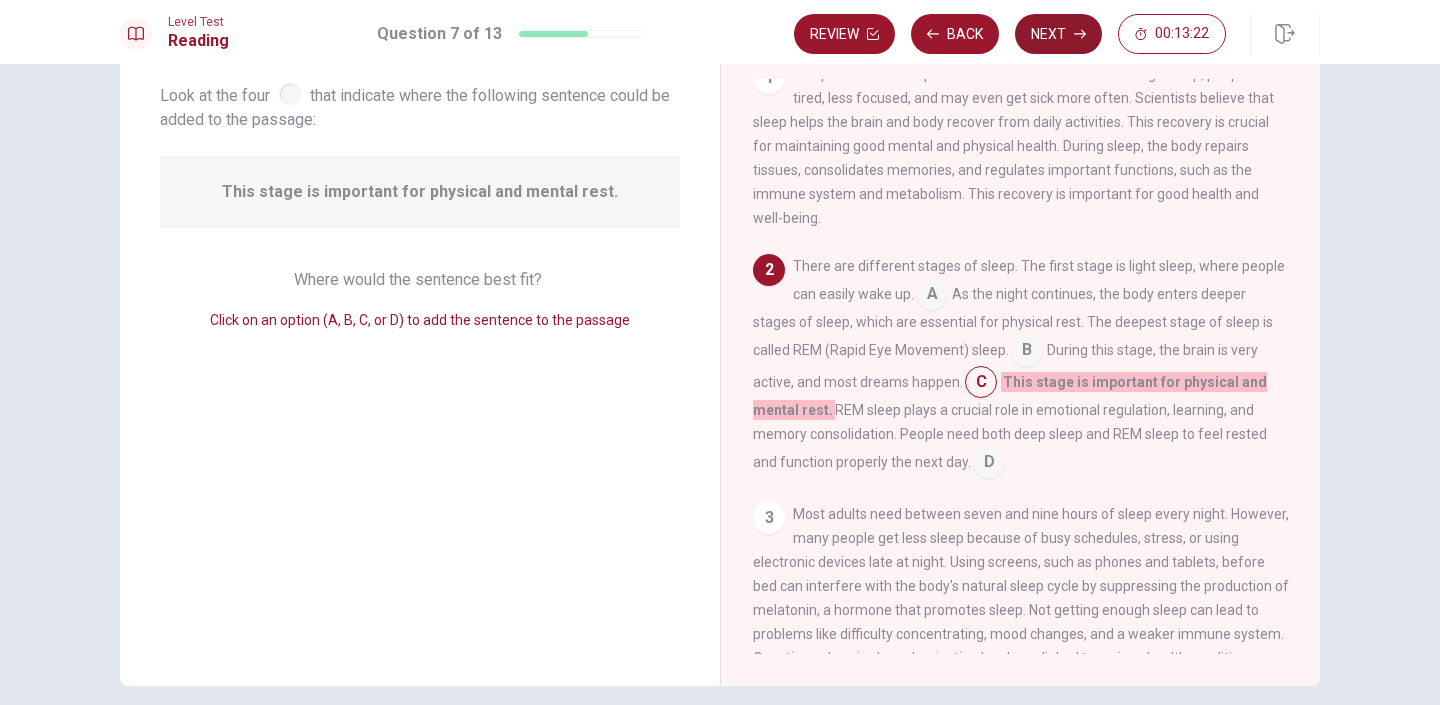 click on "Next" at bounding box center [1058, 34] 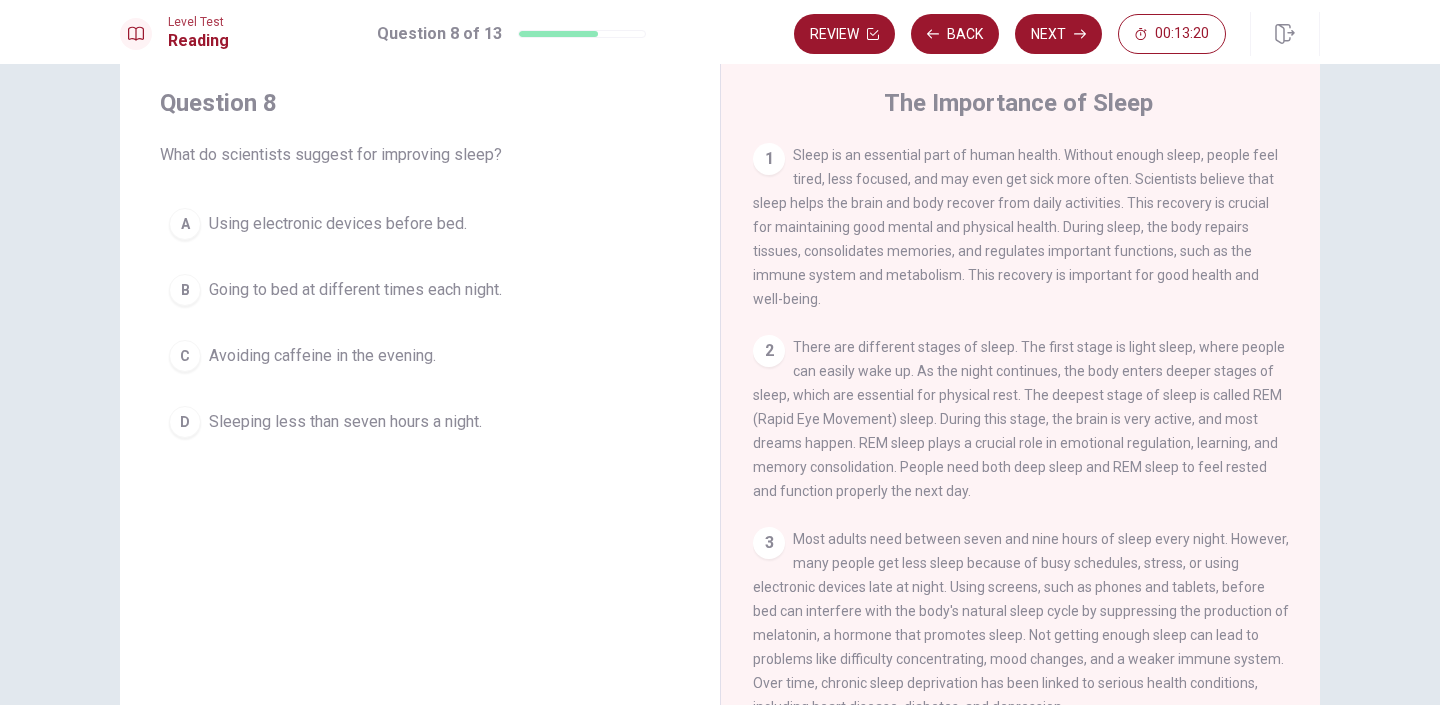 scroll, scrollTop: 43, scrollLeft: 0, axis: vertical 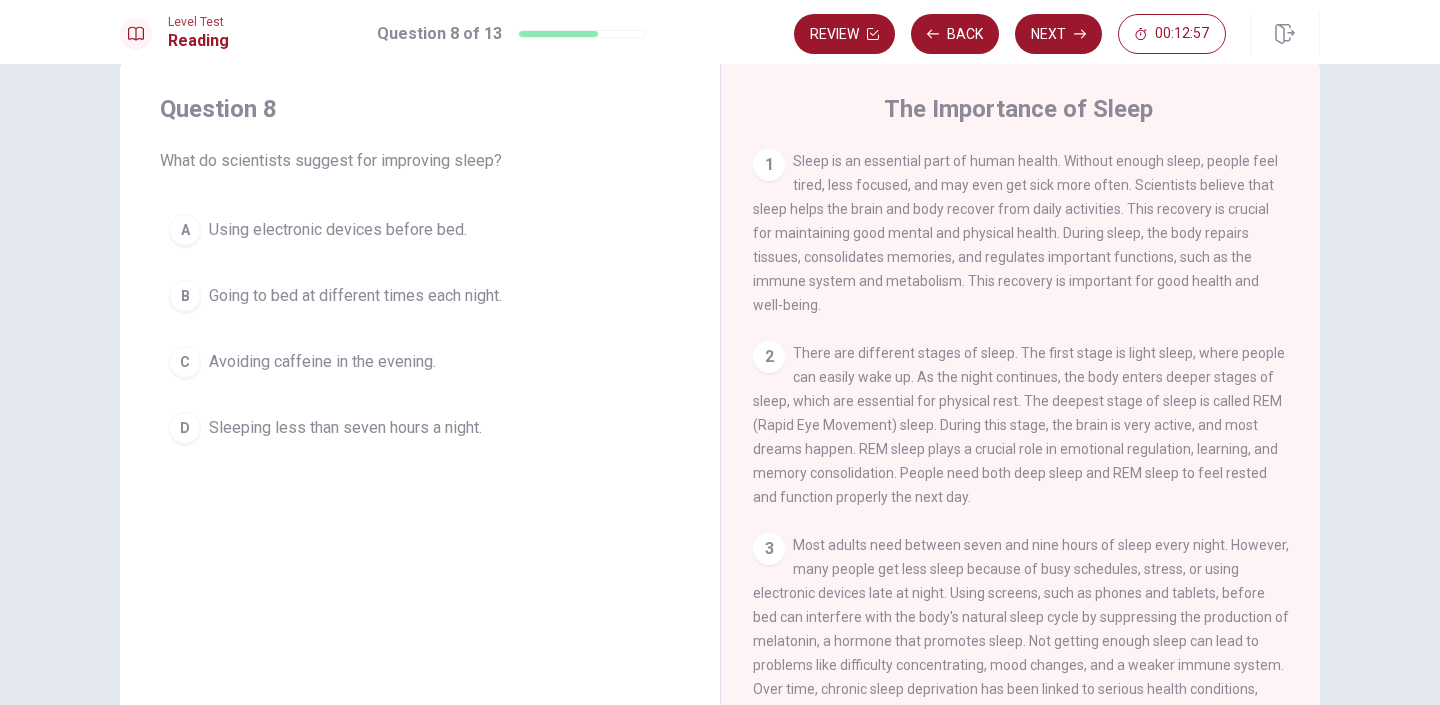 click on "Avoiding caffeine in the evening." at bounding box center [338, 230] 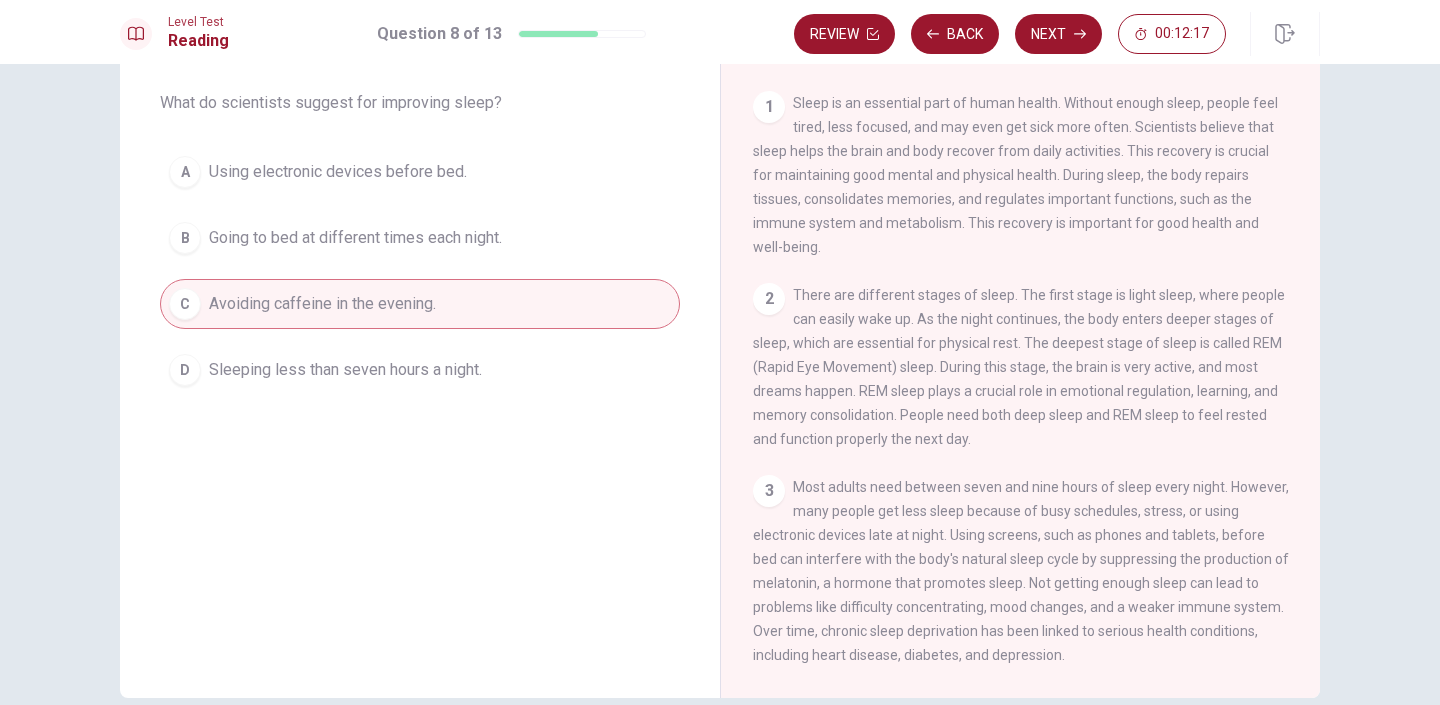scroll, scrollTop: 86, scrollLeft: 0, axis: vertical 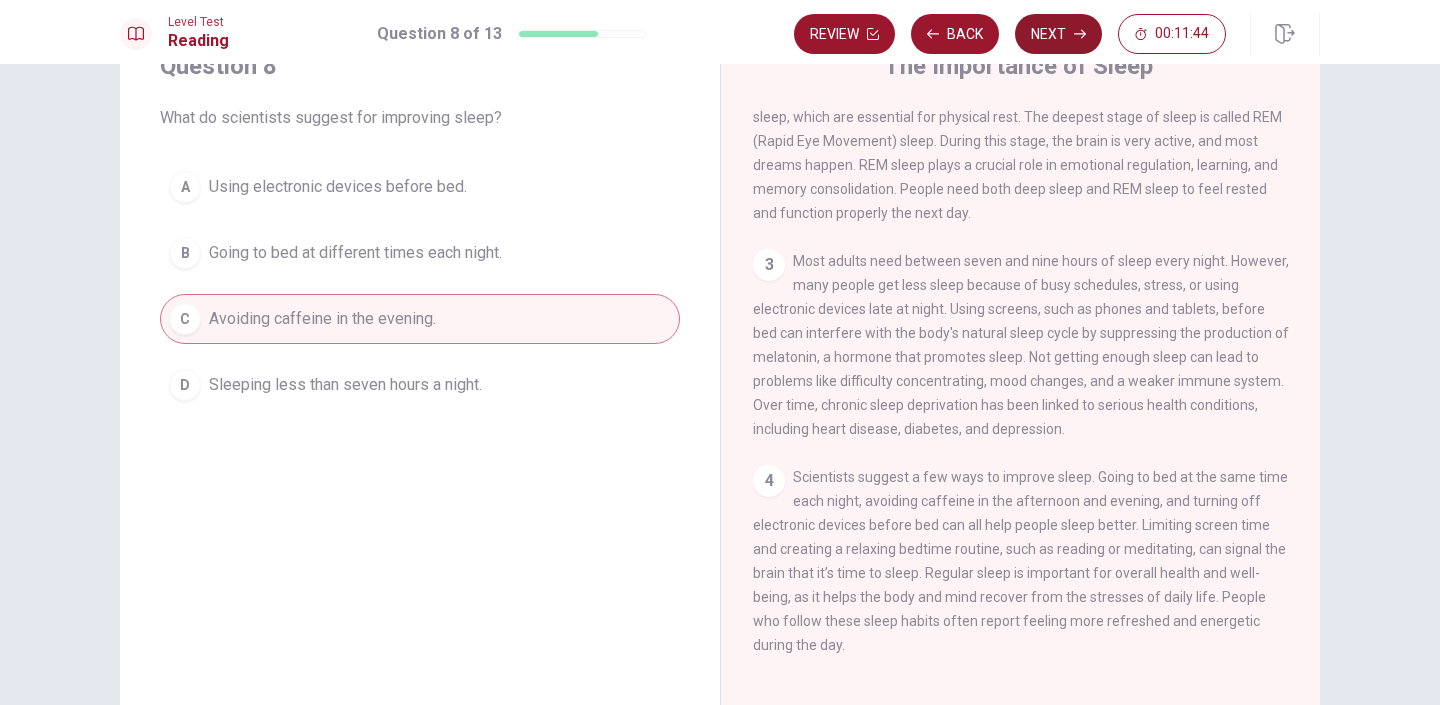 click on "Next" at bounding box center [1058, 34] 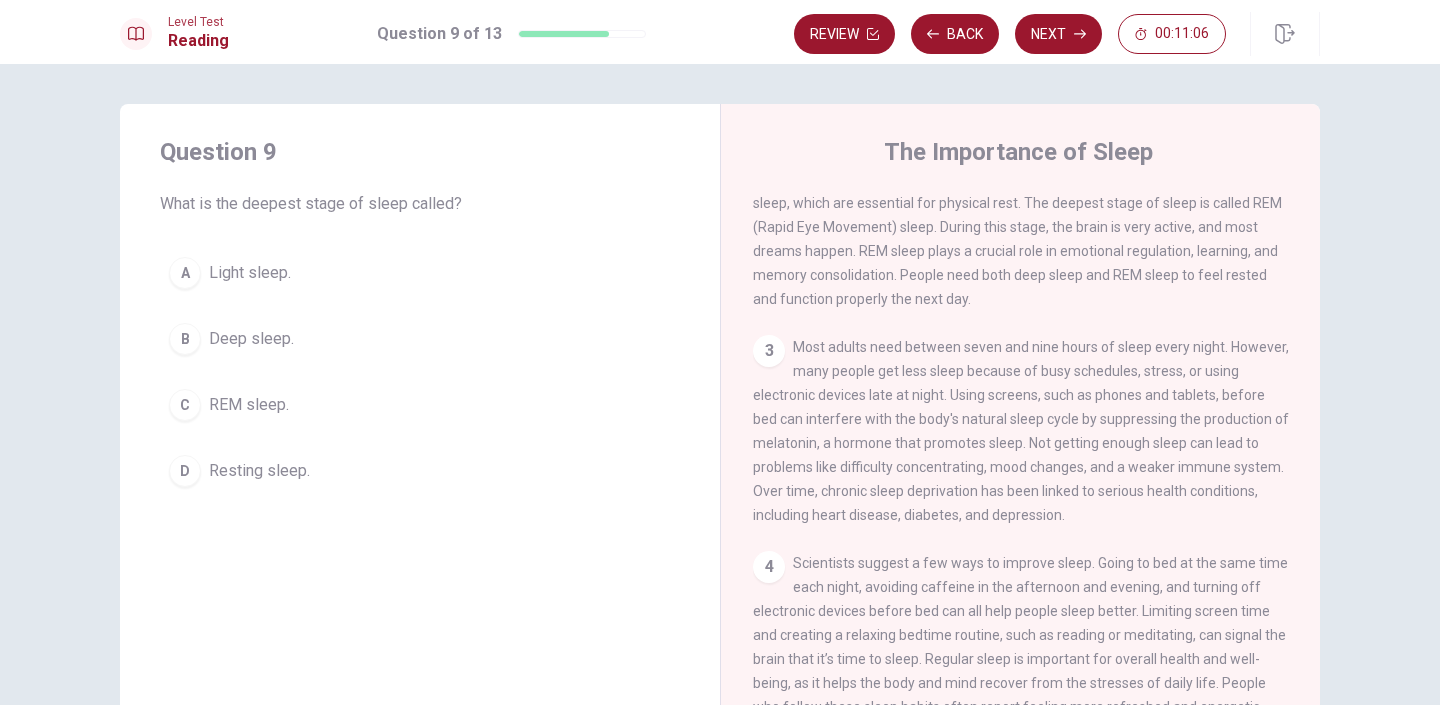 scroll, scrollTop: 0, scrollLeft: 0, axis: both 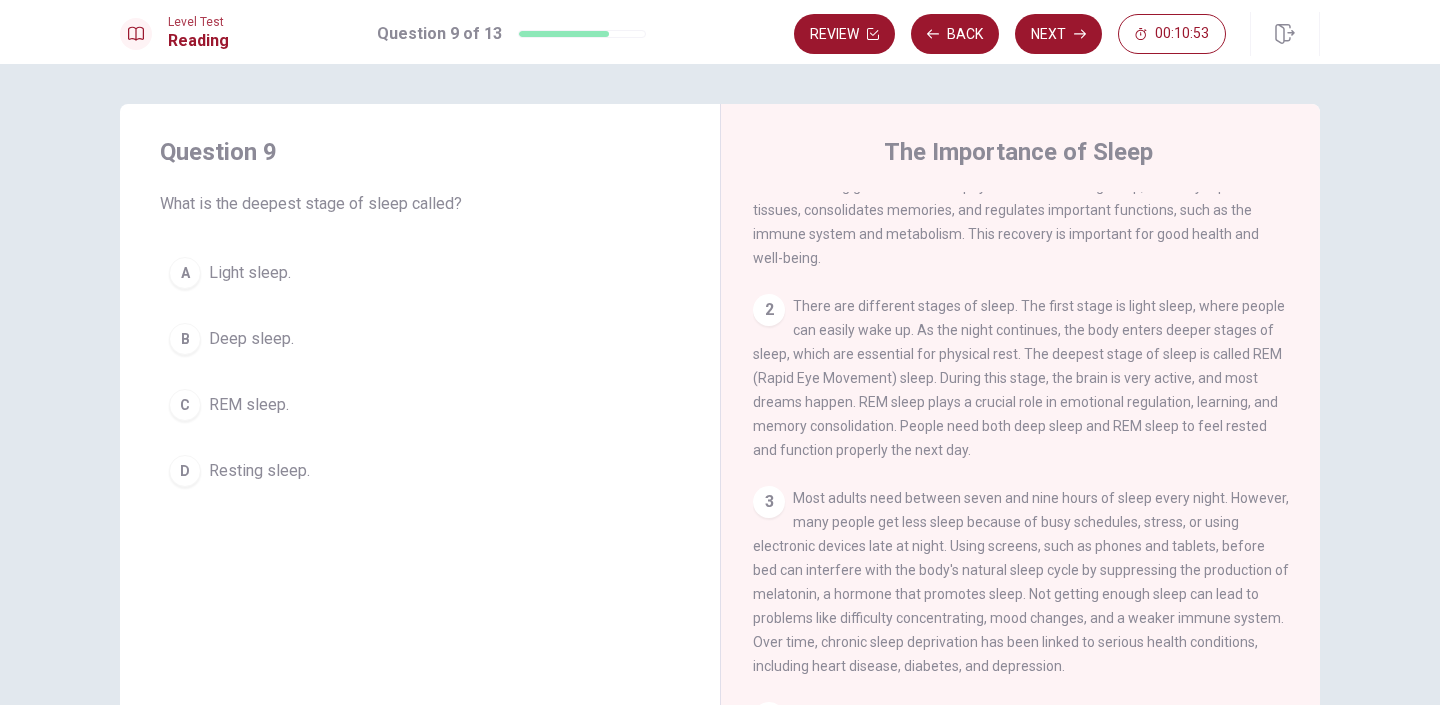 click on "REM sleep." at bounding box center [250, 273] 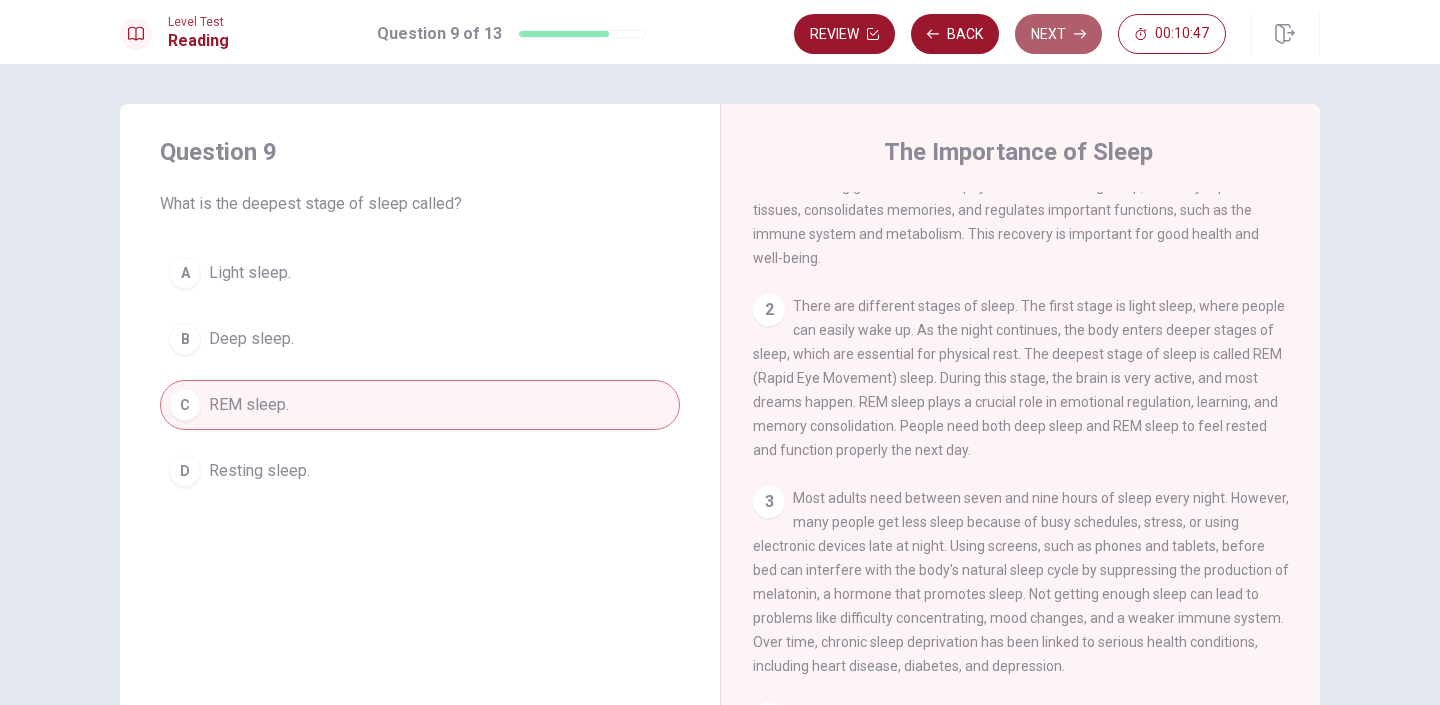 click on "Next" at bounding box center [1058, 34] 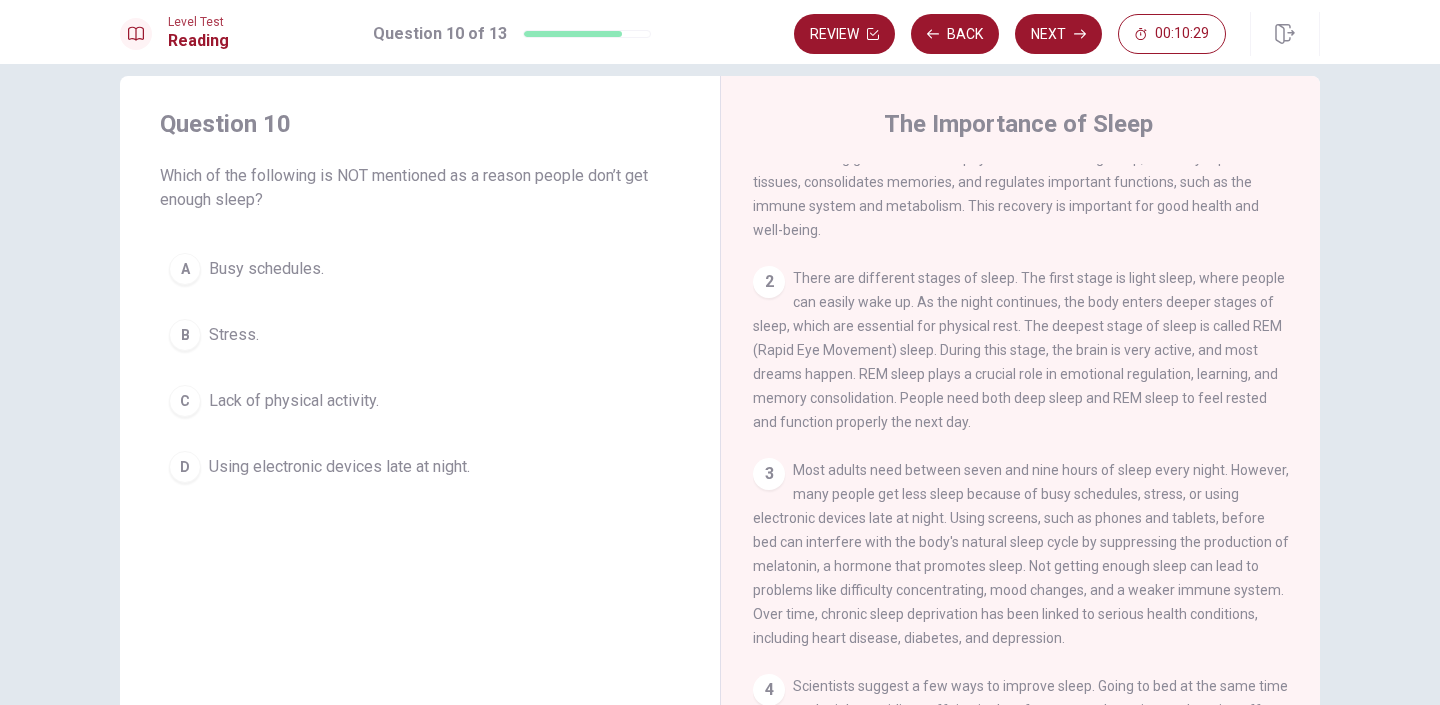 scroll, scrollTop: 37, scrollLeft: 0, axis: vertical 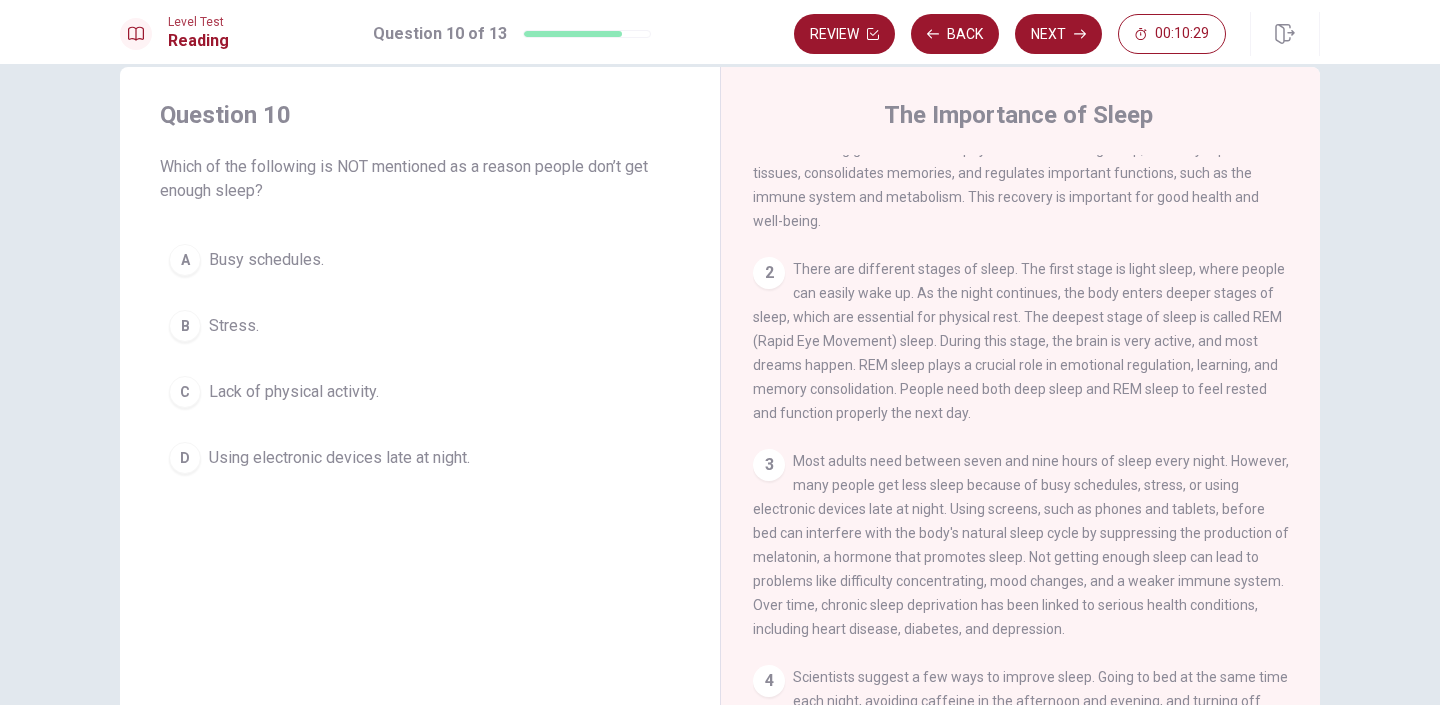 click on "Lack of physical activity." at bounding box center (266, 260) 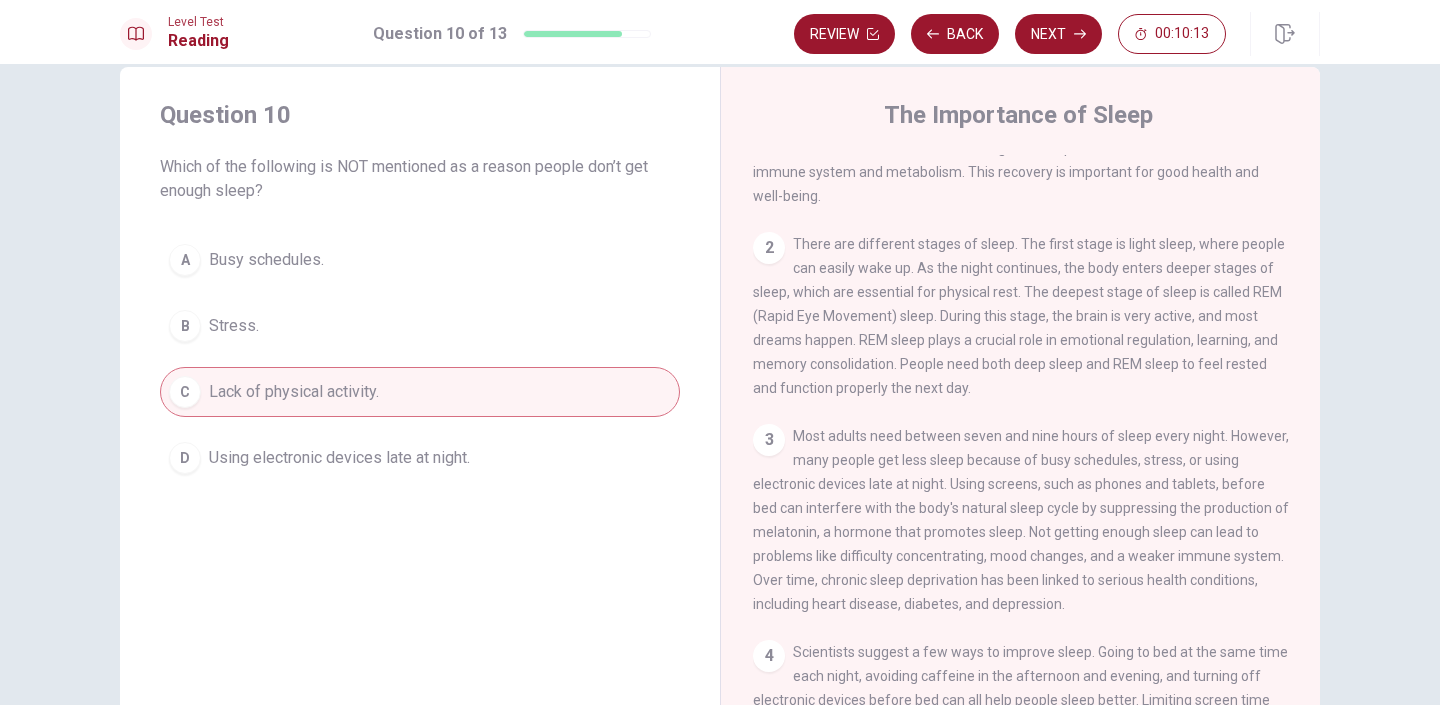 scroll, scrollTop: 119, scrollLeft: 0, axis: vertical 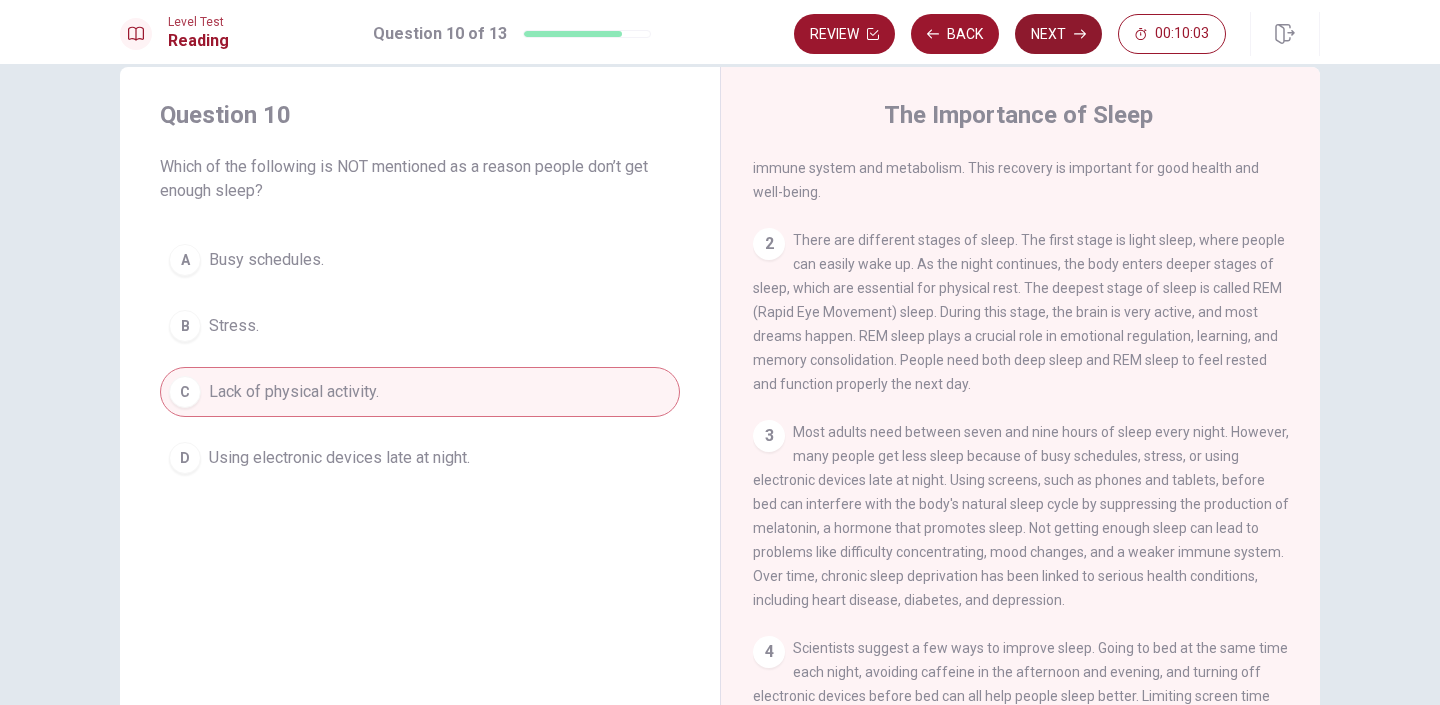 click at bounding box center (873, 34) 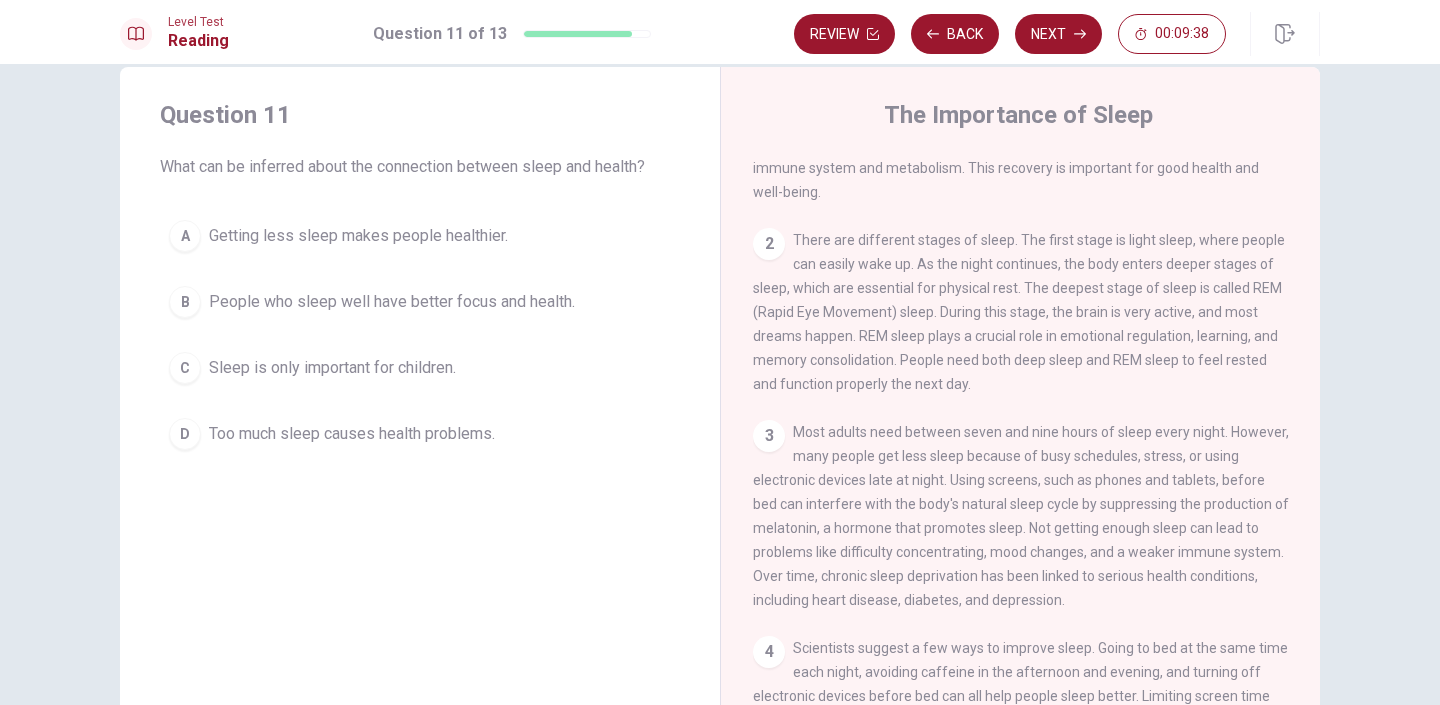 click on "People who sleep well have better focus and health." at bounding box center (358, 236) 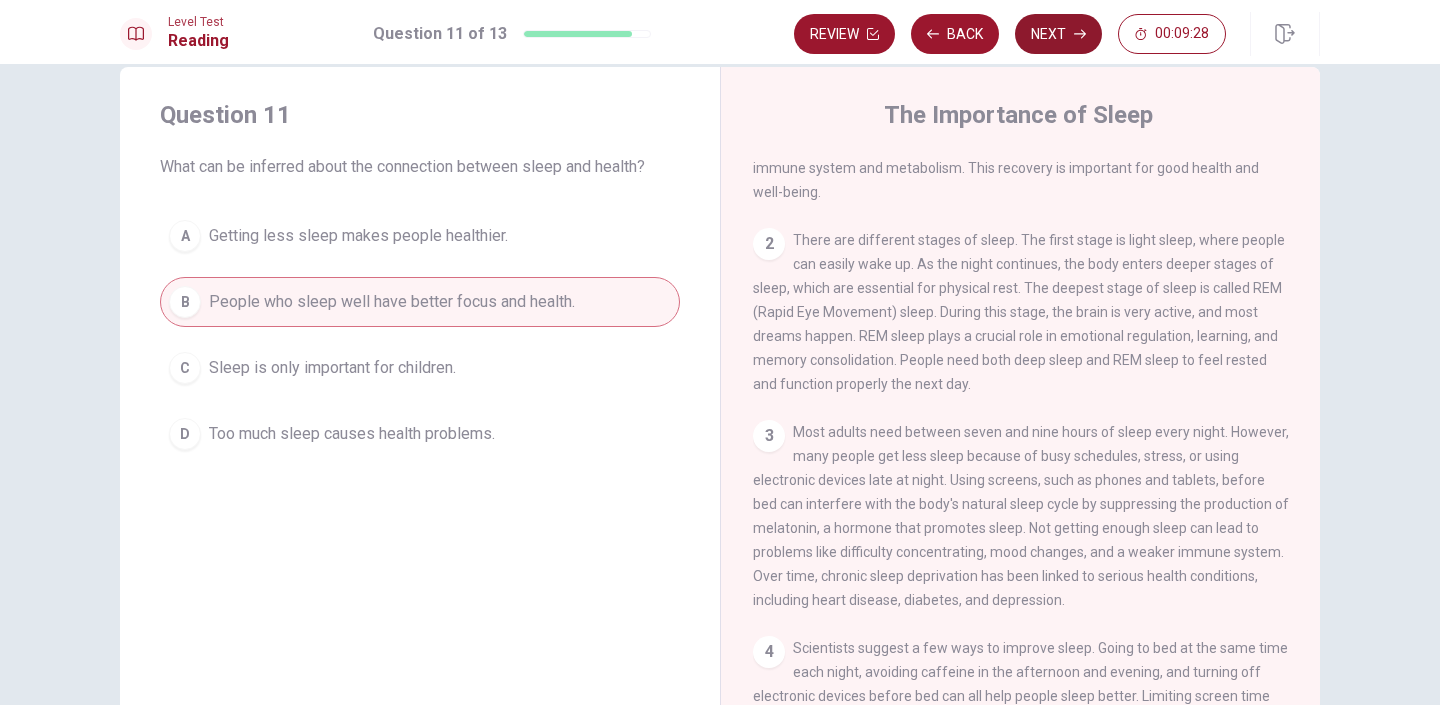 click on "Next" at bounding box center [1058, 34] 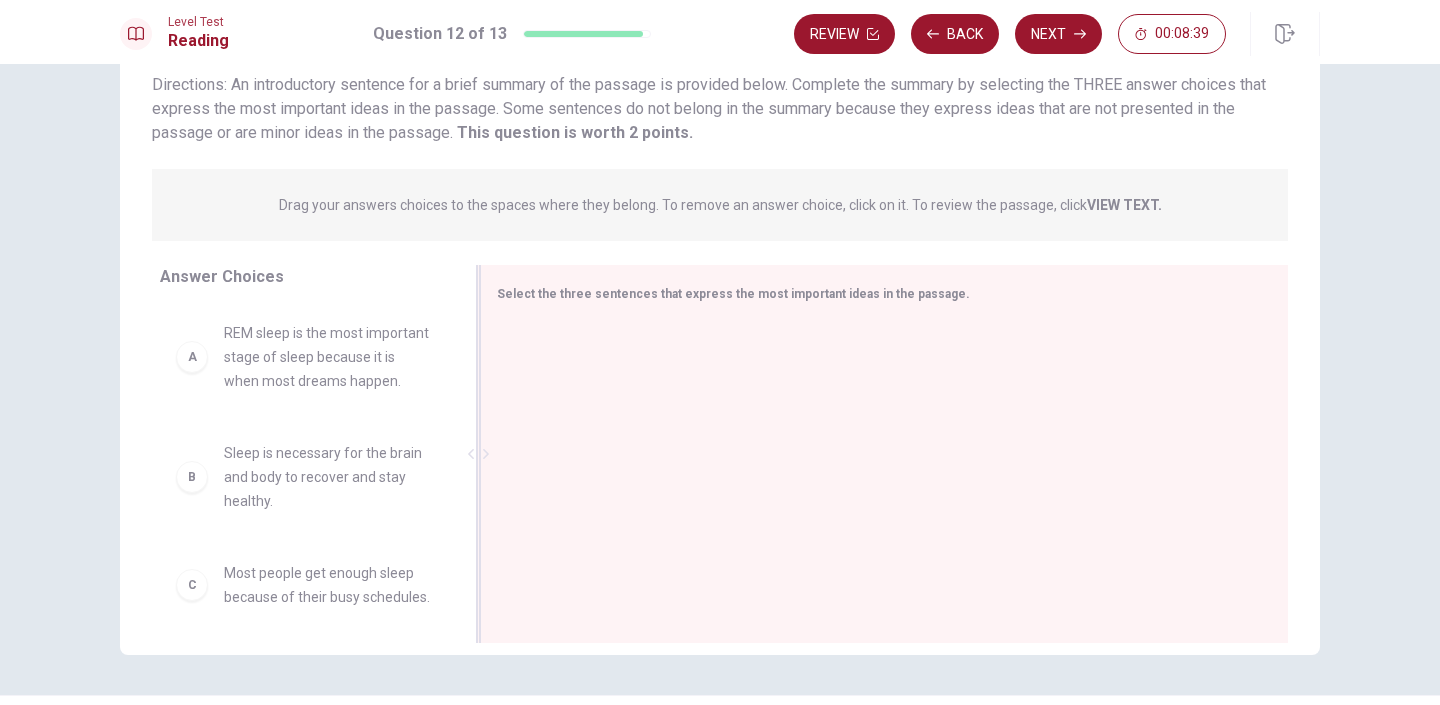 scroll, scrollTop: 161, scrollLeft: 0, axis: vertical 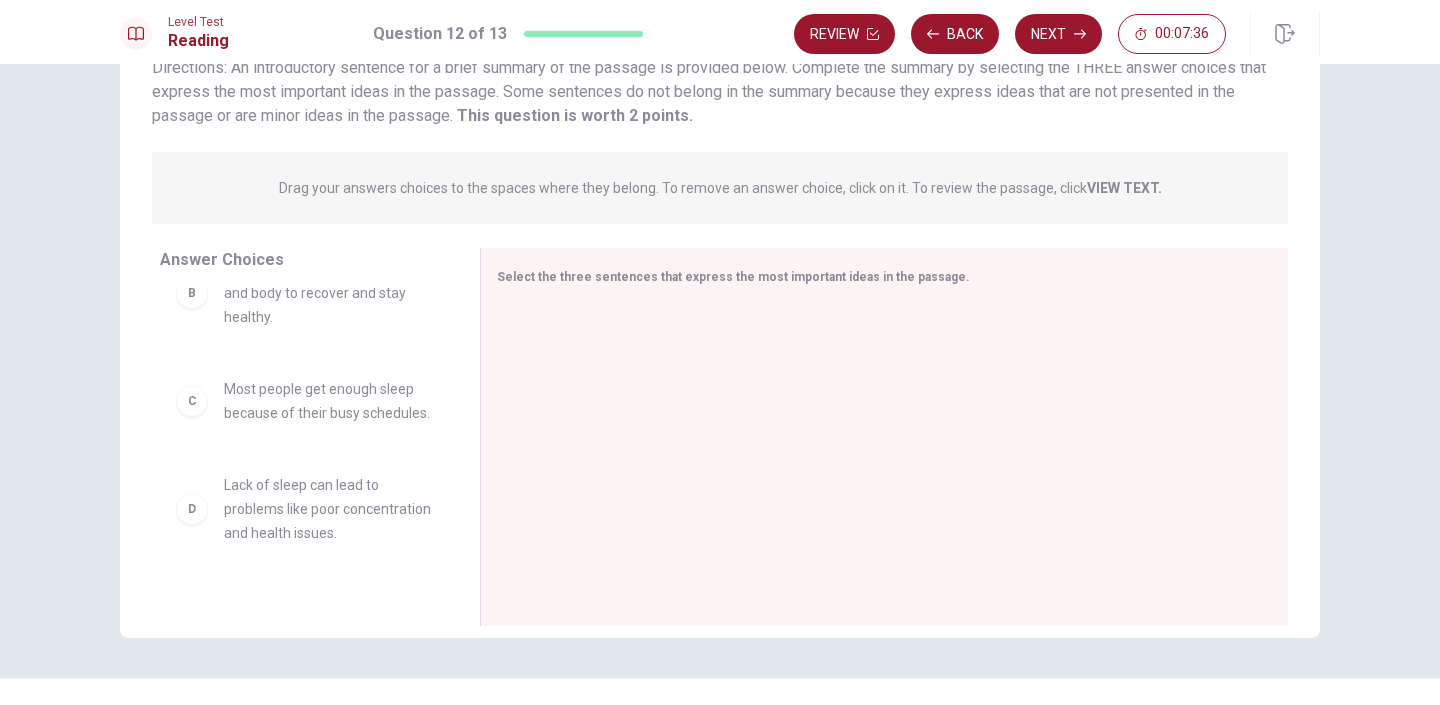 click on "Lack of sleep can lead to problems like poor concentration and health issues." at bounding box center (328, 173) 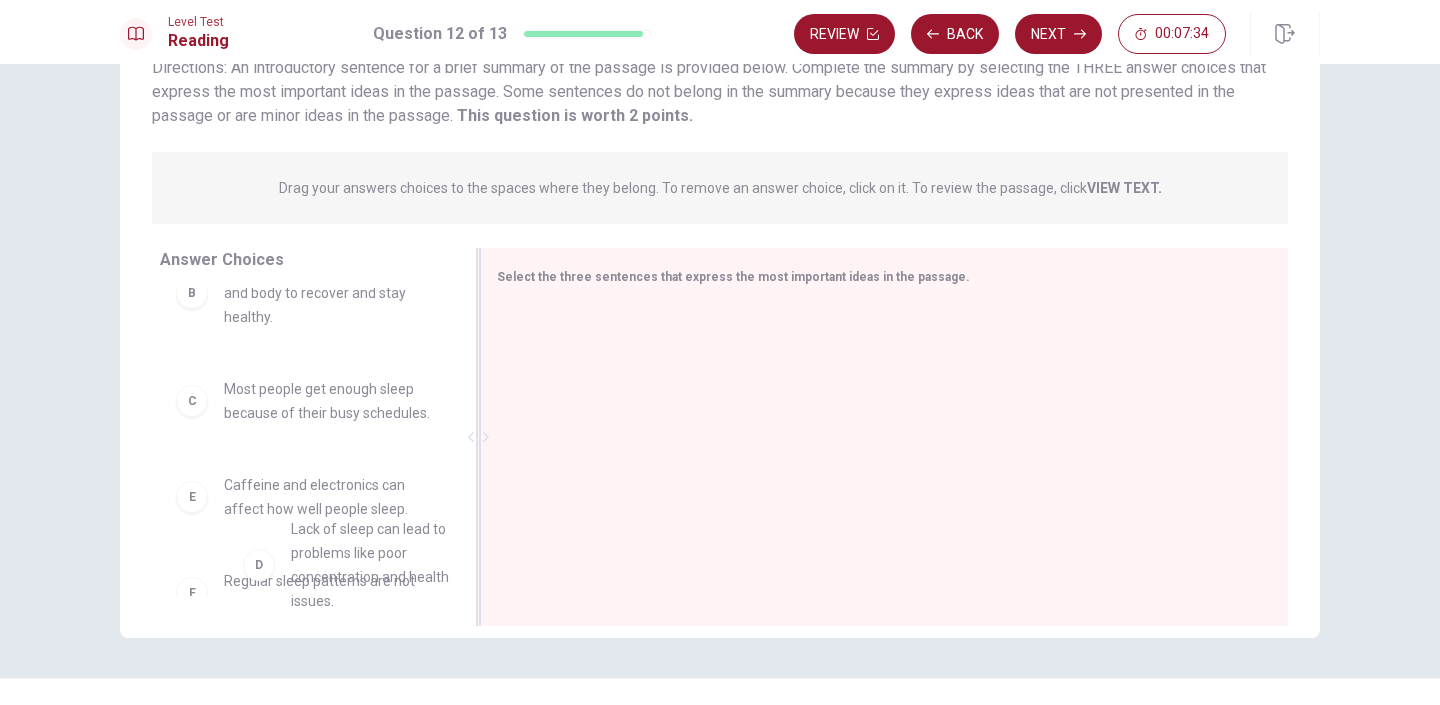 scroll, scrollTop: 177, scrollLeft: 0, axis: vertical 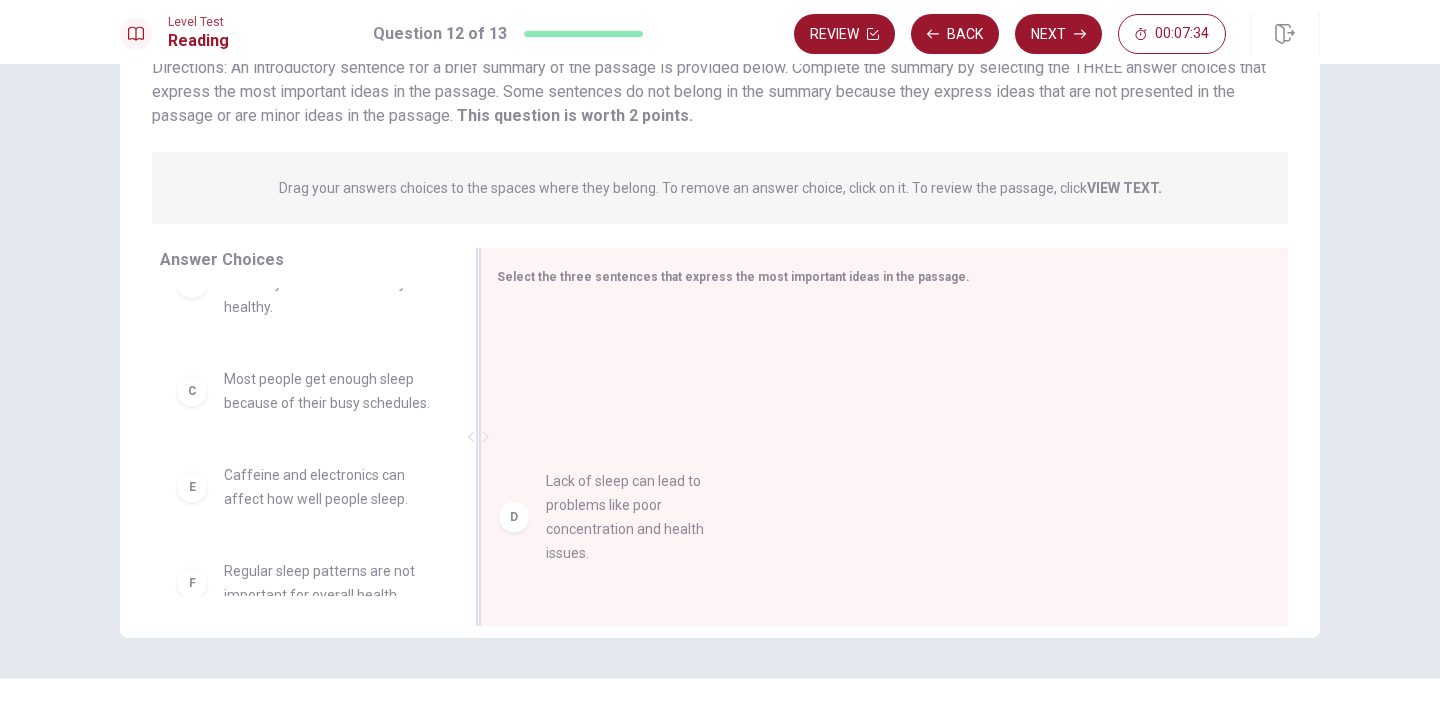 drag, startPoint x: 283, startPoint y: 552, endPoint x: 695, endPoint y: 487, distance: 417.09592 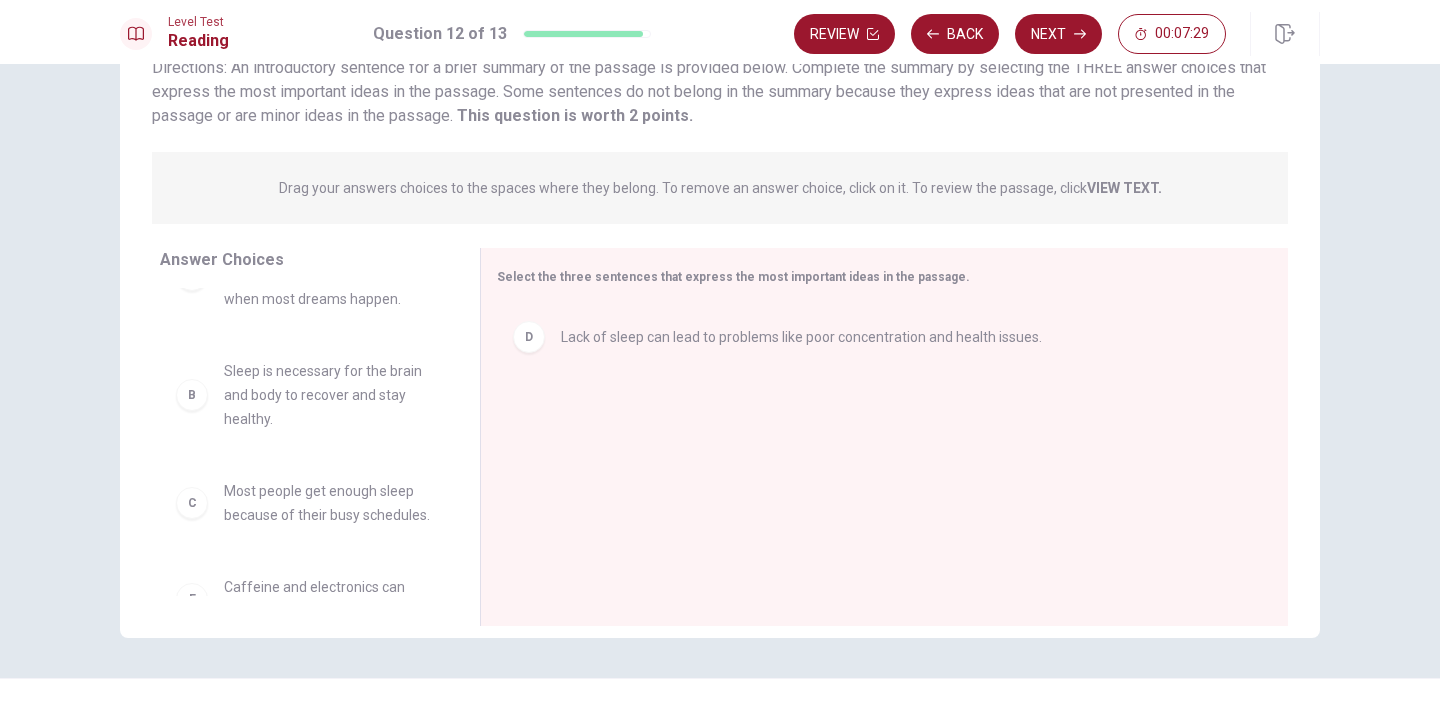 scroll, scrollTop: 55, scrollLeft: 0, axis: vertical 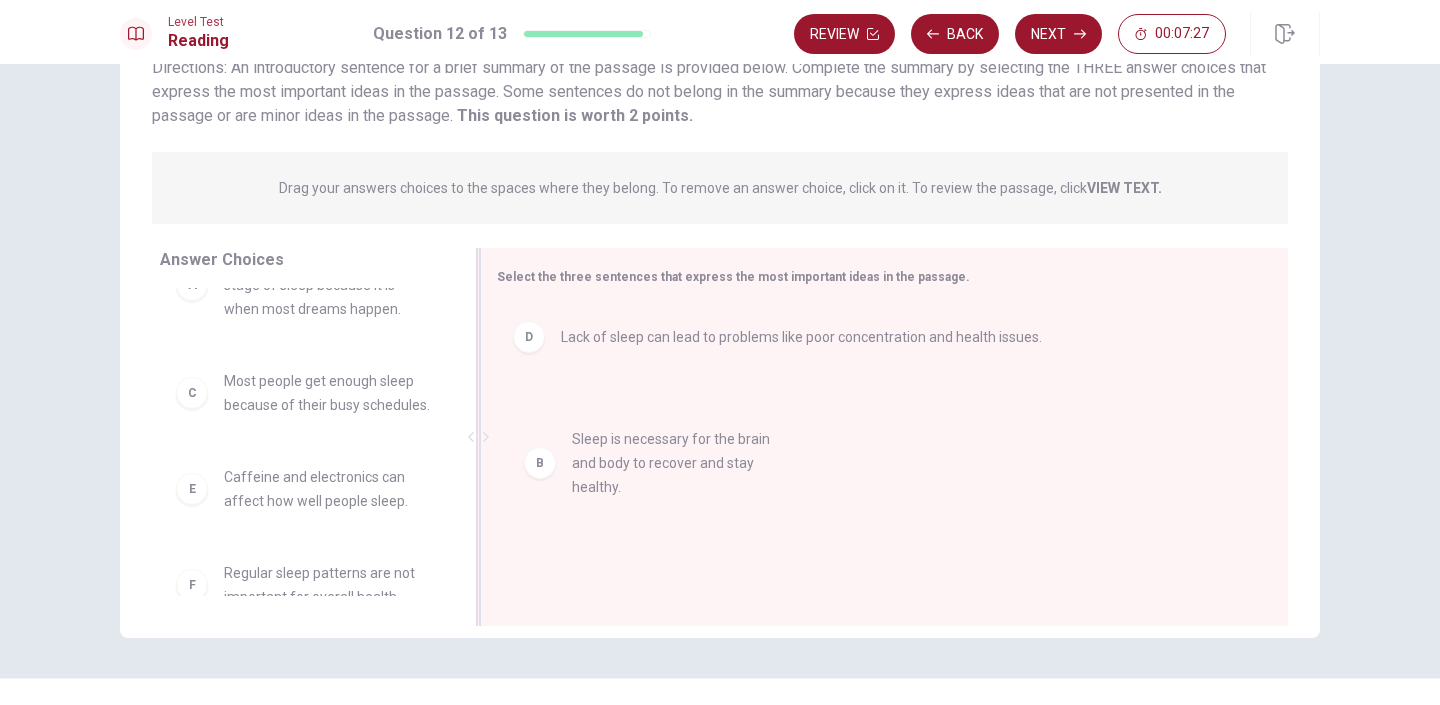 drag, startPoint x: 285, startPoint y: 417, endPoint x: 645, endPoint y: 449, distance: 361.41943 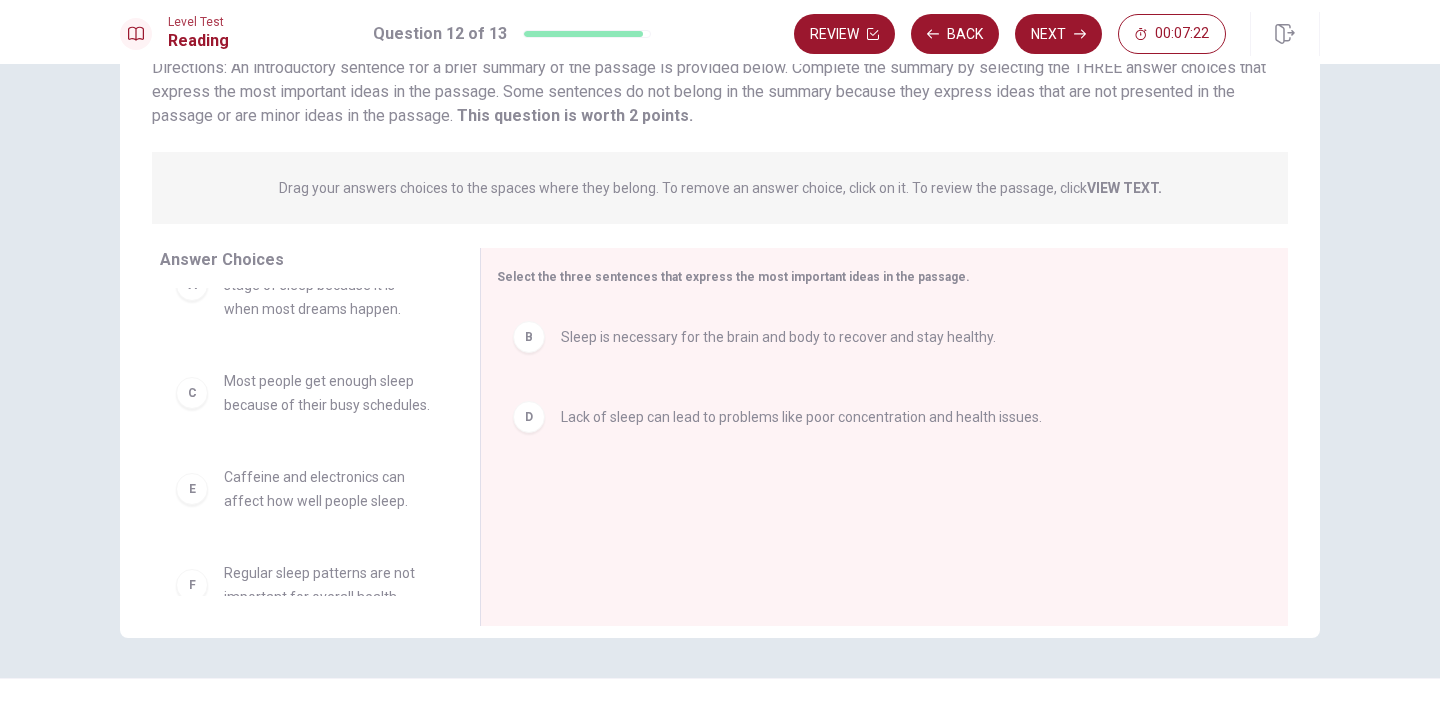 scroll, scrollTop: 0, scrollLeft: 0, axis: both 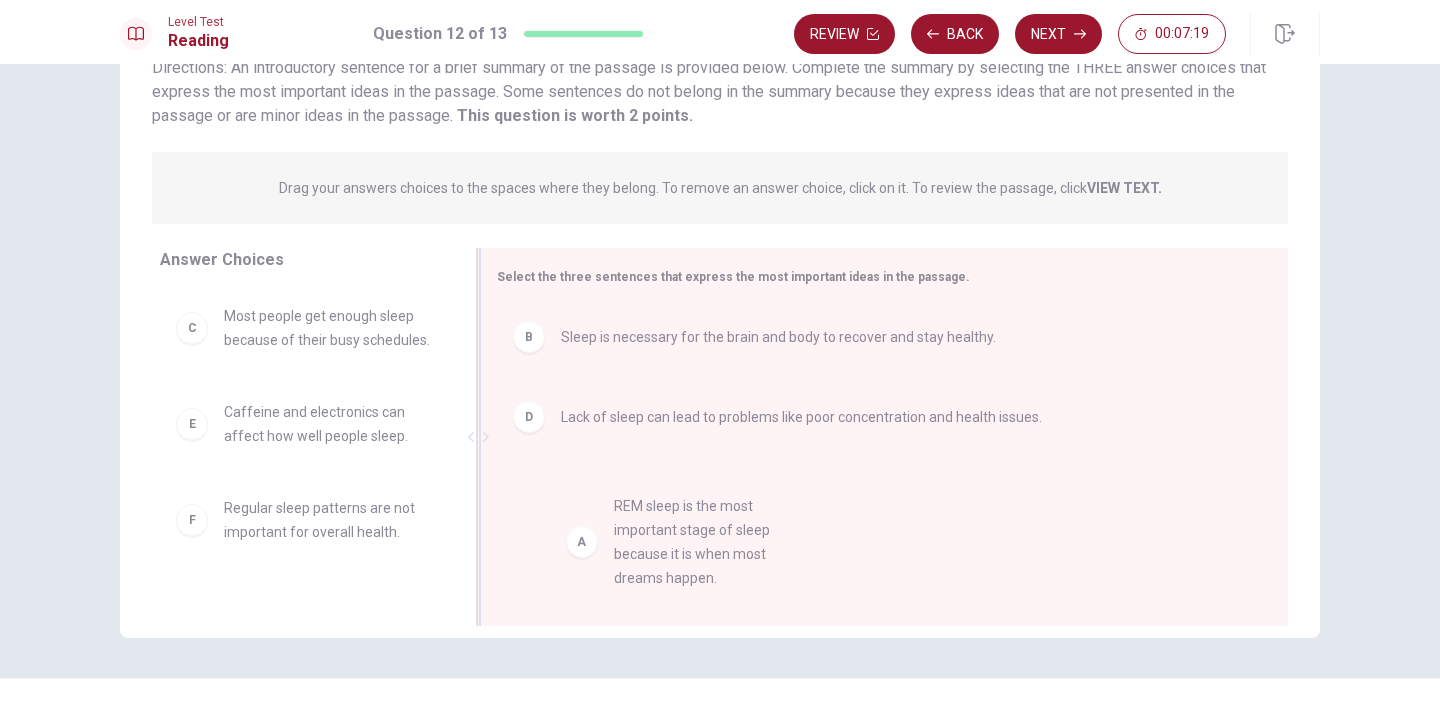 drag, startPoint x: 285, startPoint y: 345, endPoint x: 692, endPoint y: 540, distance: 451.30255 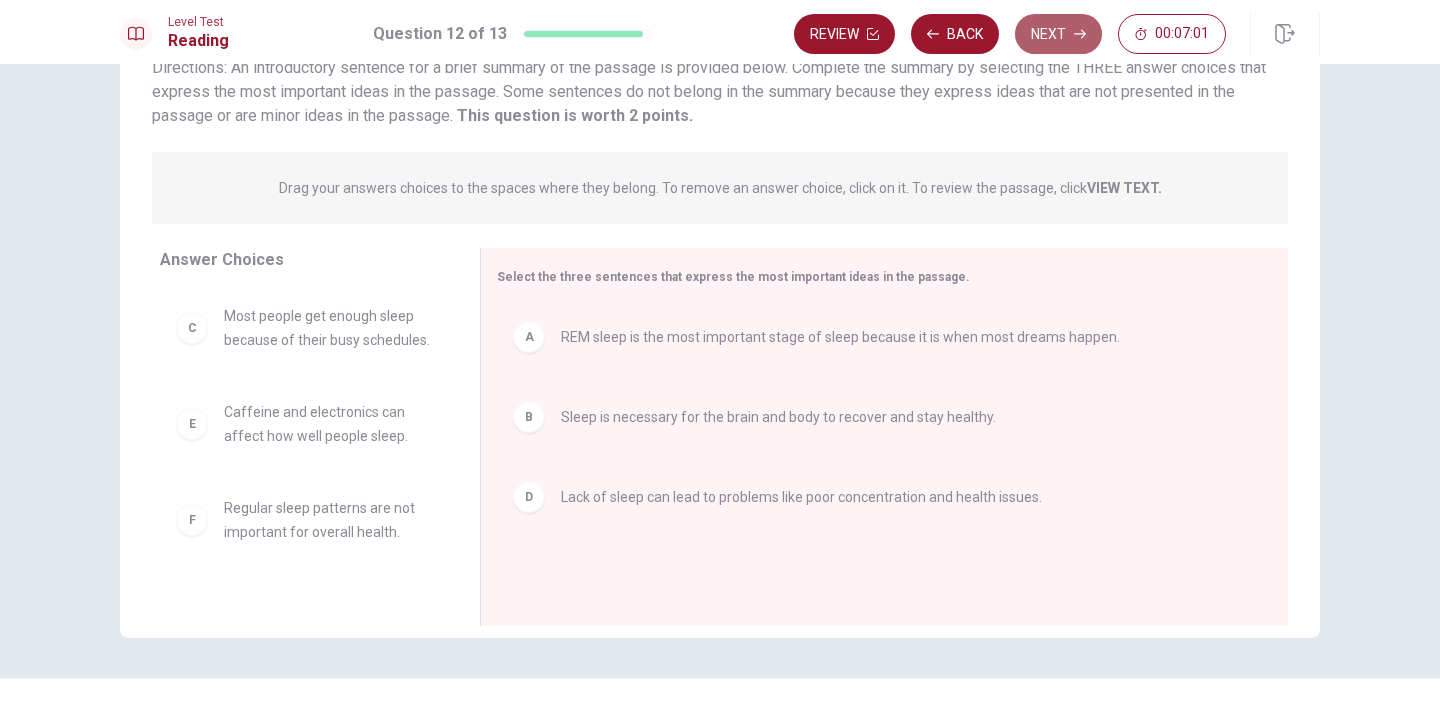 click on "Next" at bounding box center [1058, 34] 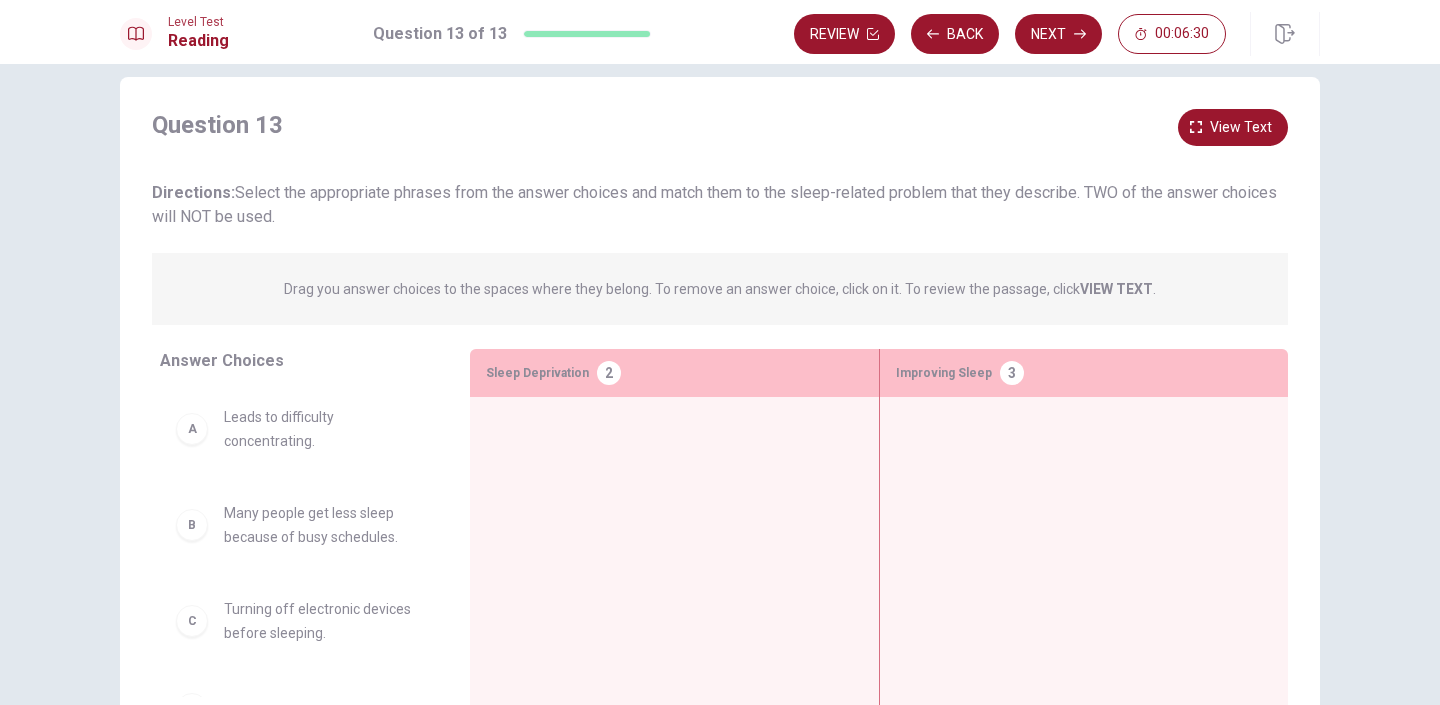 scroll, scrollTop: 23, scrollLeft: 0, axis: vertical 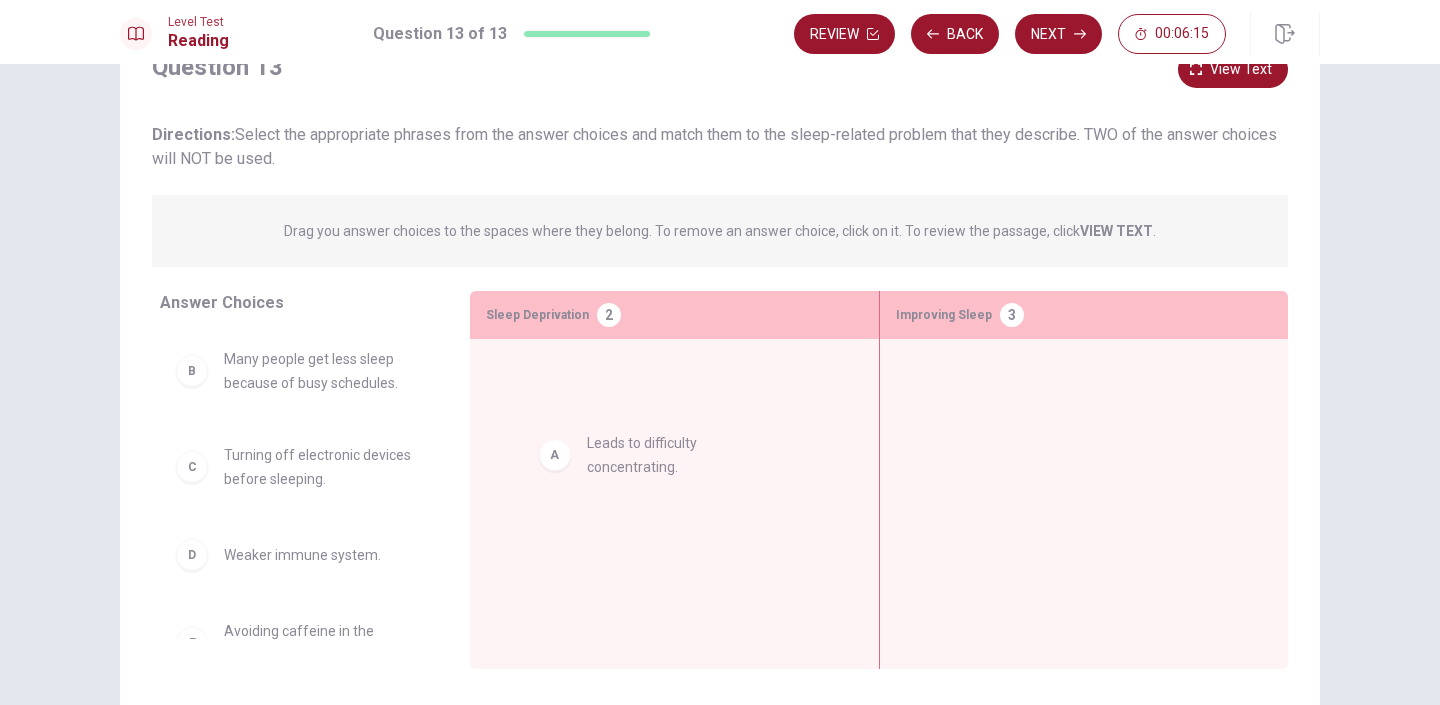 drag, startPoint x: 277, startPoint y: 379, endPoint x: 647, endPoint y: 462, distance: 379.1952 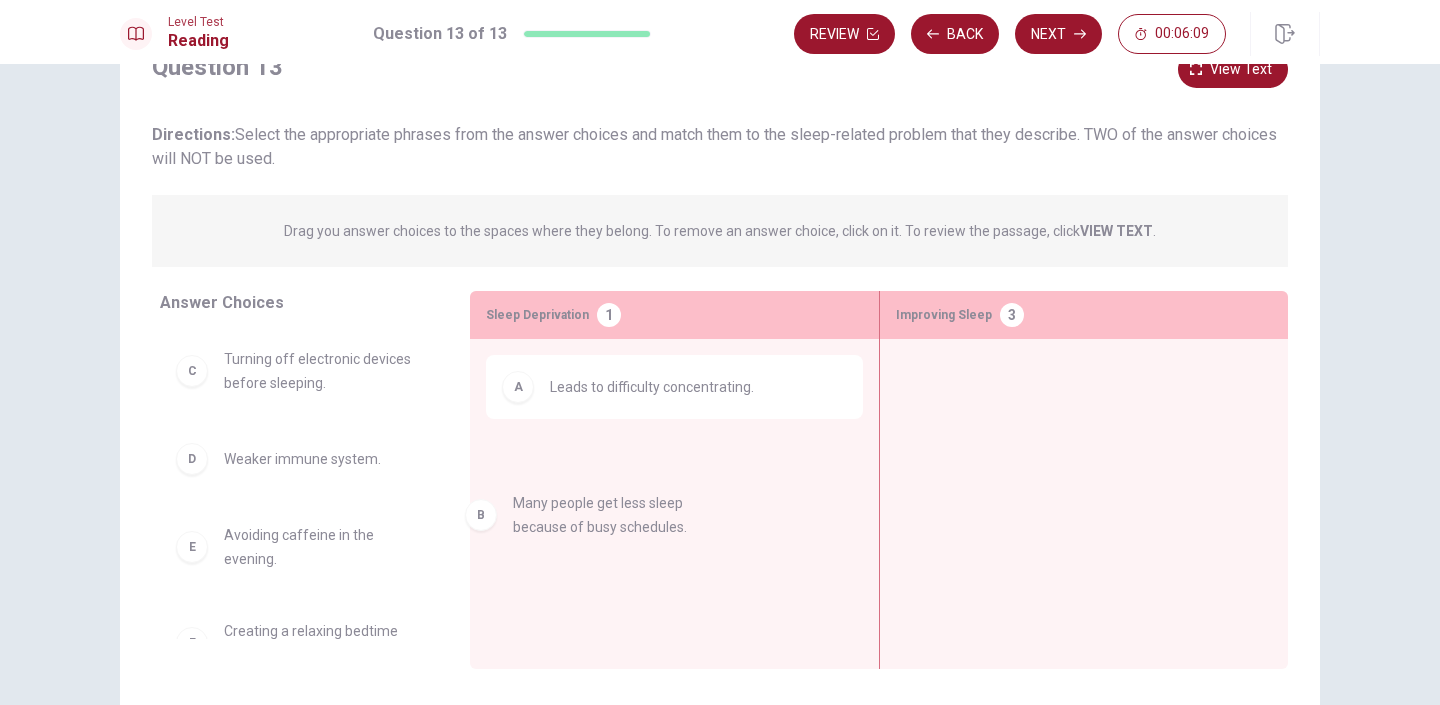 drag, startPoint x: 299, startPoint y: 374, endPoint x: 597, endPoint y: 516, distance: 330.10303 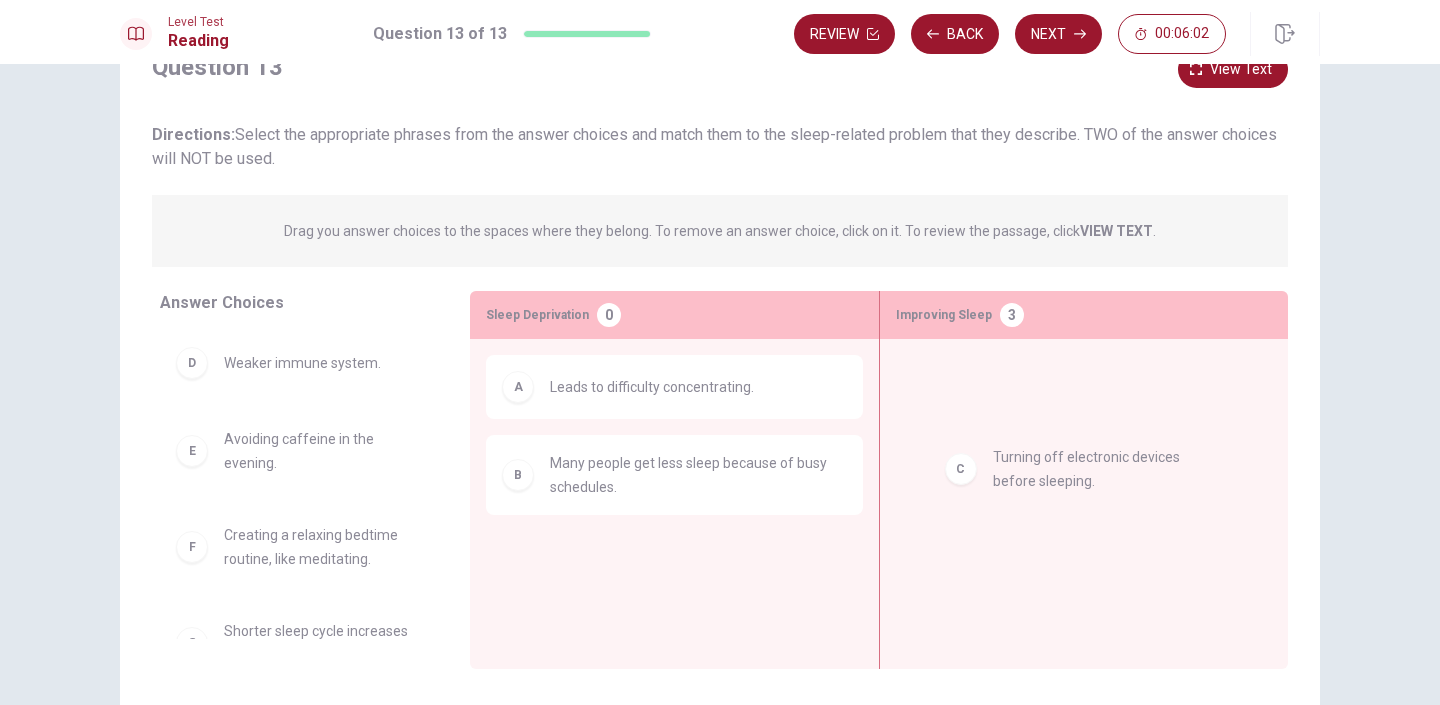 drag, startPoint x: 283, startPoint y: 367, endPoint x: 1062, endPoint y: 463, distance: 784.893 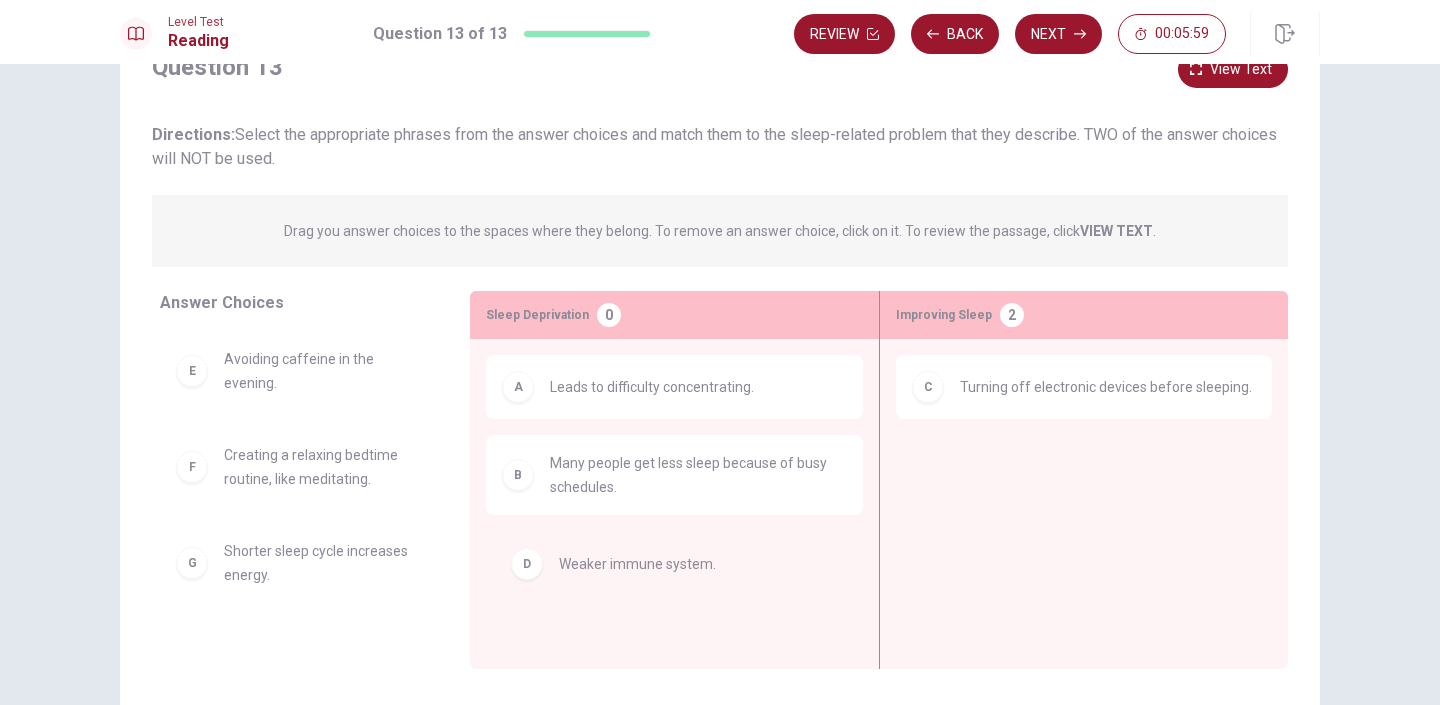 drag, startPoint x: 294, startPoint y: 371, endPoint x: 636, endPoint y: 572, distance: 396.69257 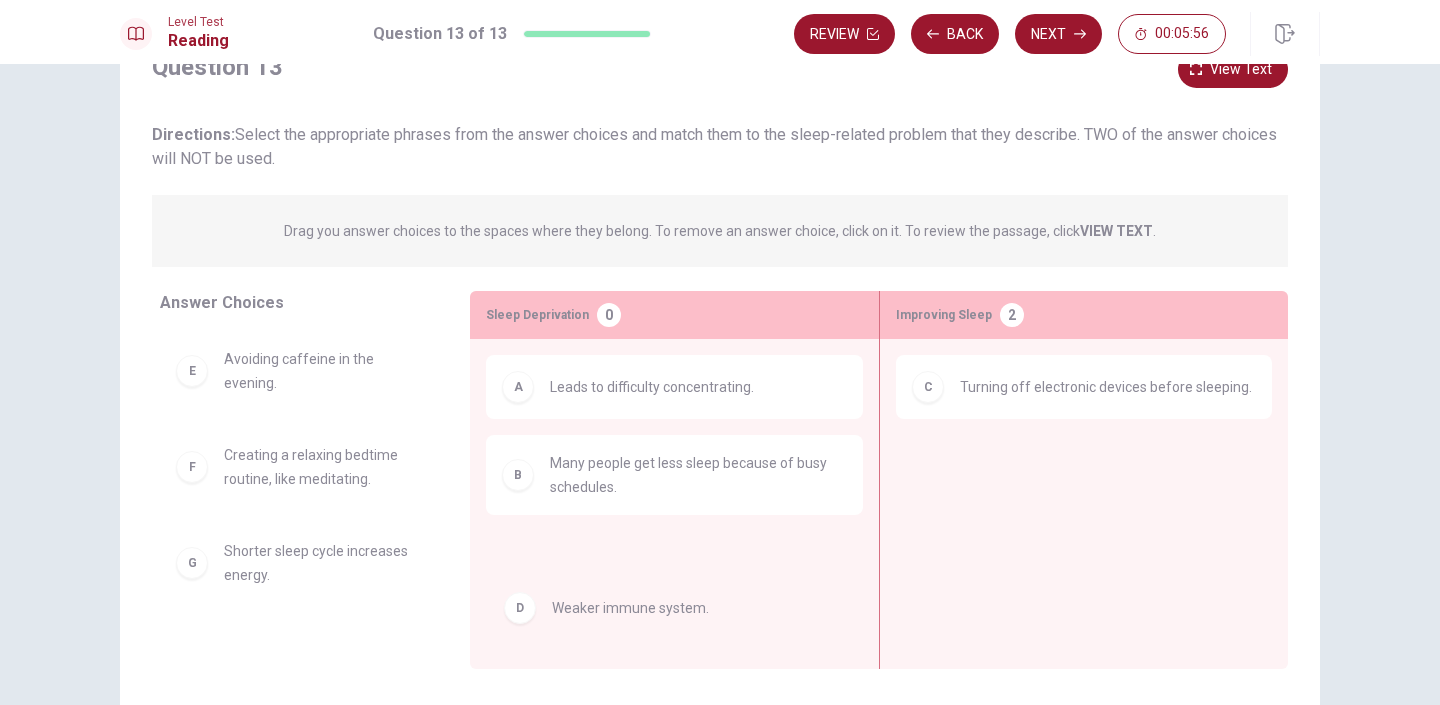 drag, startPoint x: 291, startPoint y: 363, endPoint x: 653, endPoint y: 624, distance: 446.27905 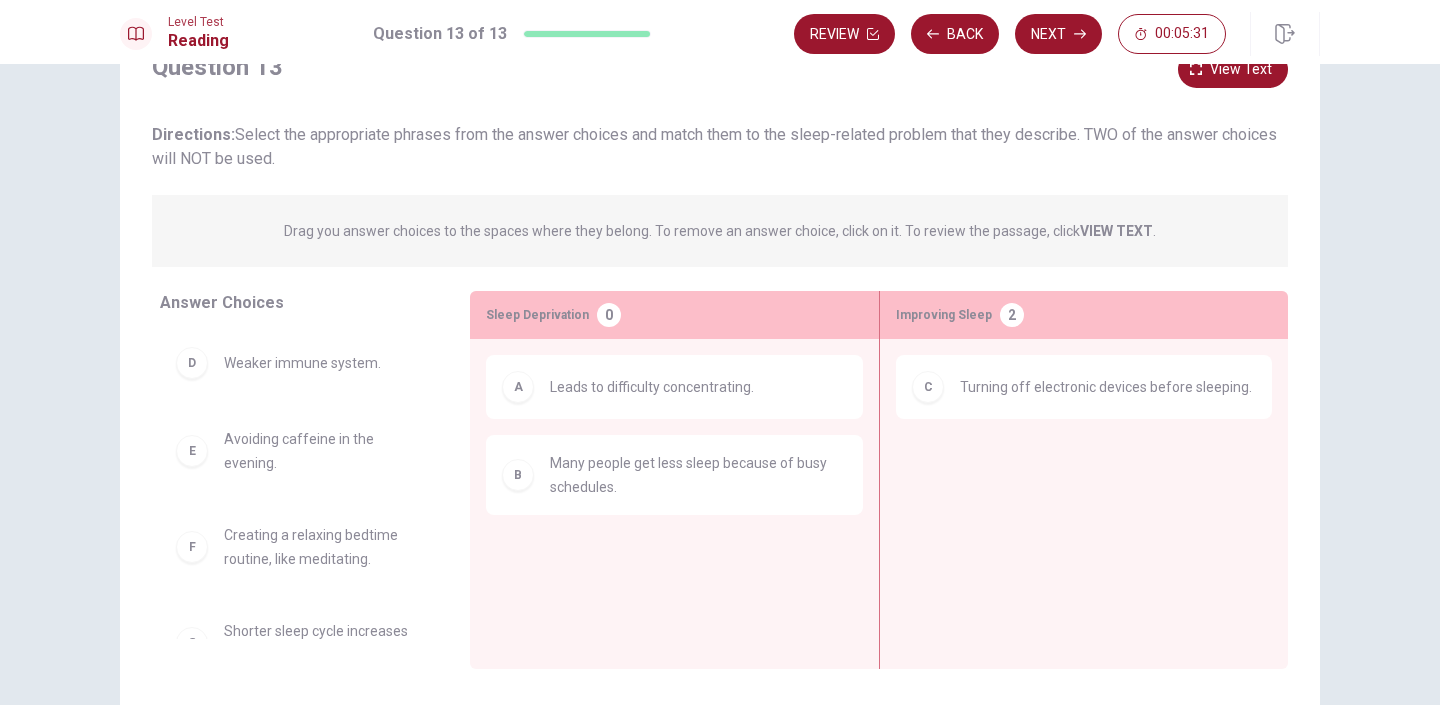 scroll, scrollTop: 0, scrollLeft: 0, axis: both 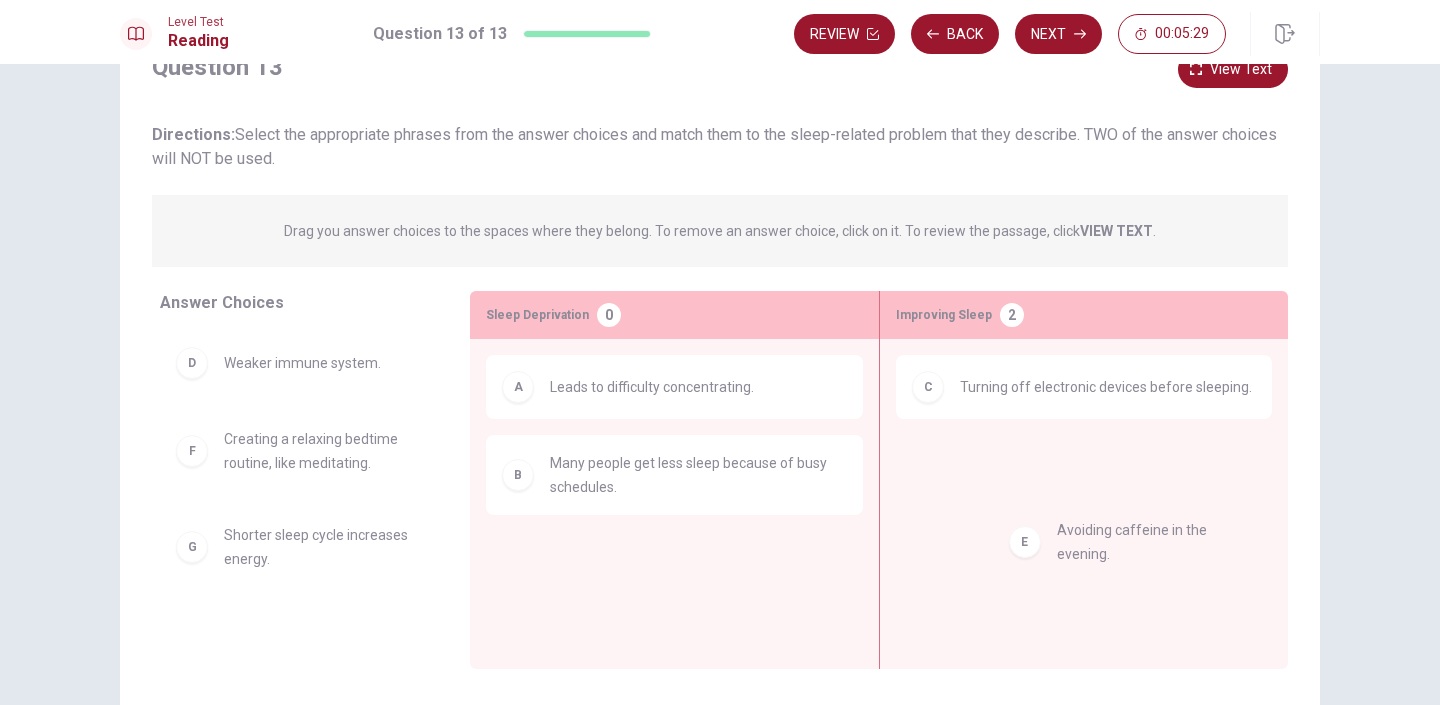 drag, startPoint x: 268, startPoint y: 449, endPoint x: 1114, endPoint y: 538, distance: 850.6686 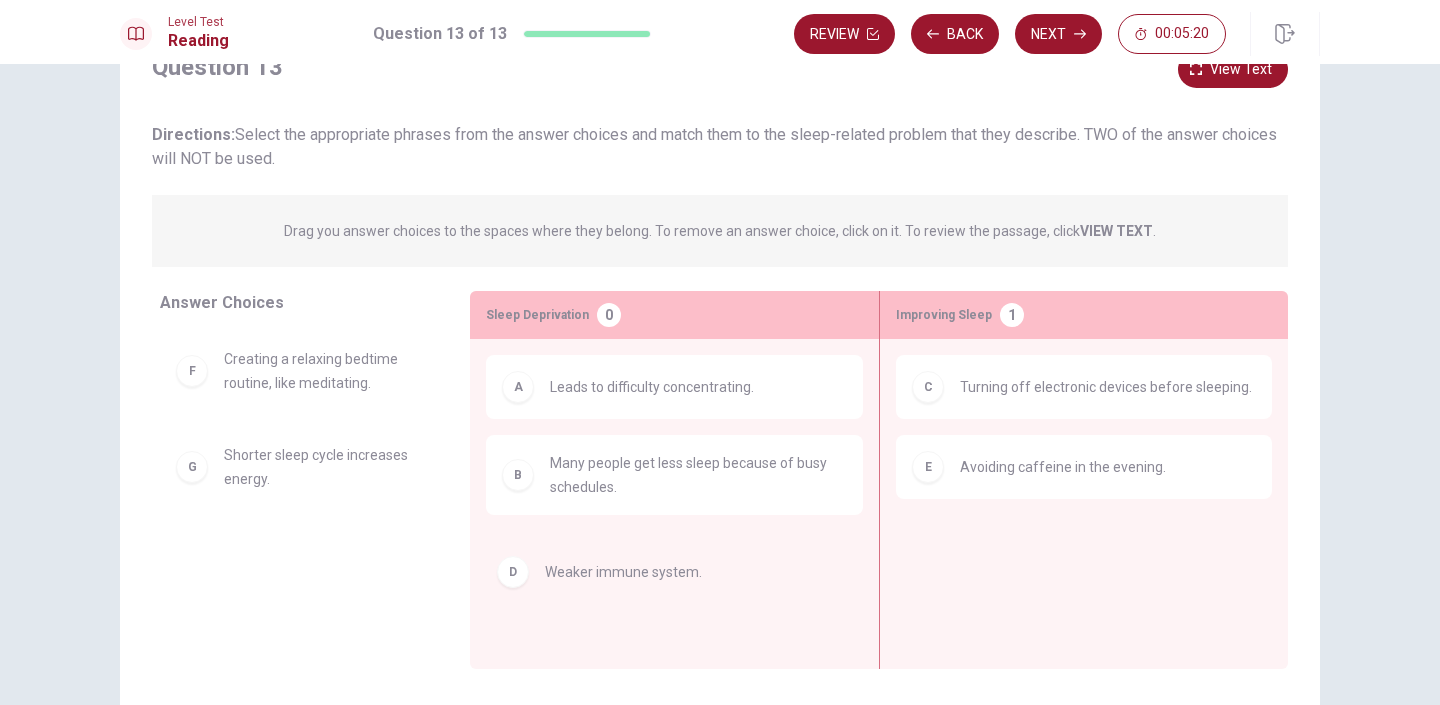 drag, startPoint x: 278, startPoint y: 364, endPoint x: 607, endPoint y: 573, distance: 389.77173 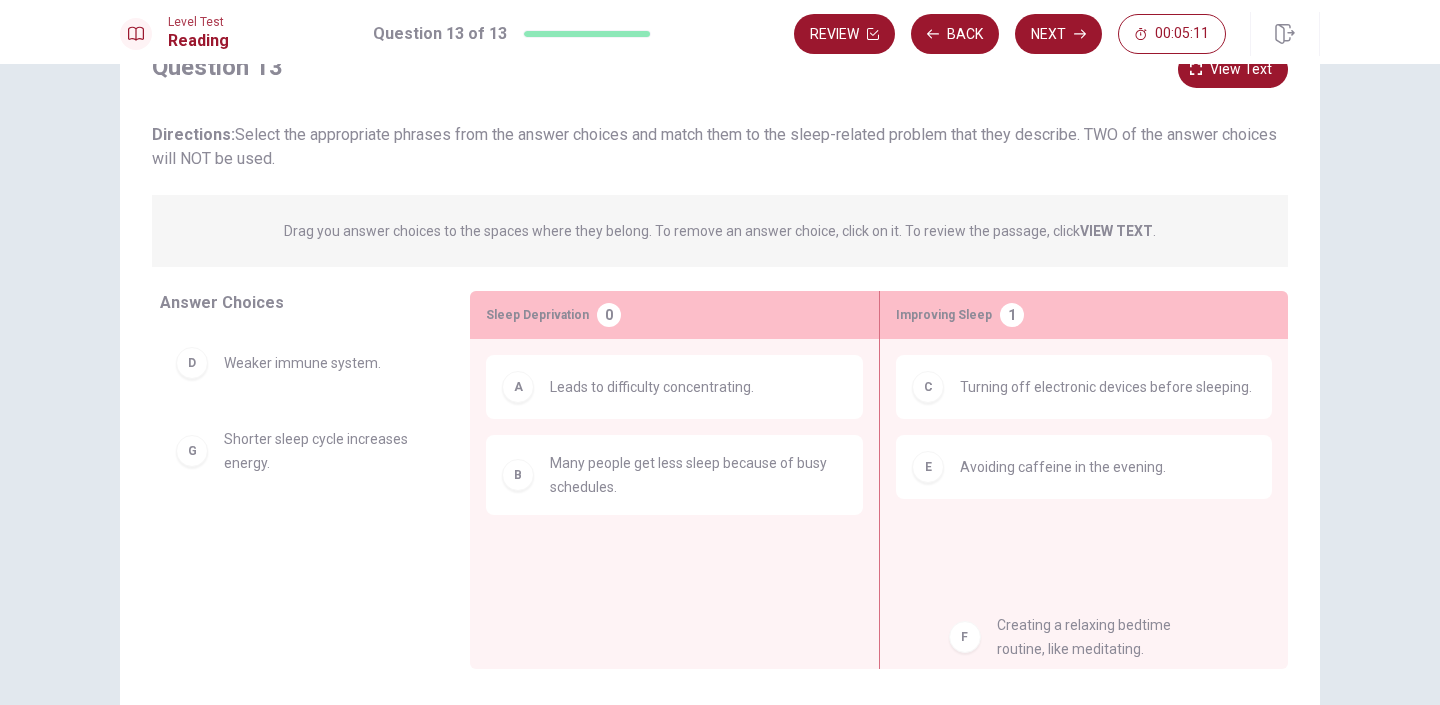 drag, startPoint x: 305, startPoint y: 459, endPoint x: 1085, endPoint y: 643, distance: 801.40875 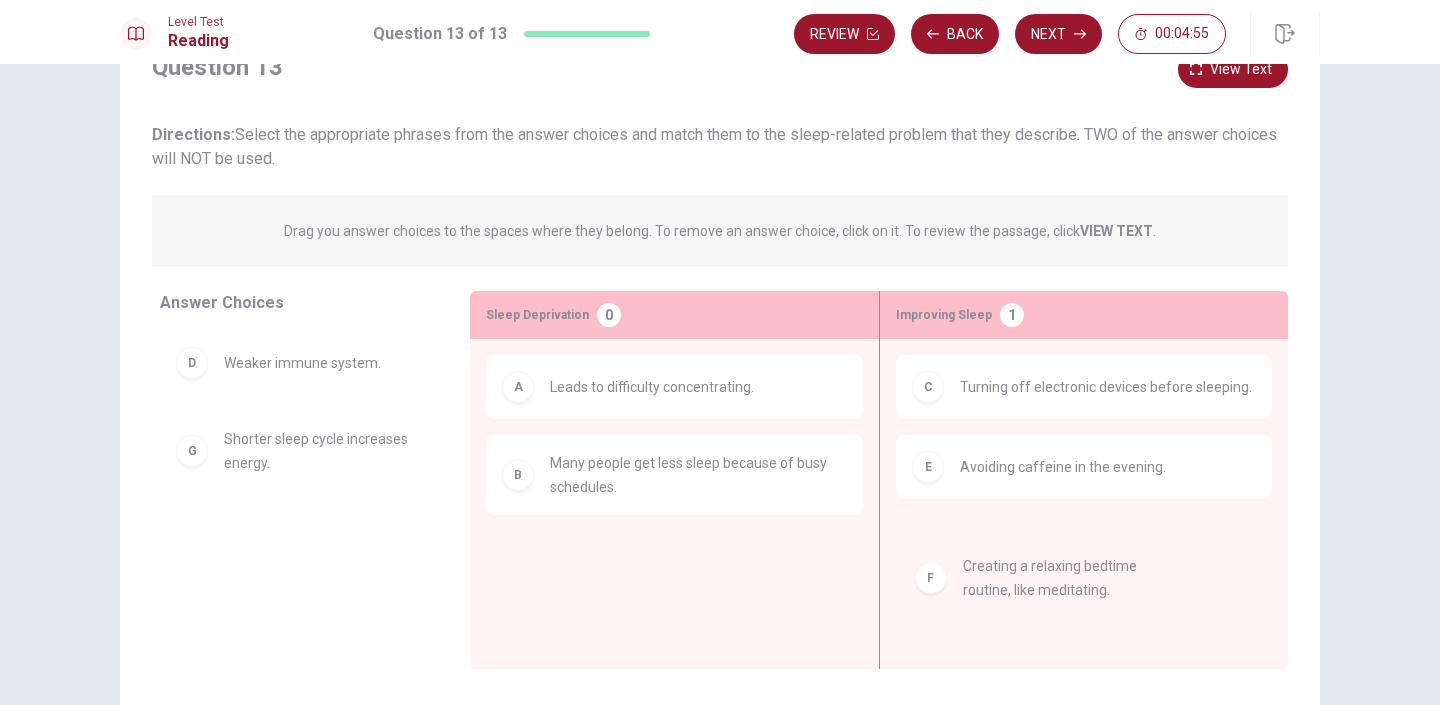 drag, startPoint x: 292, startPoint y: 452, endPoint x: 1043, endPoint y: 581, distance: 761.99866 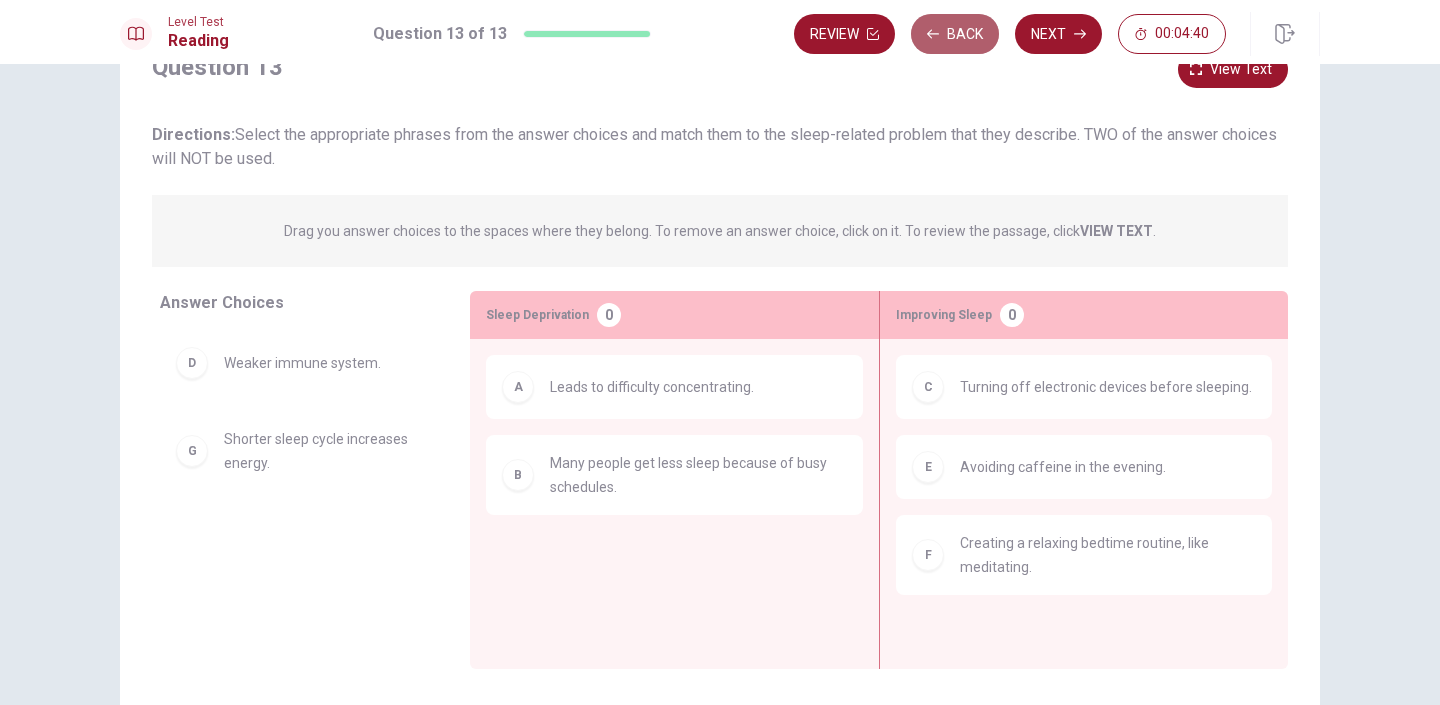 click on "Back" at bounding box center [955, 34] 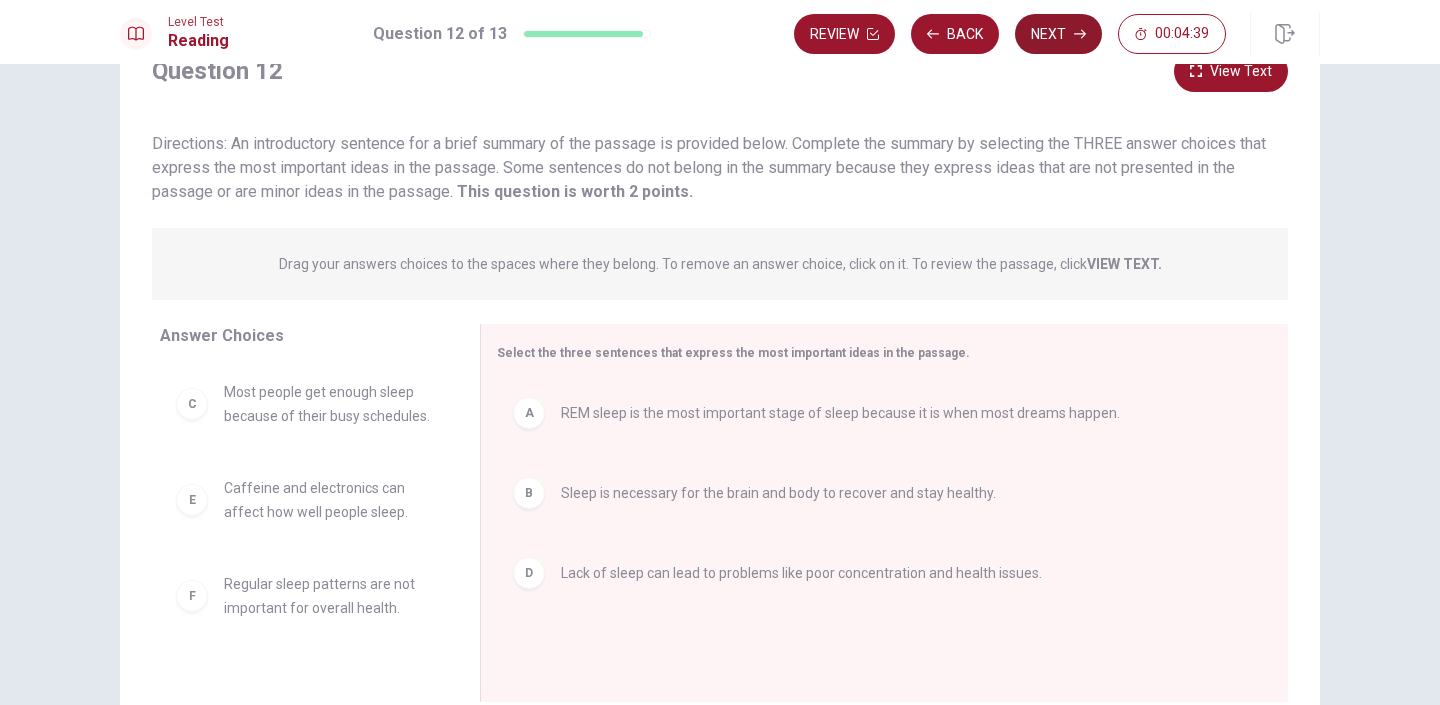 click on "Next" at bounding box center [1058, 34] 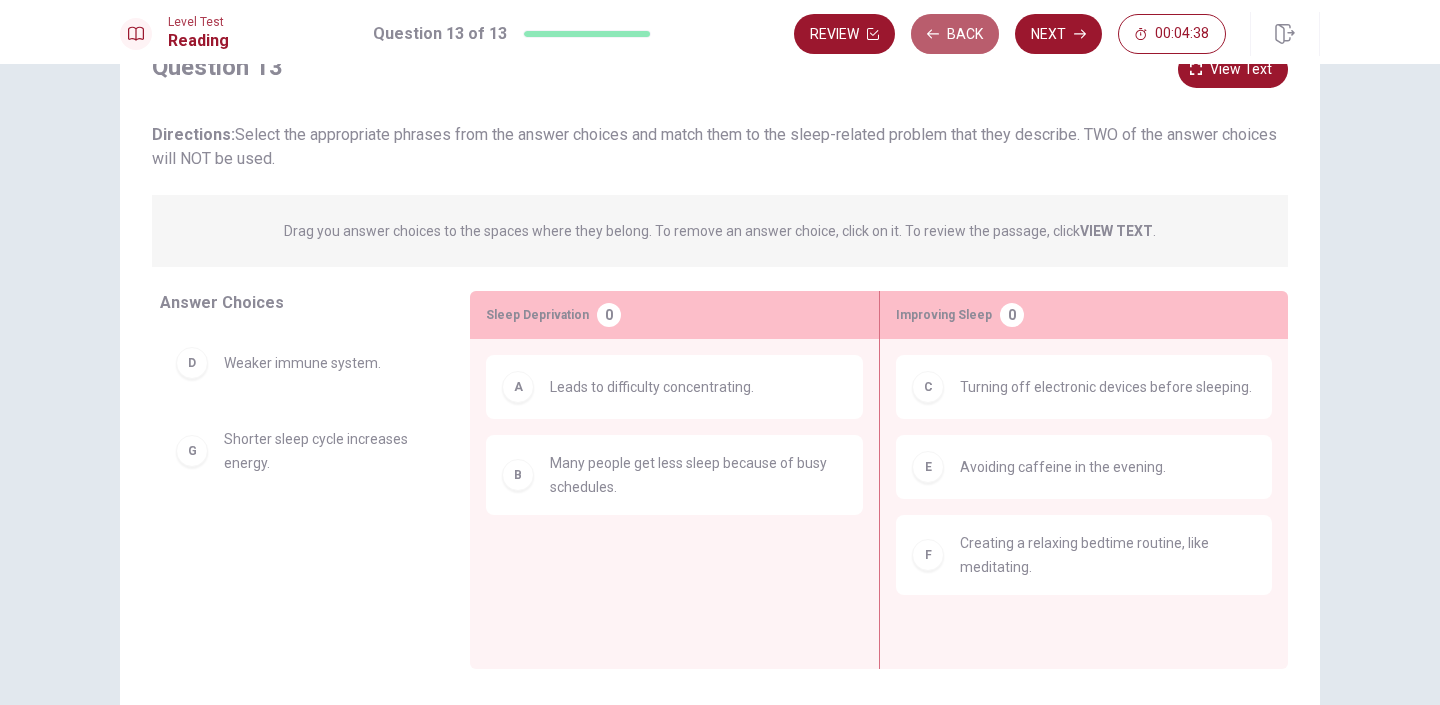 click on "Back" at bounding box center [955, 34] 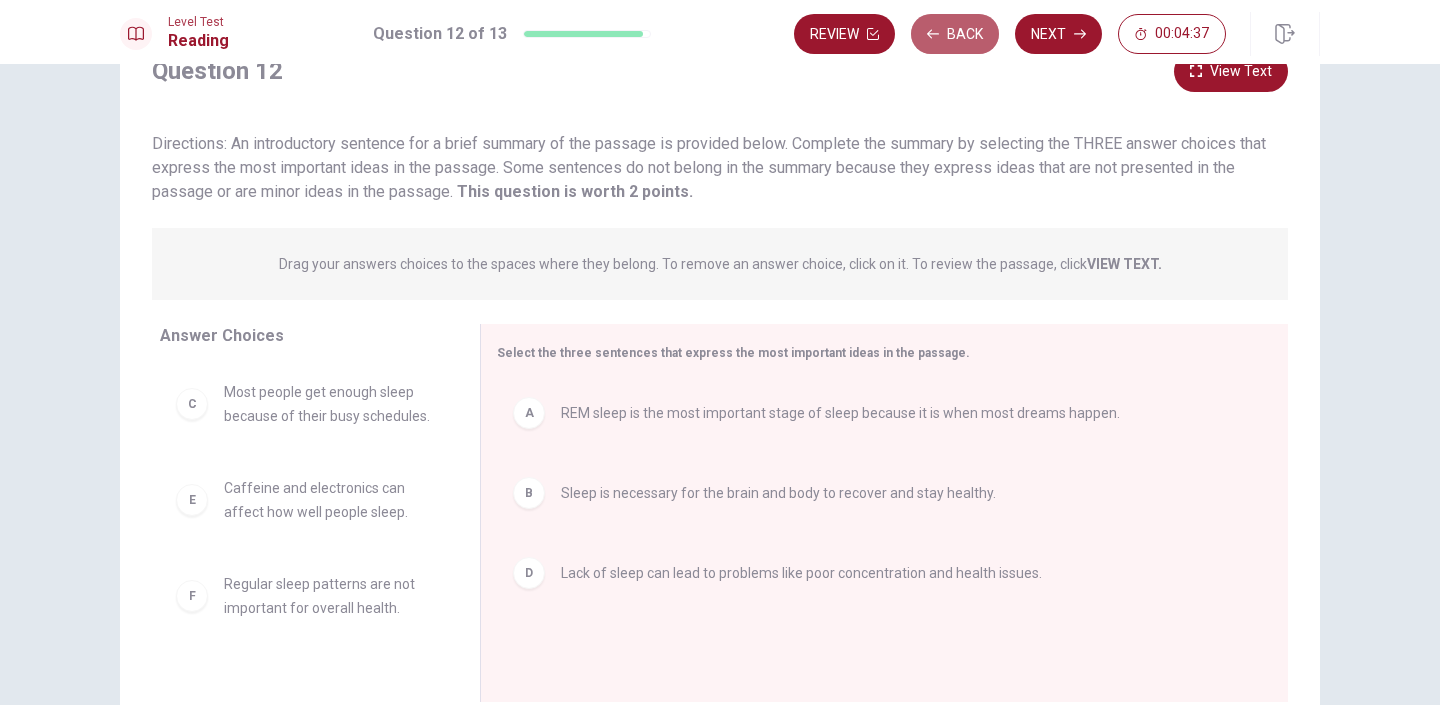 click on "Back" at bounding box center (955, 34) 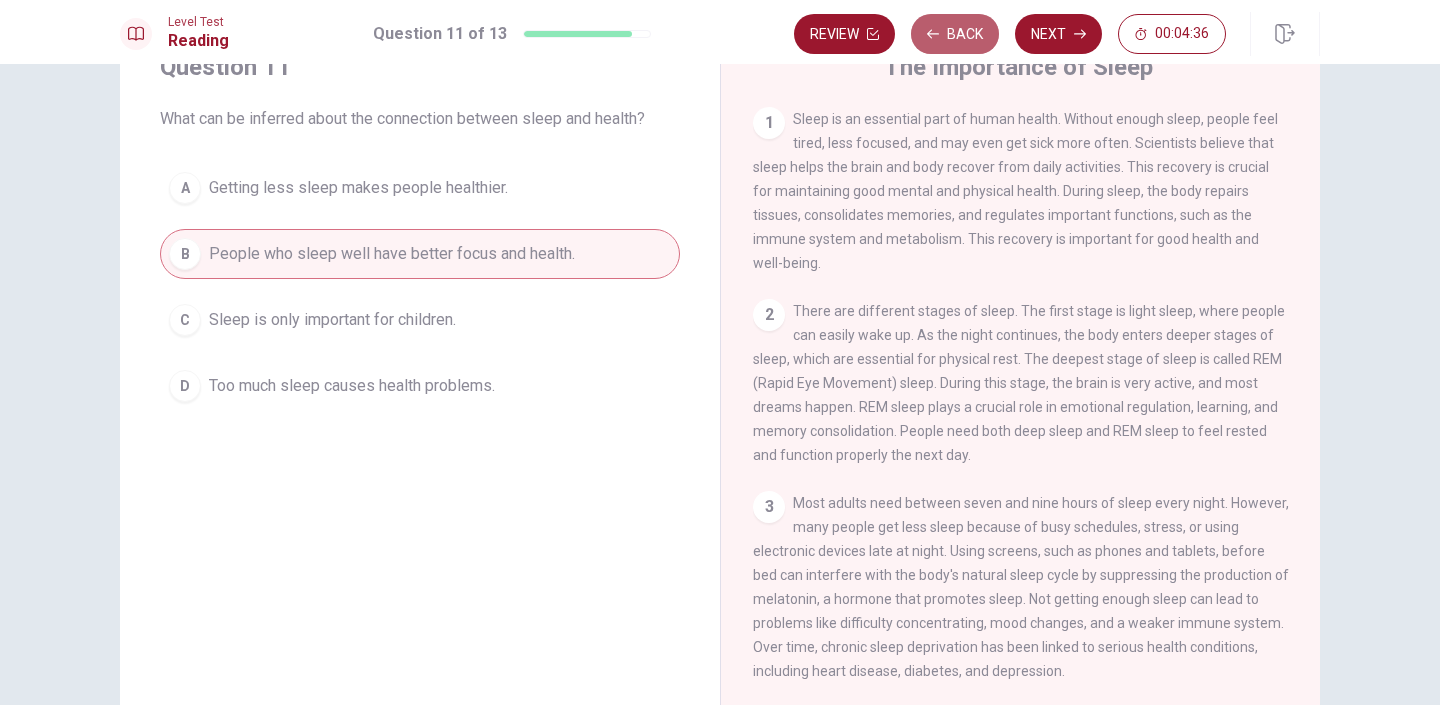 click on "Back" at bounding box center [955, 34] 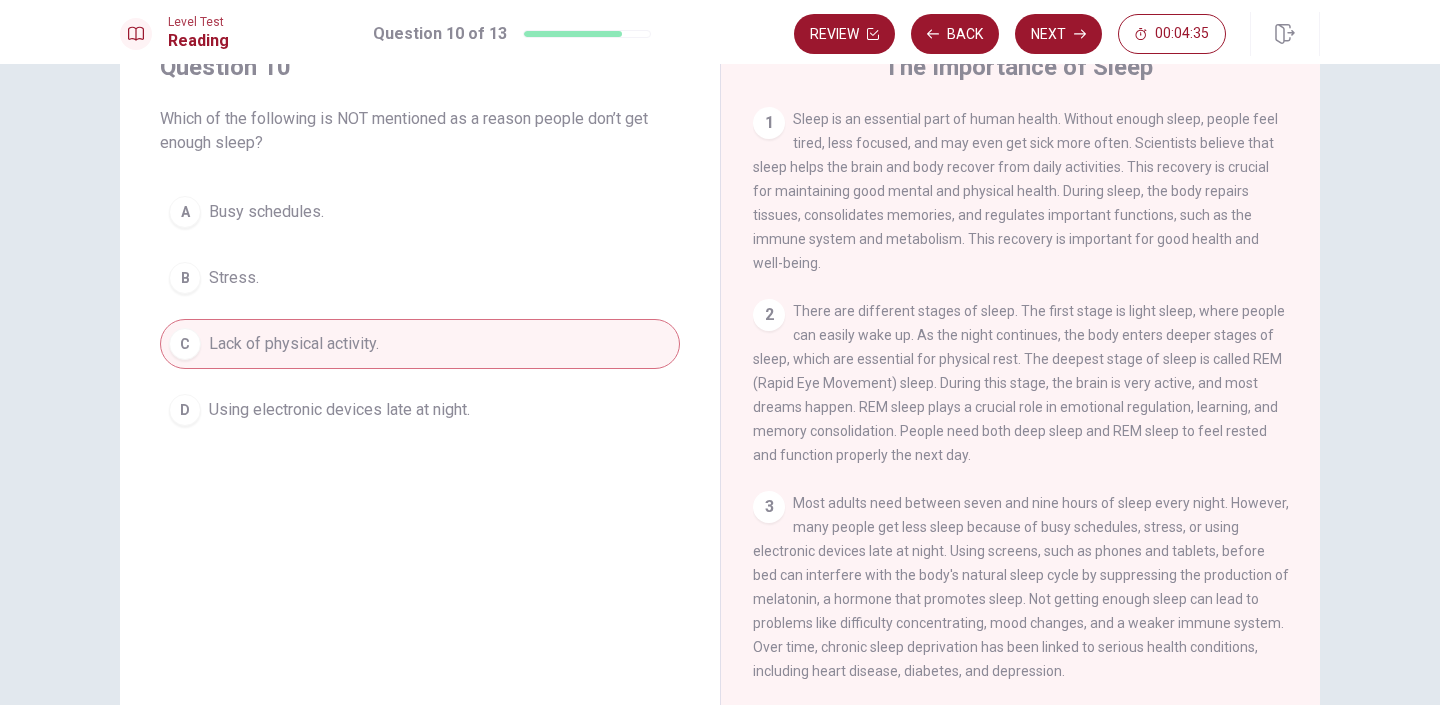 click on "Back" at bounding box center [955, 34] 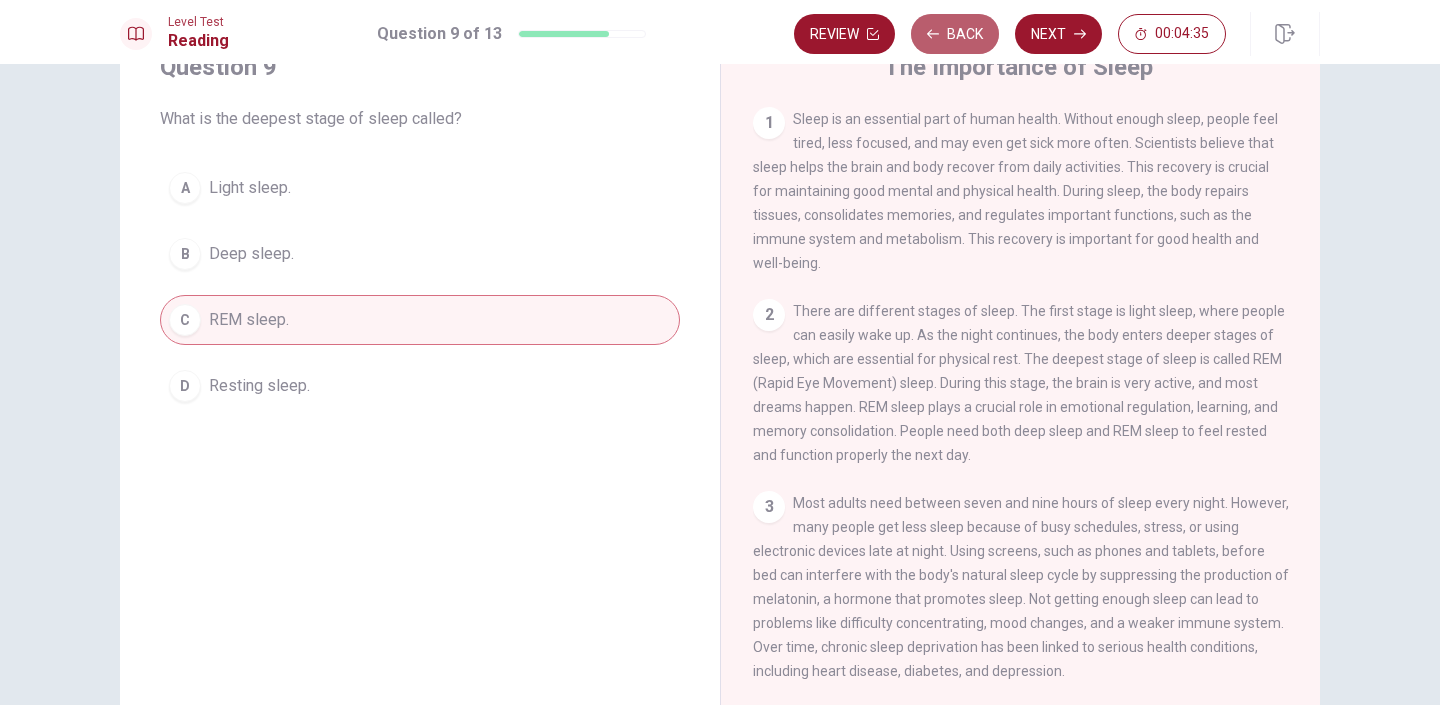 click on "Back" at bounding box center (955, 34) 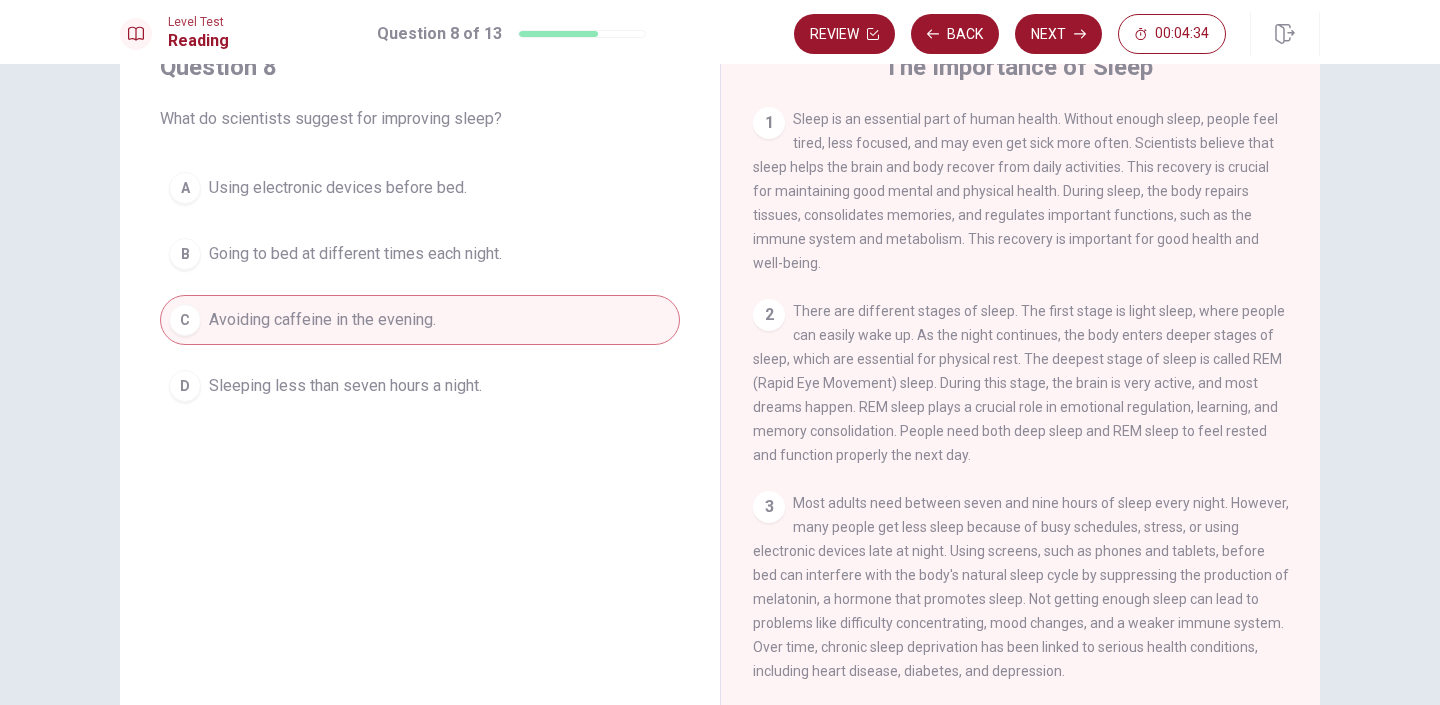 click on "Back" at bounding box center [955, 34] 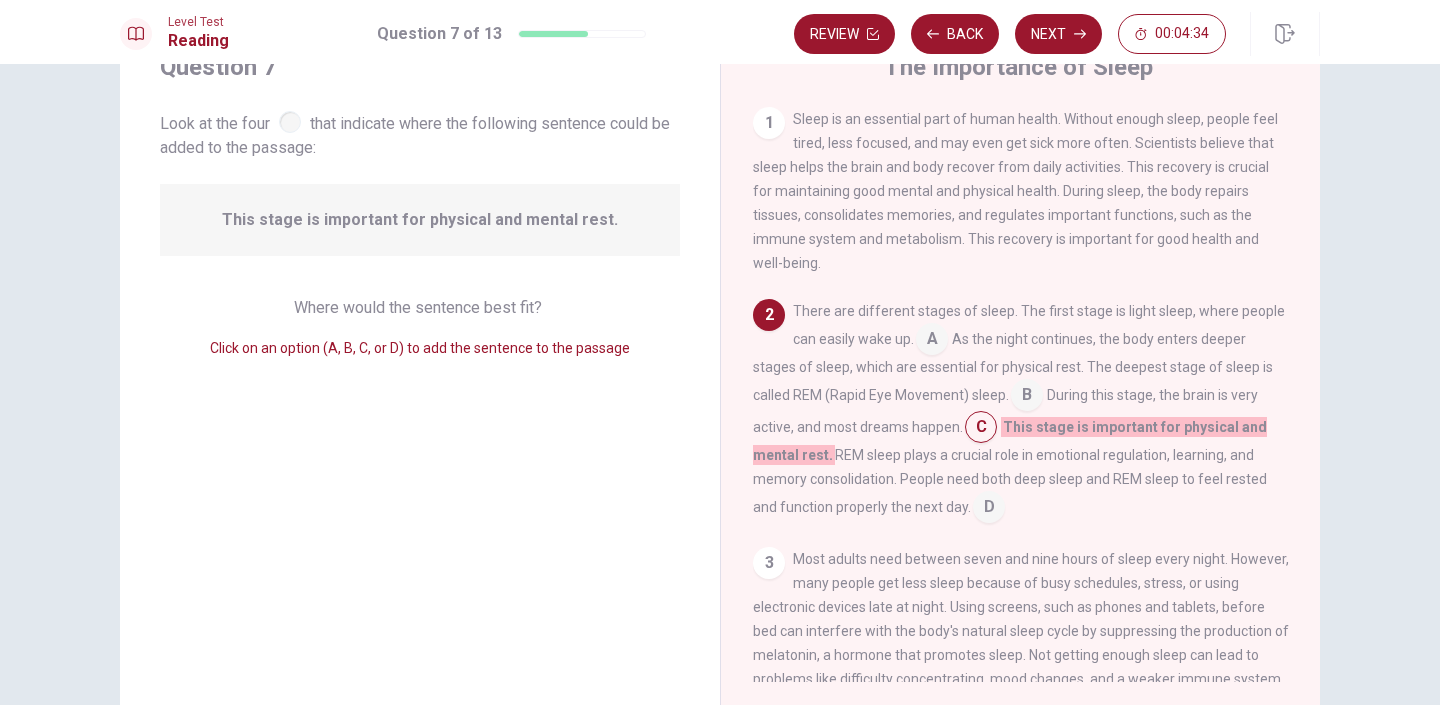 scroll, scrollTop: 41, scrollLeft: 0, axis: vertical 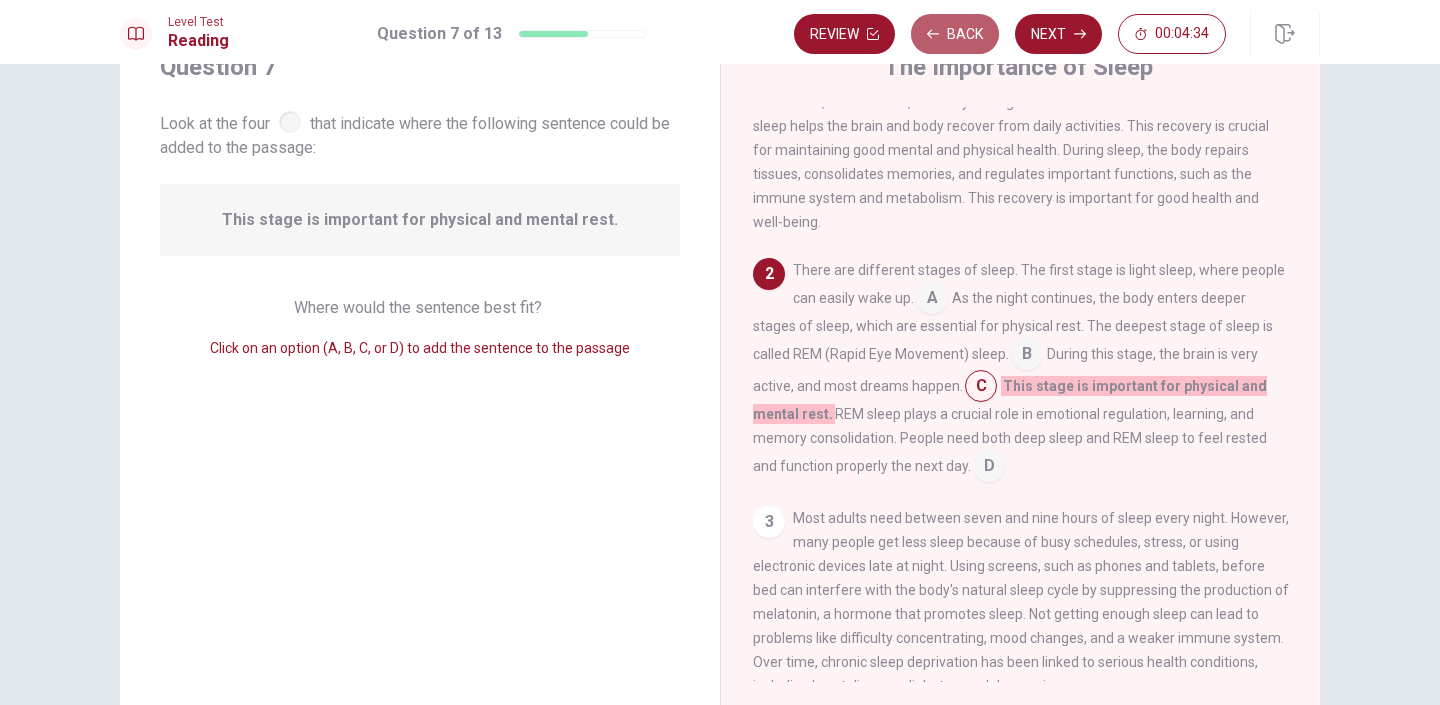 click on "Back" at bounding box center (955, 34) 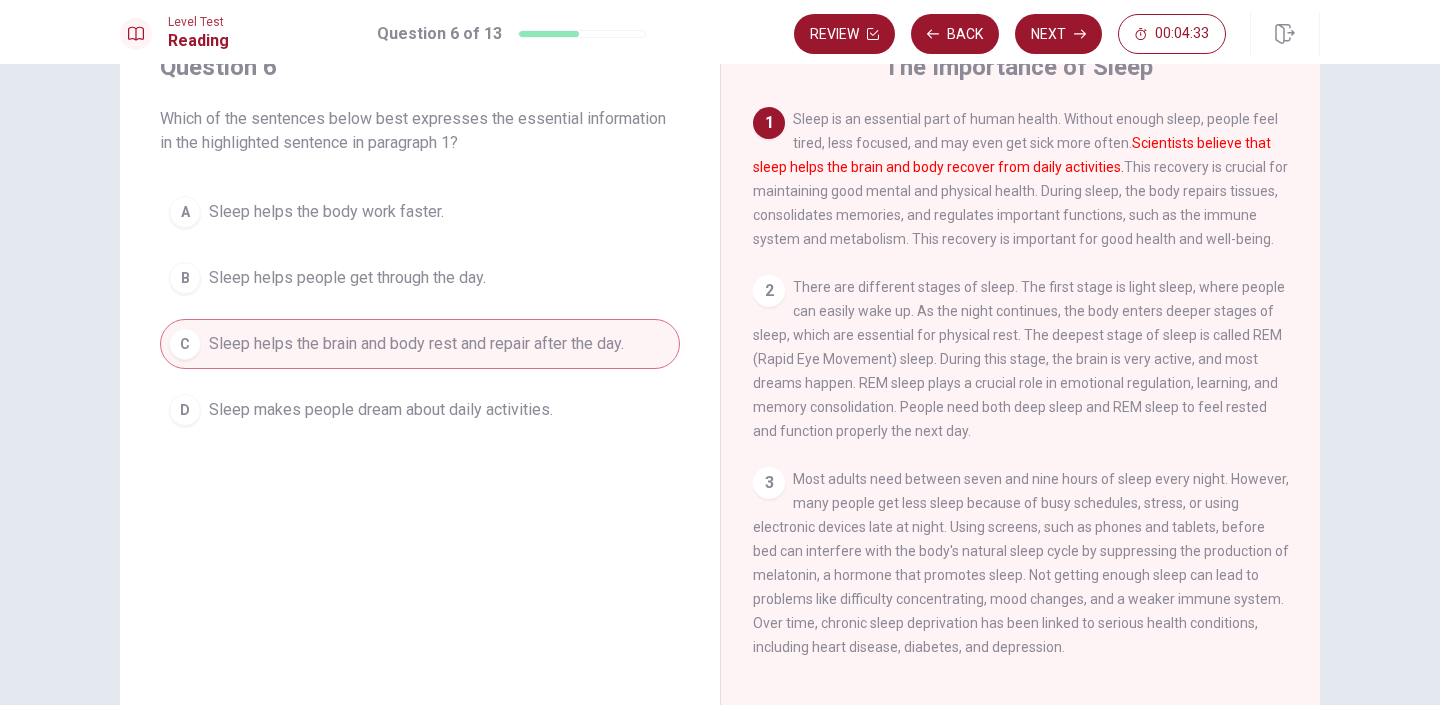 click on "Back" at bounding box center (955, 34) 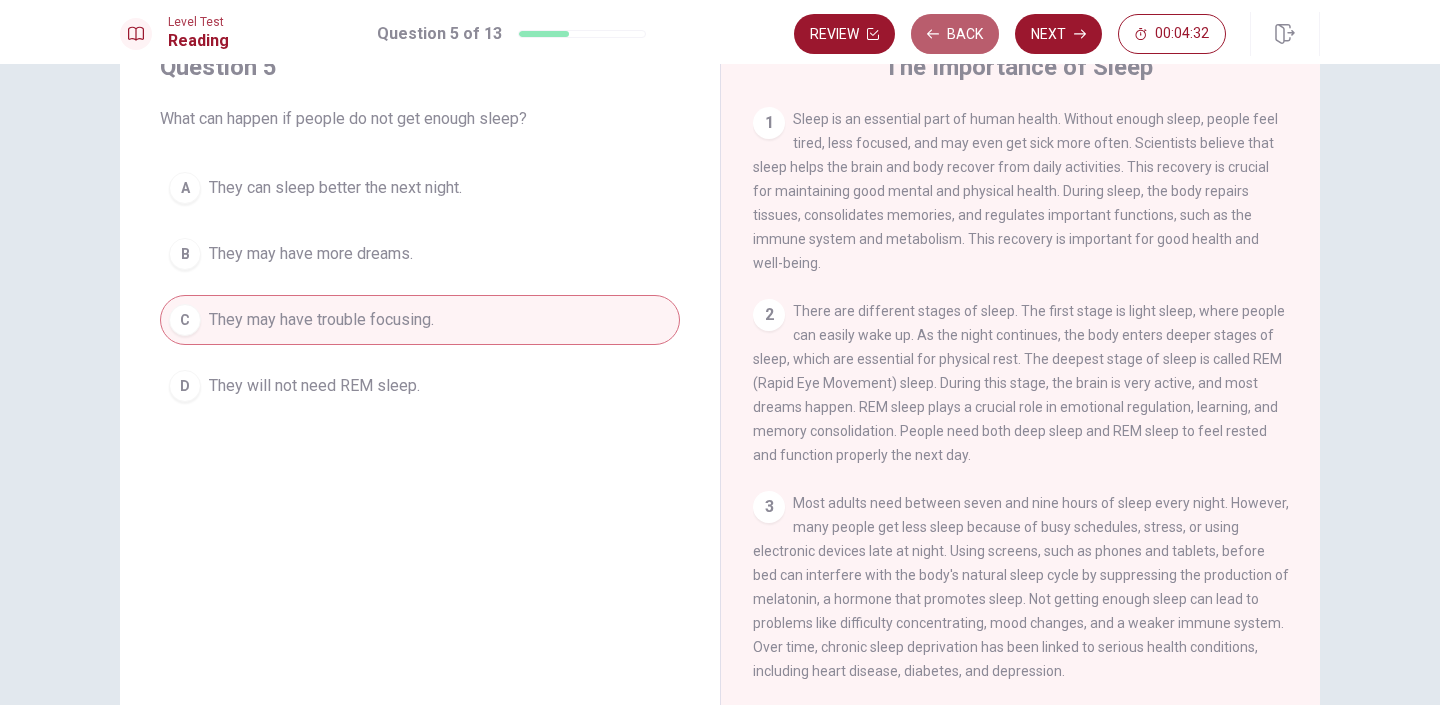 click on "Back" at bounding box center (955, 34) 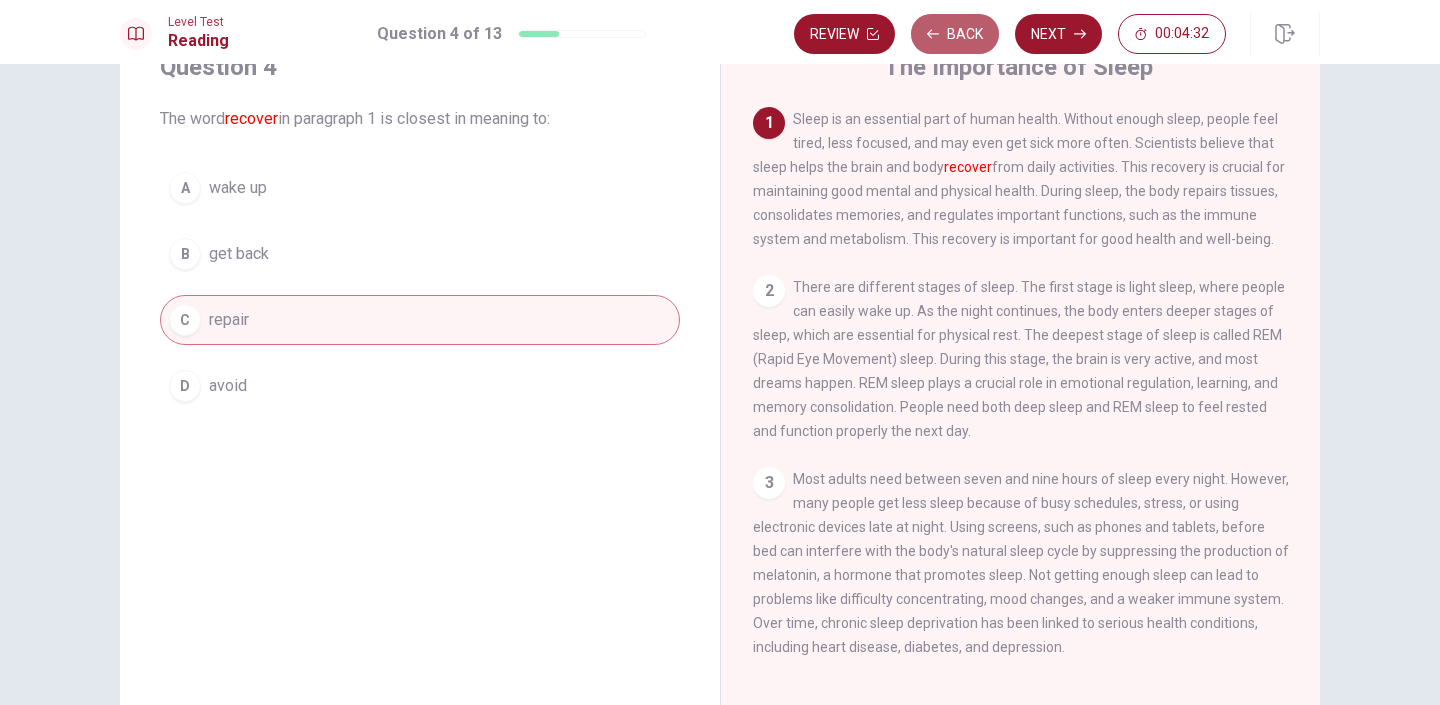 click on "Back" at bounding box center (955, 34) 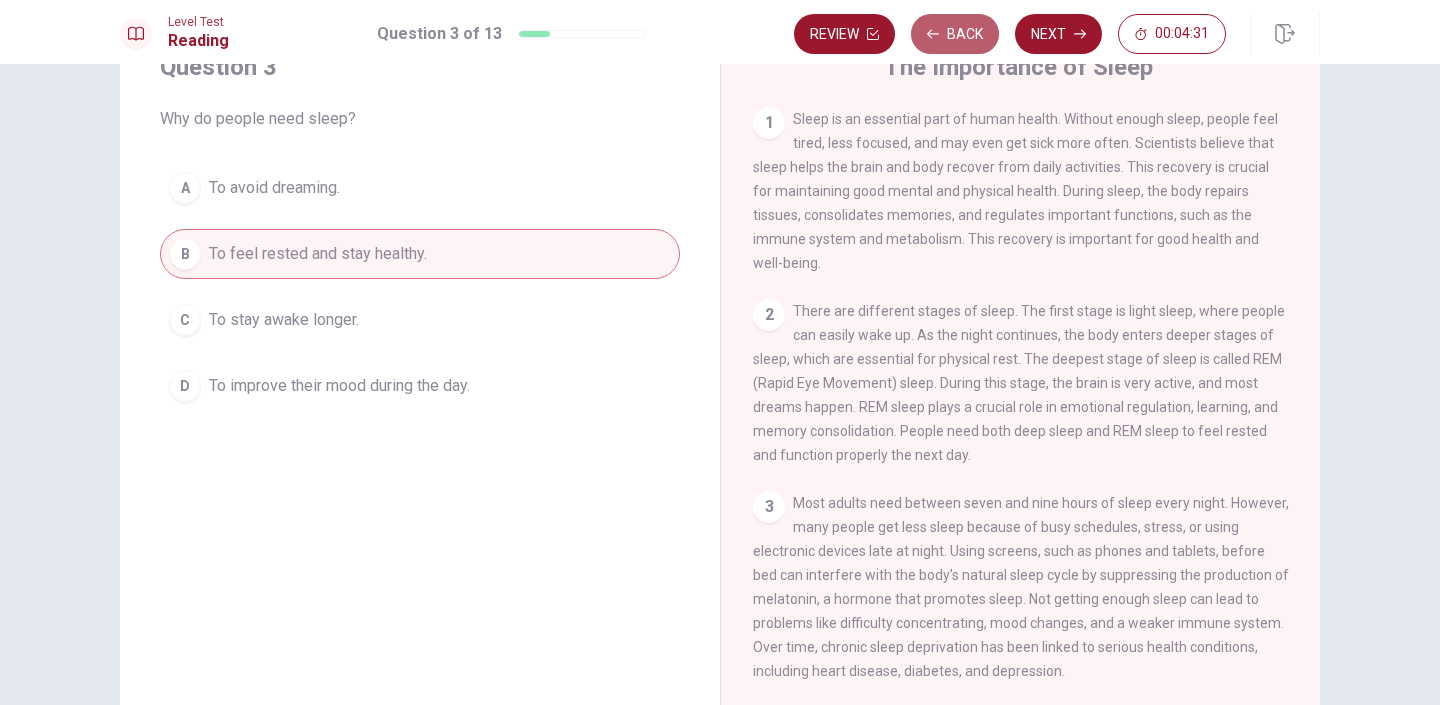 click on "Back" at bounding box center [955, 34] 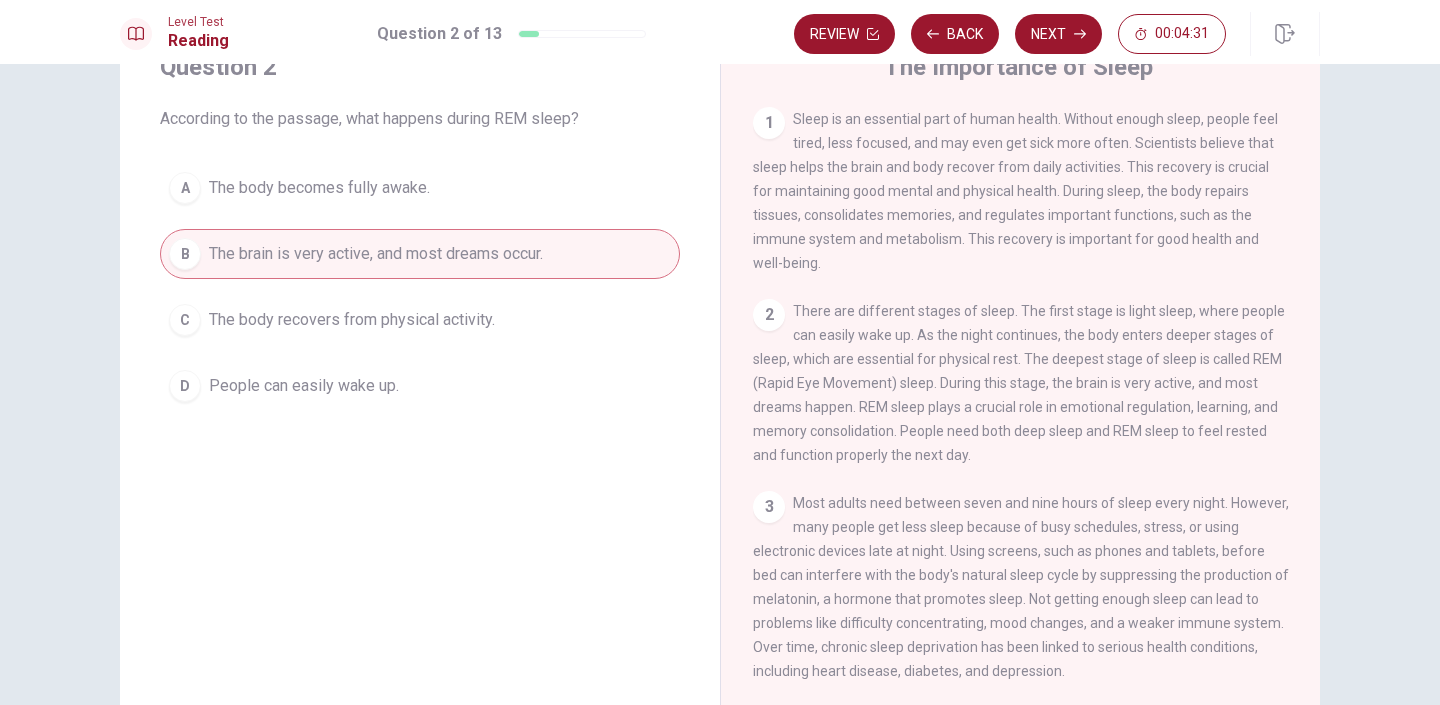 click on "Back" at bounding box center (955, 34) 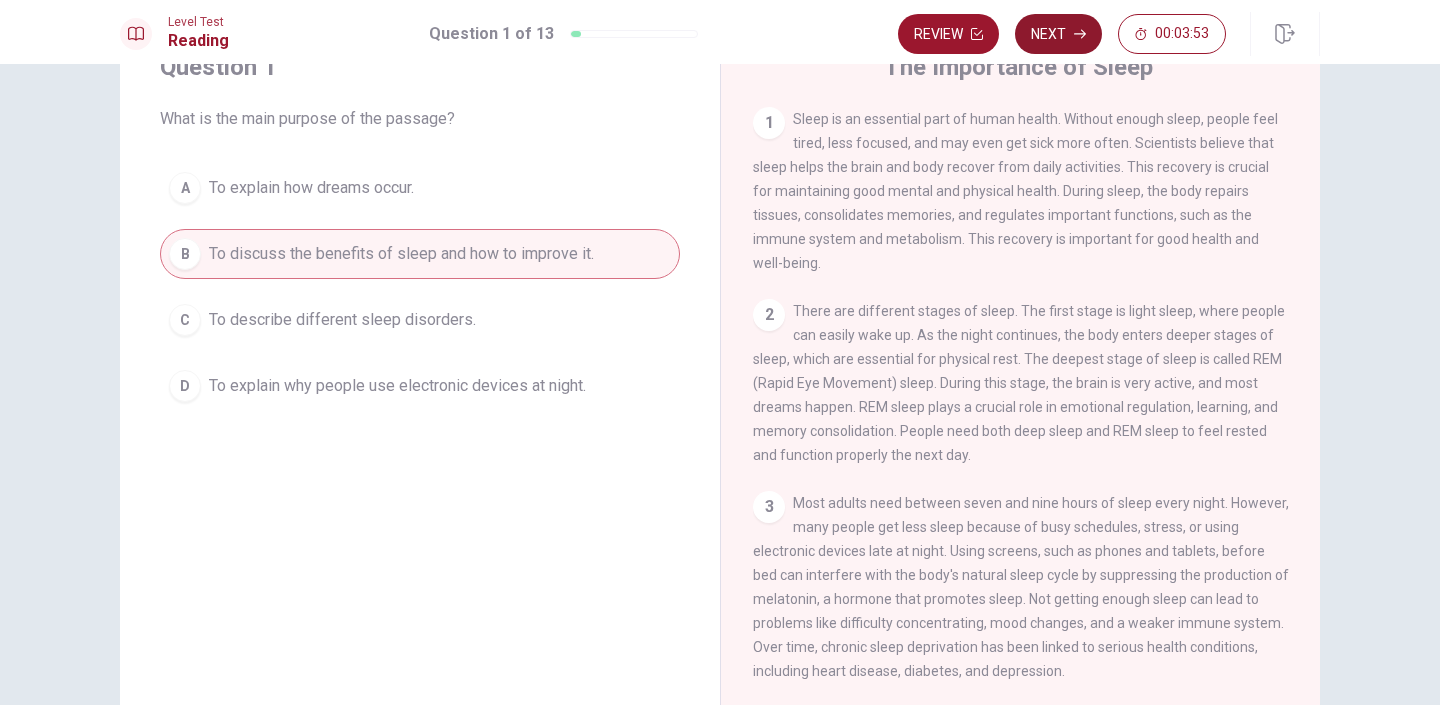 click on "Next" at bounding box center (1058, 34) 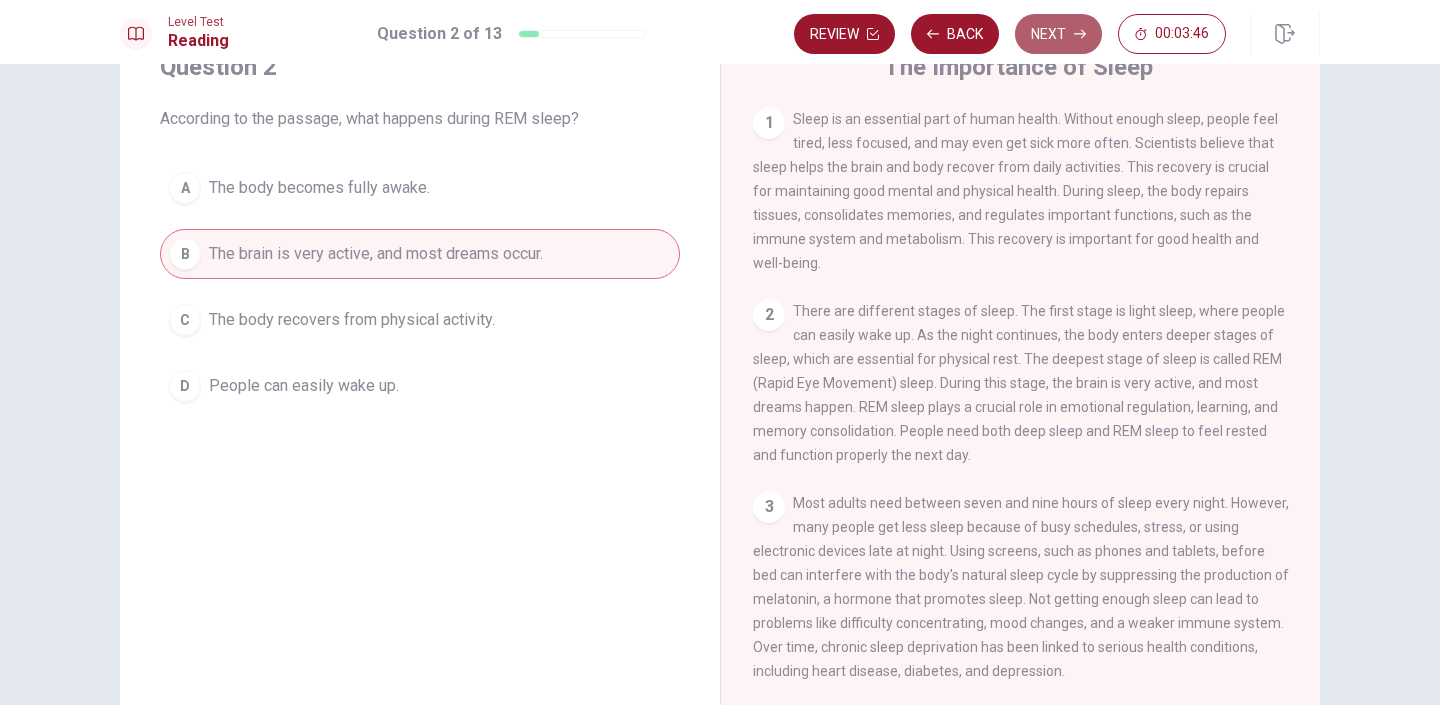click on "Next" at bounding box center (1058, 34) 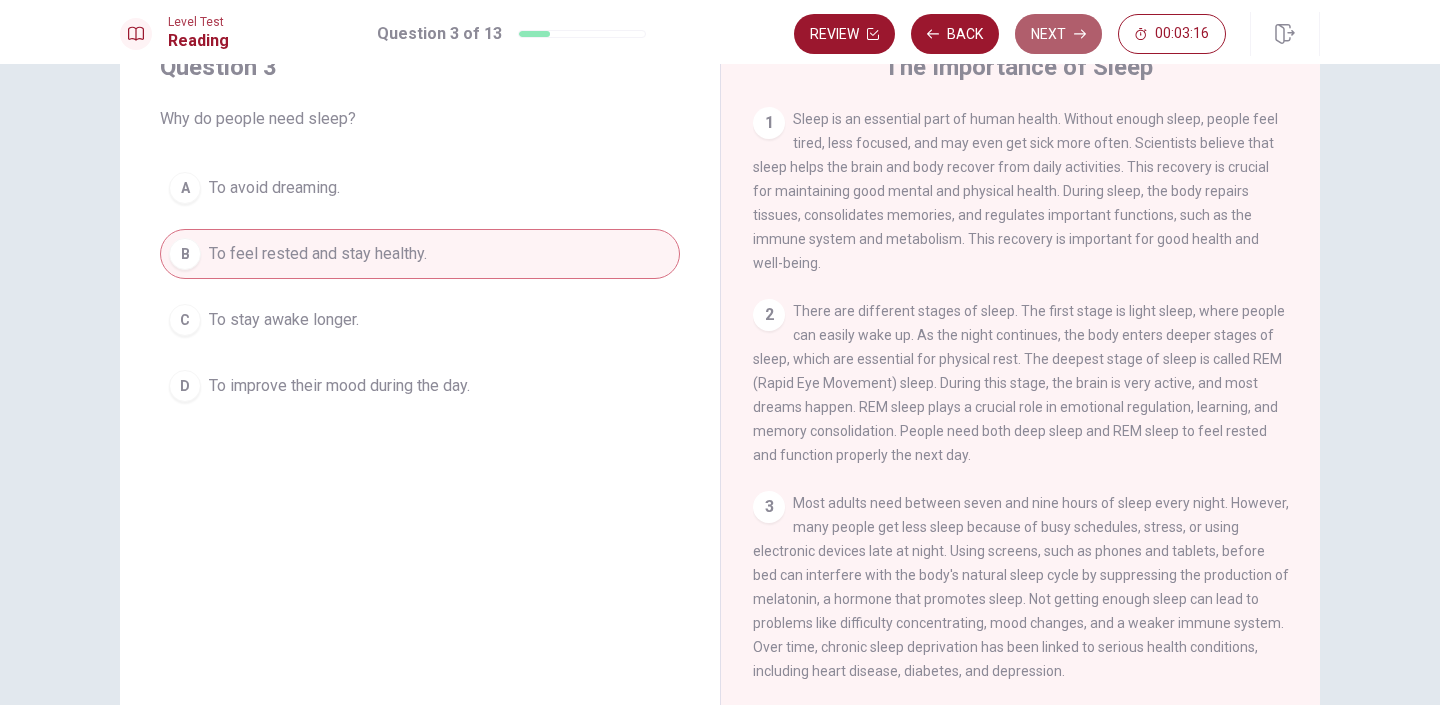 click on "Next" at bounding box center [1058, 34] 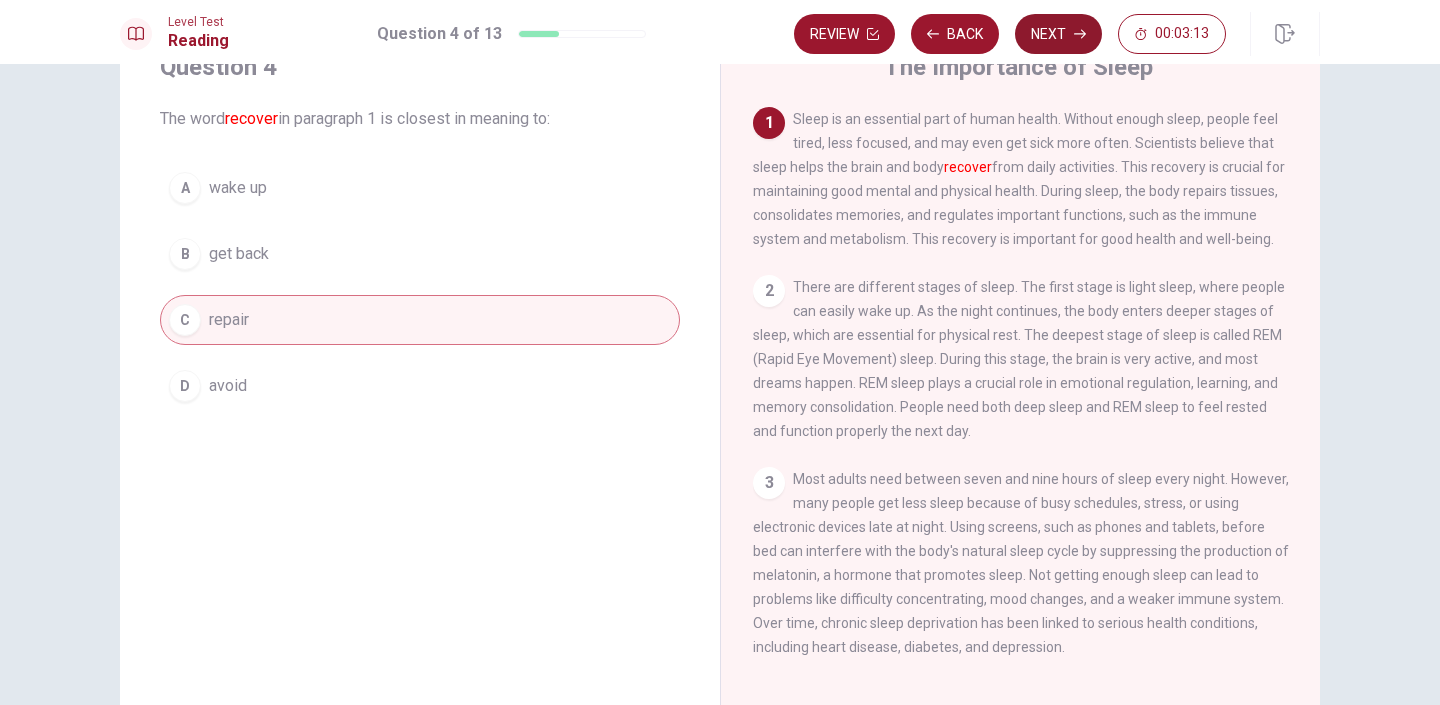 click on "Next" at bounding box center (1058, 34) 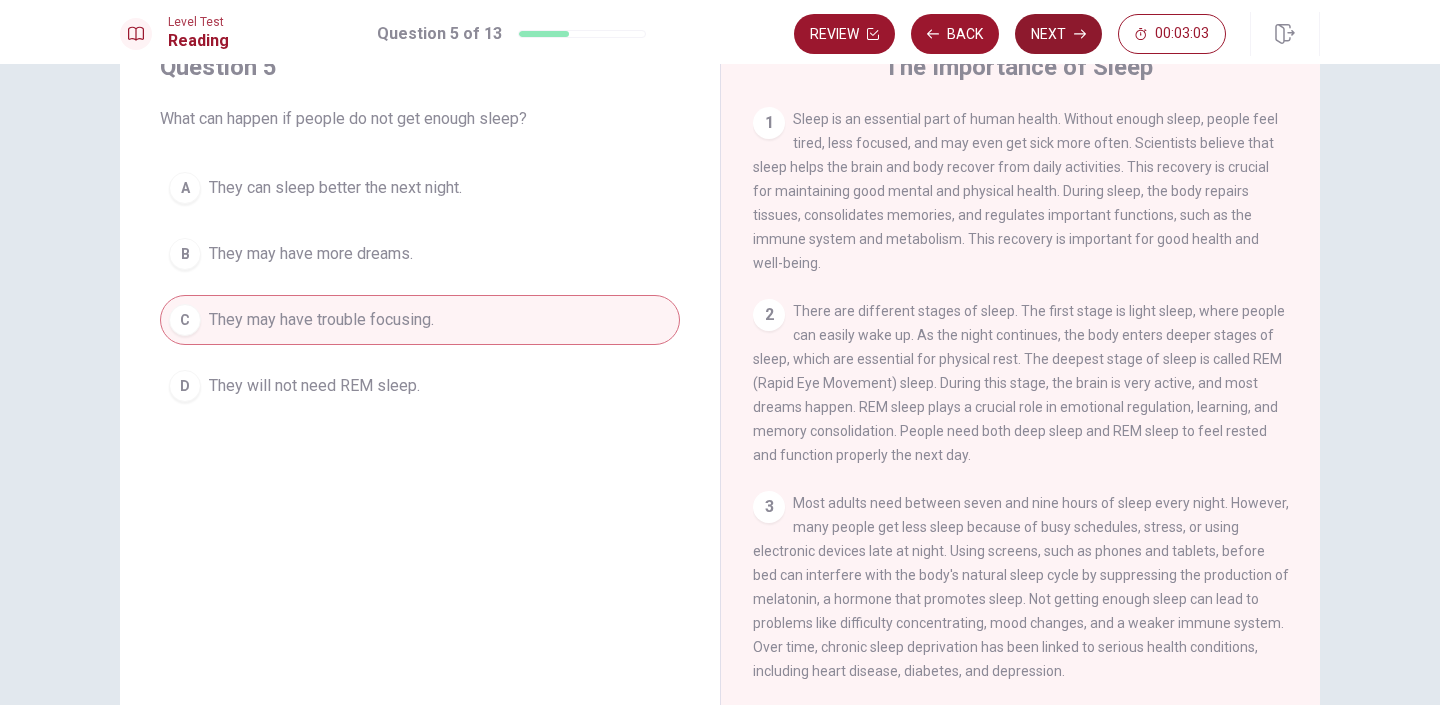 click on "Next" at bounding box center (1058, 34) 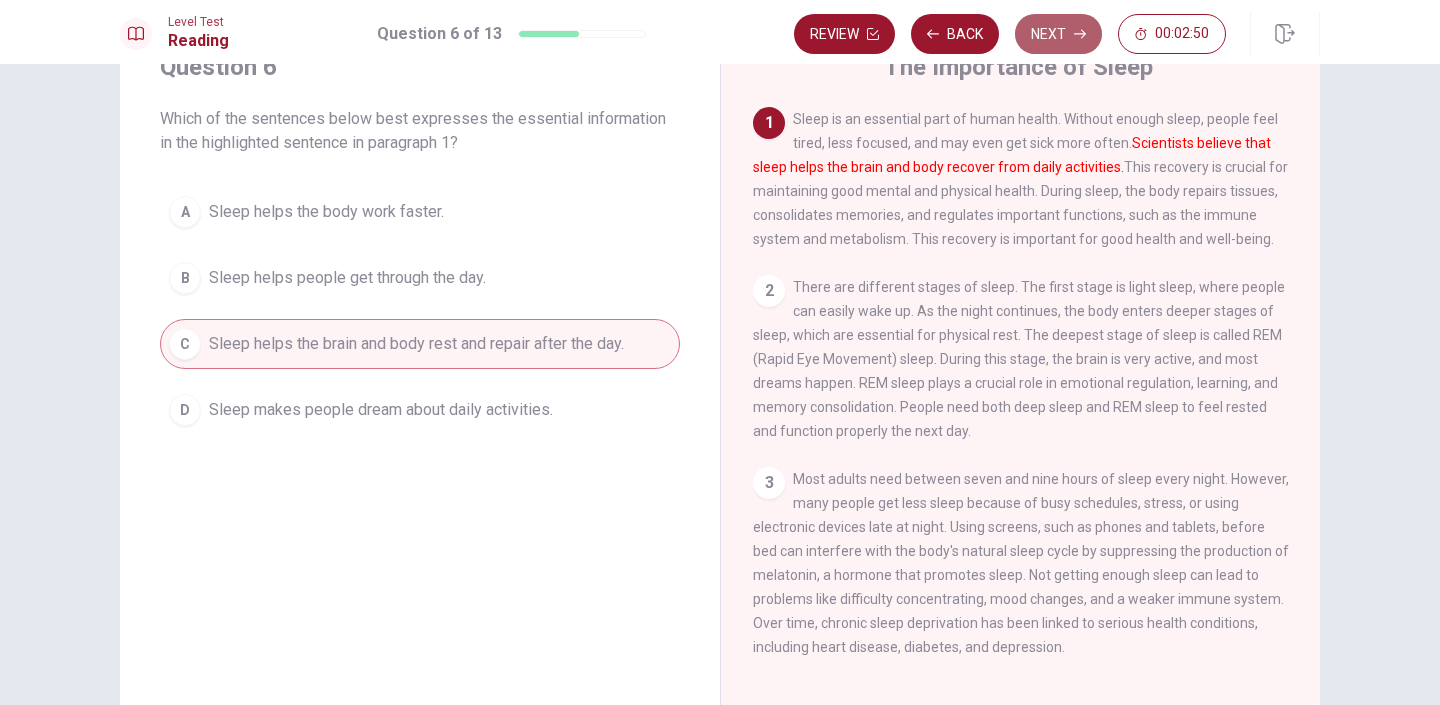 click on "Next" at bounding box center [1058, 34] 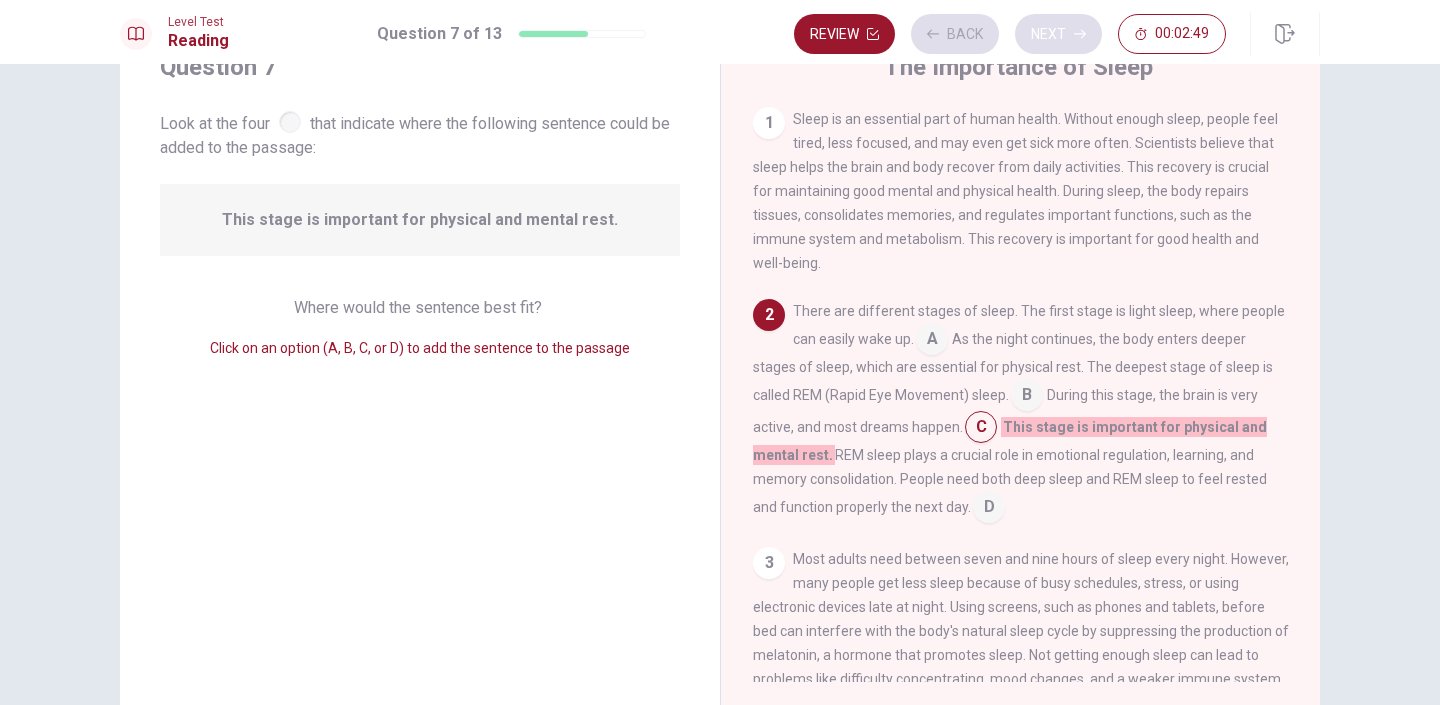 scroll, scrollTop: 41, scrollLeft: 0, axis: vertical 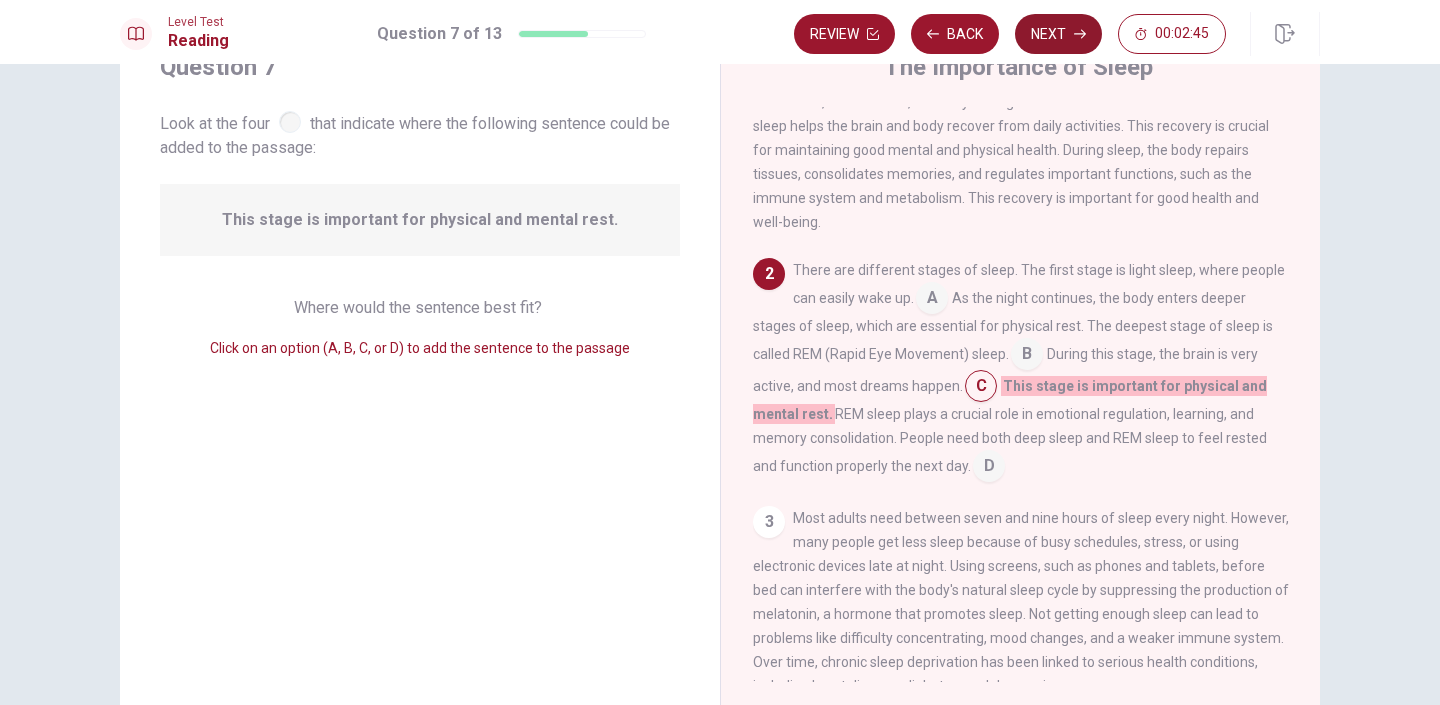 click on "Next" at bounding box center (1058, 34) 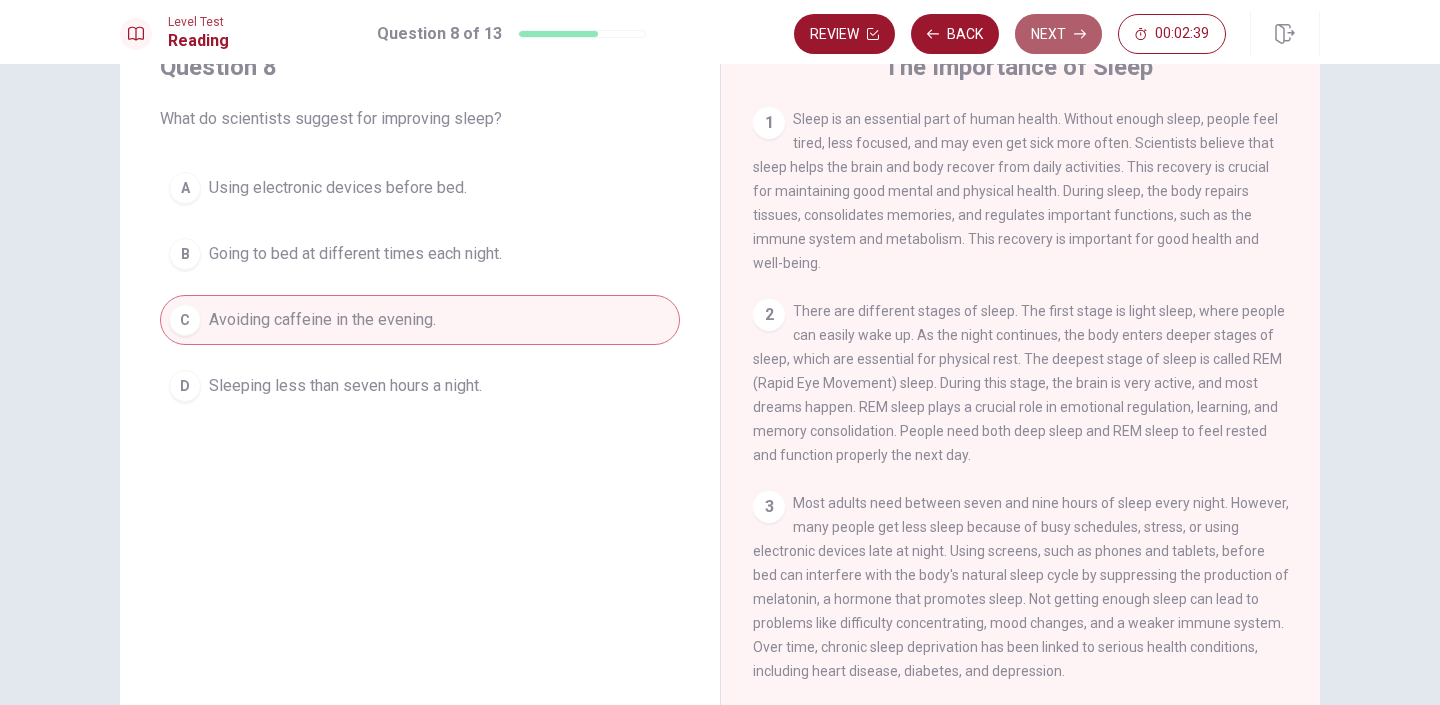 click on "Next" at bounding box center [1058, 34] 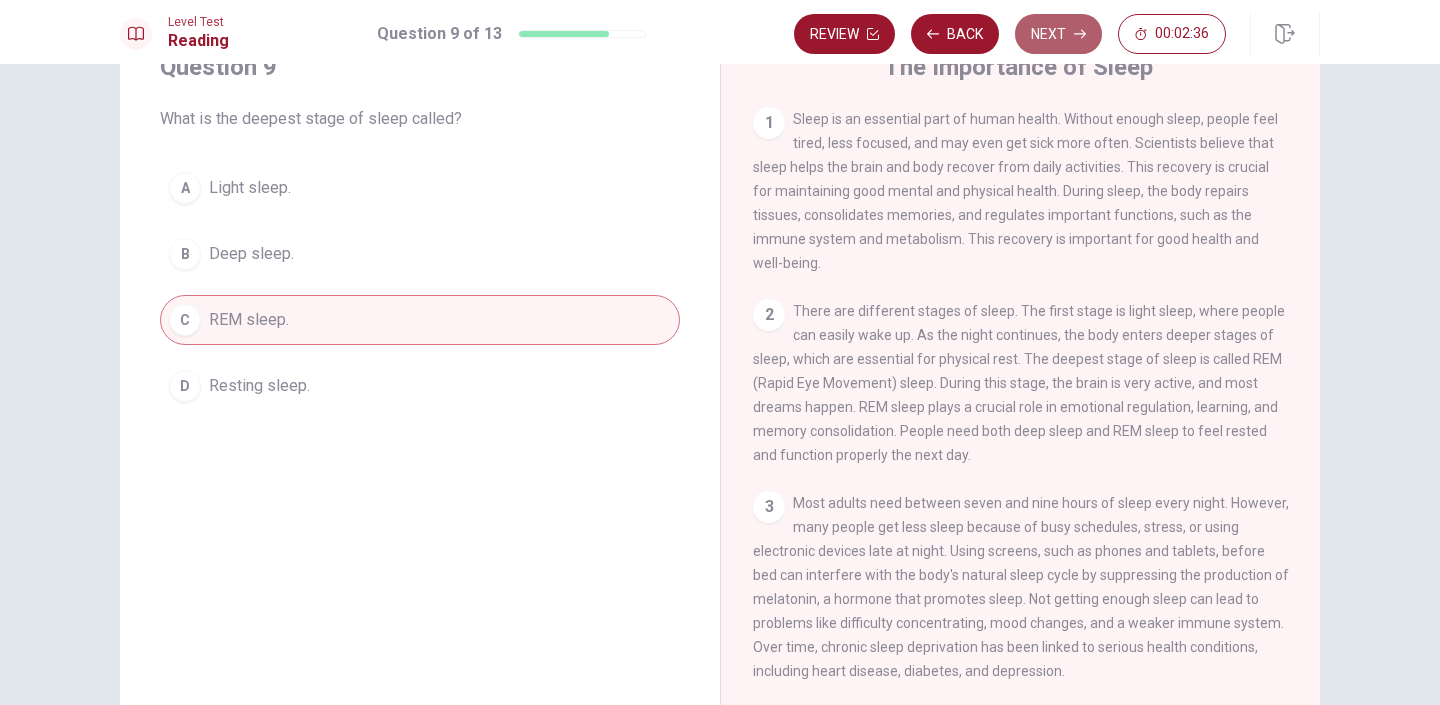 click on "Next" at bounding box center [1058, 34] 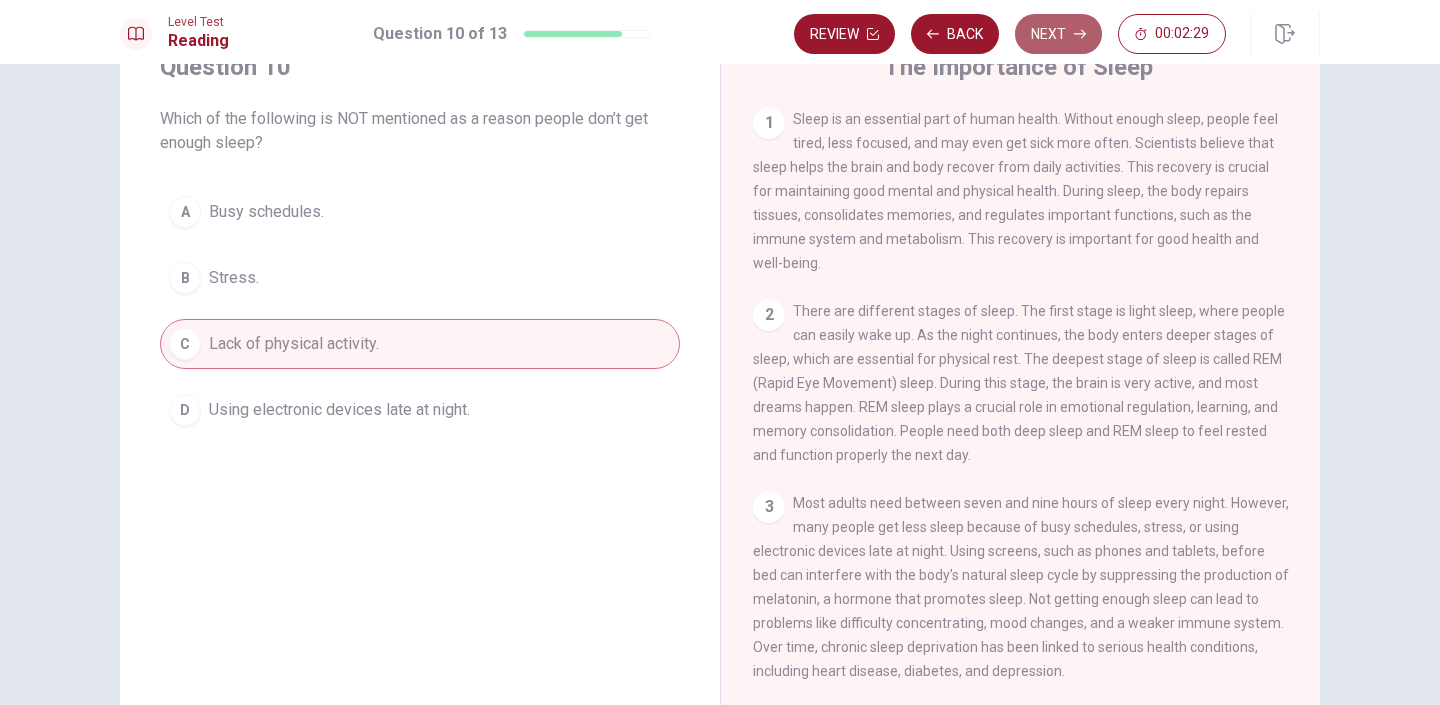 click on "Next" at bounding box center (1058, 34) 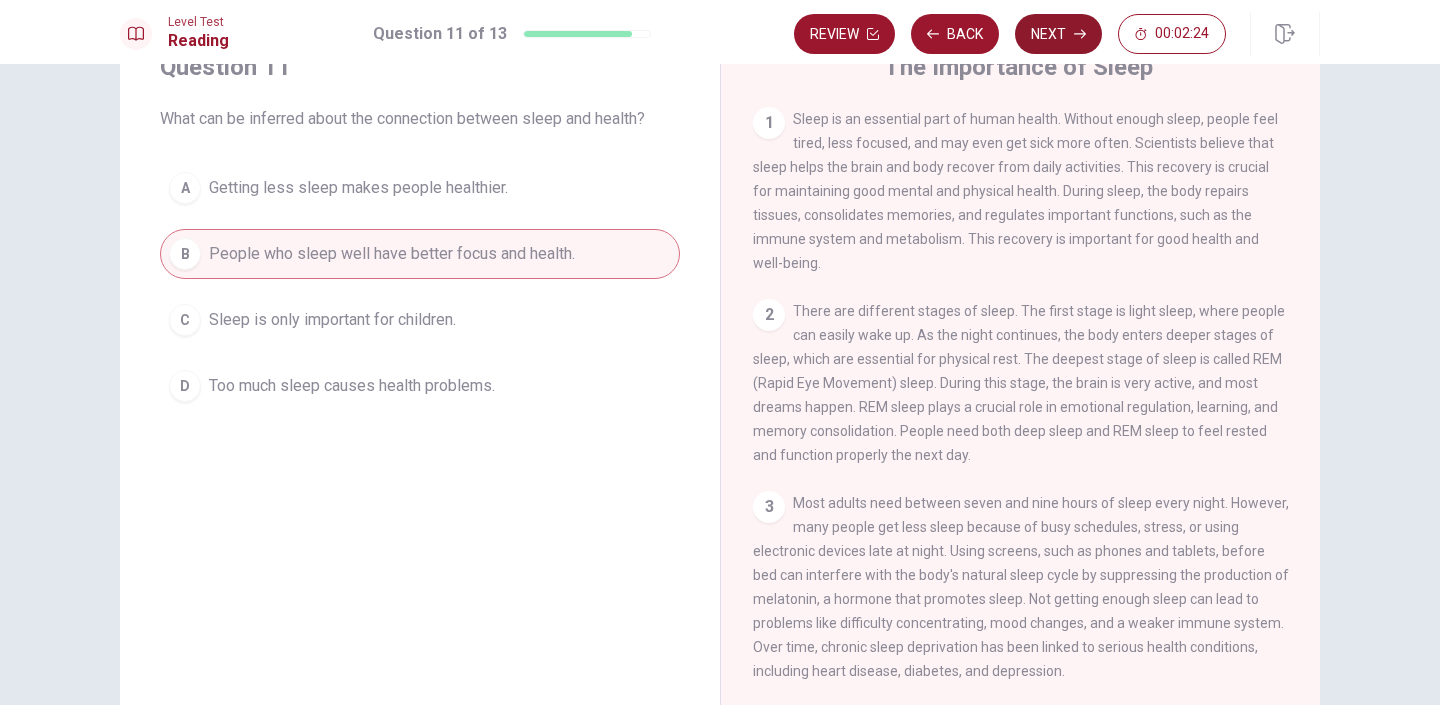click on "Next" at bounding box center [1058, 34] 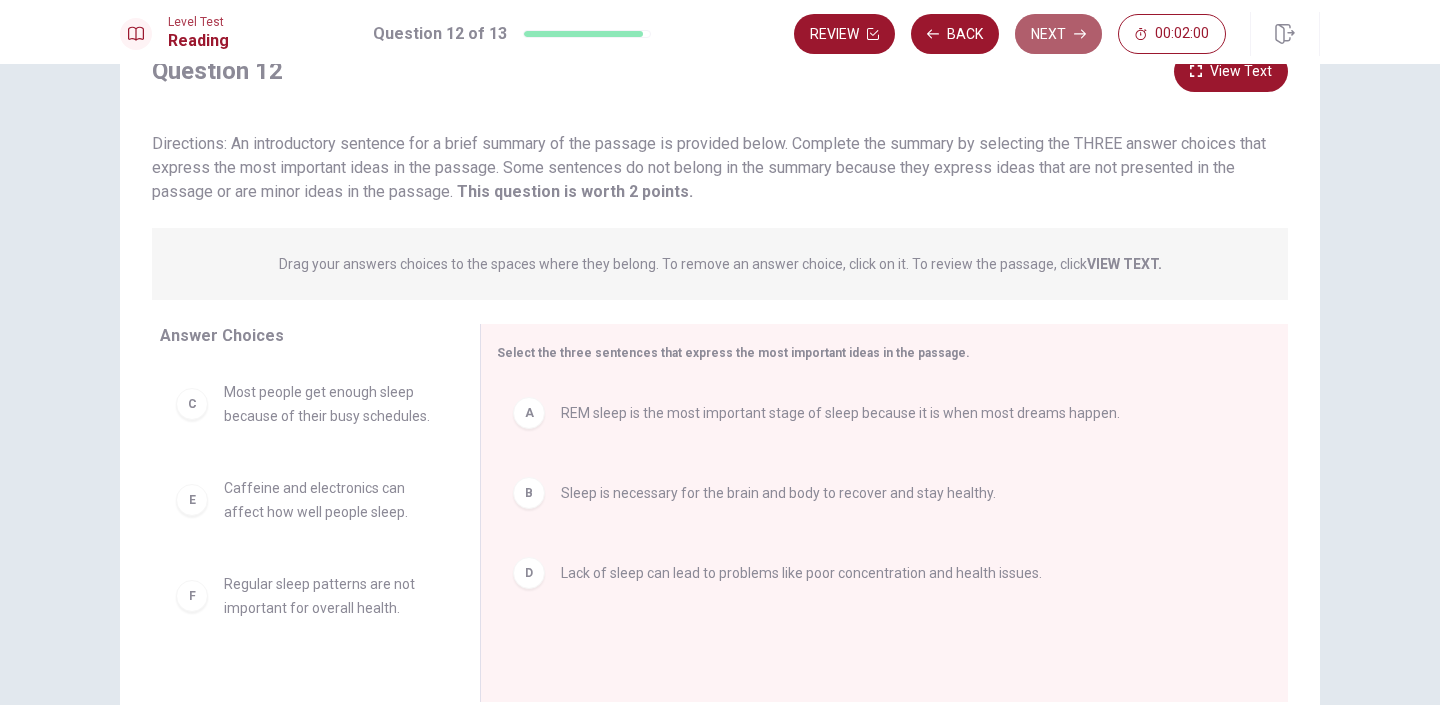 click on "Next" at bounding box center [1058, 34] 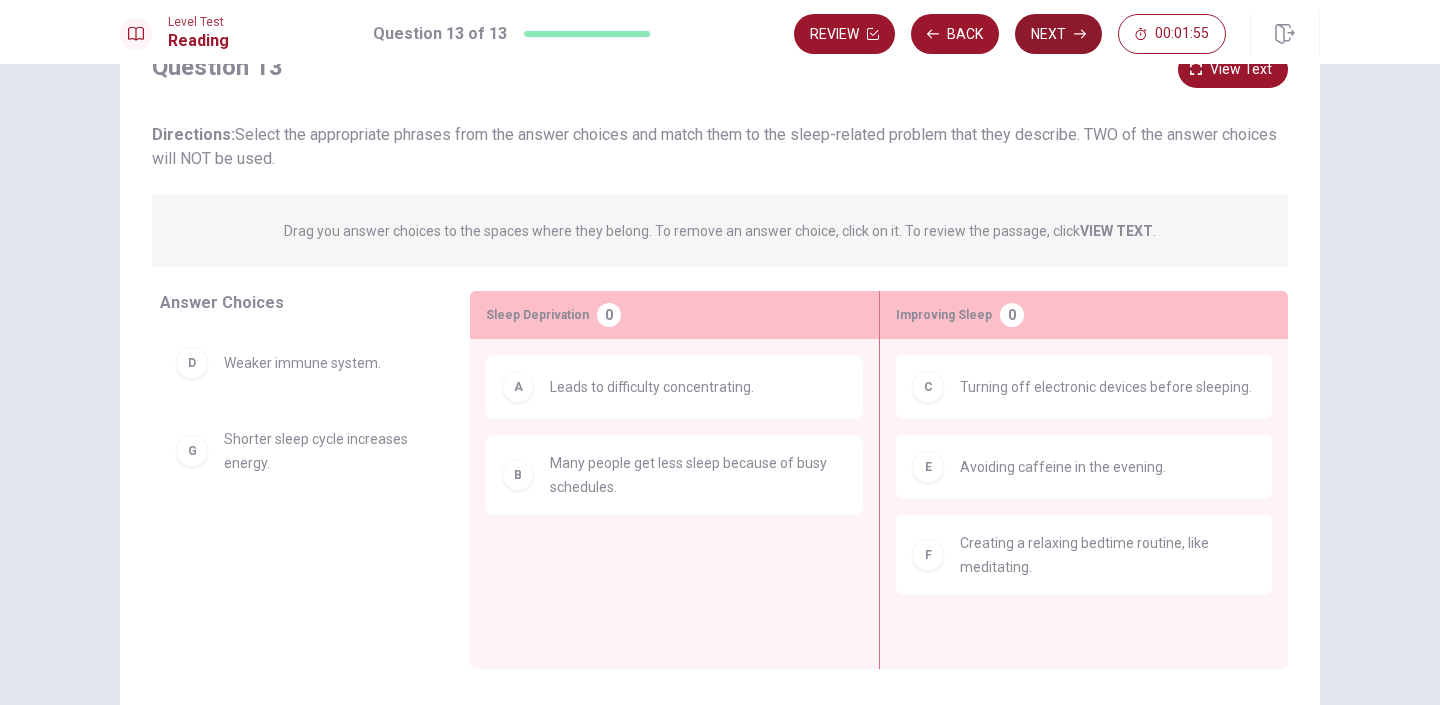 click on "Next" at bounding box center (1058, 34) 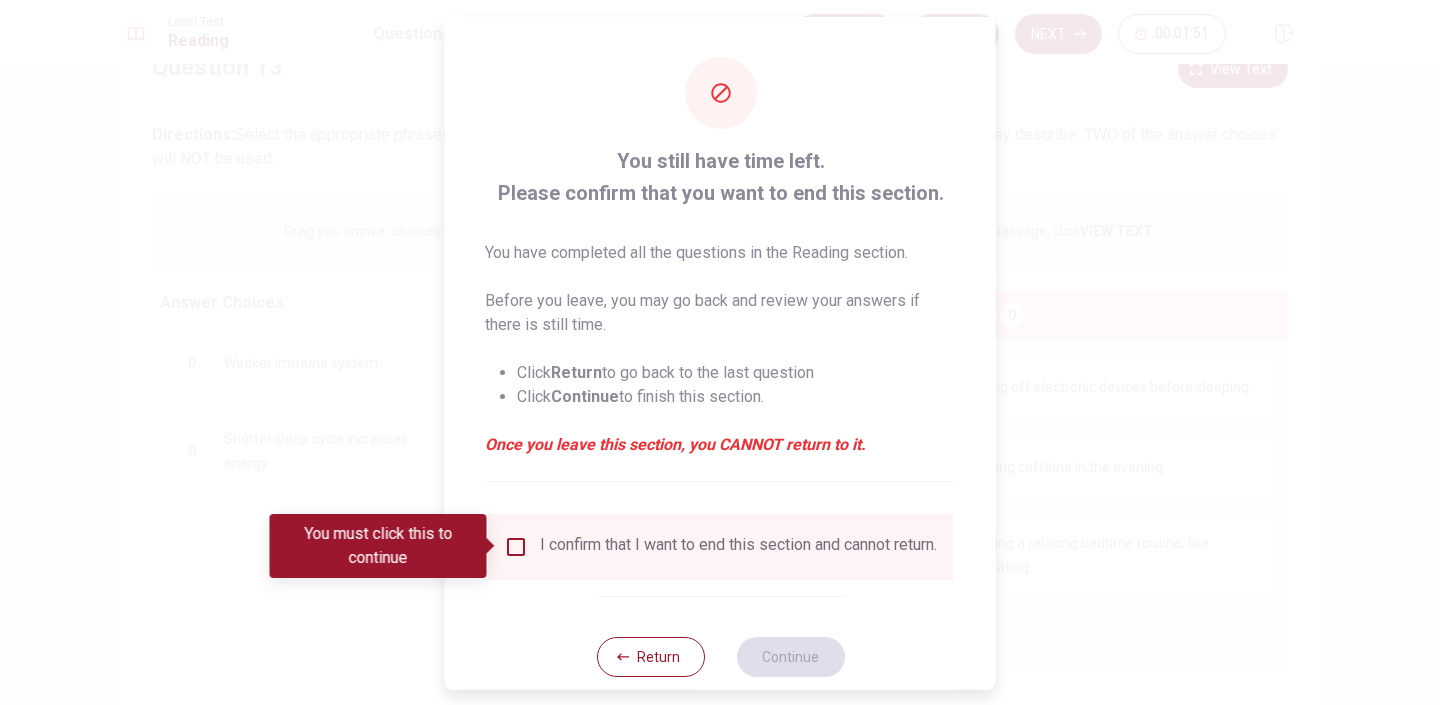 click at bounding box center (516, 546) 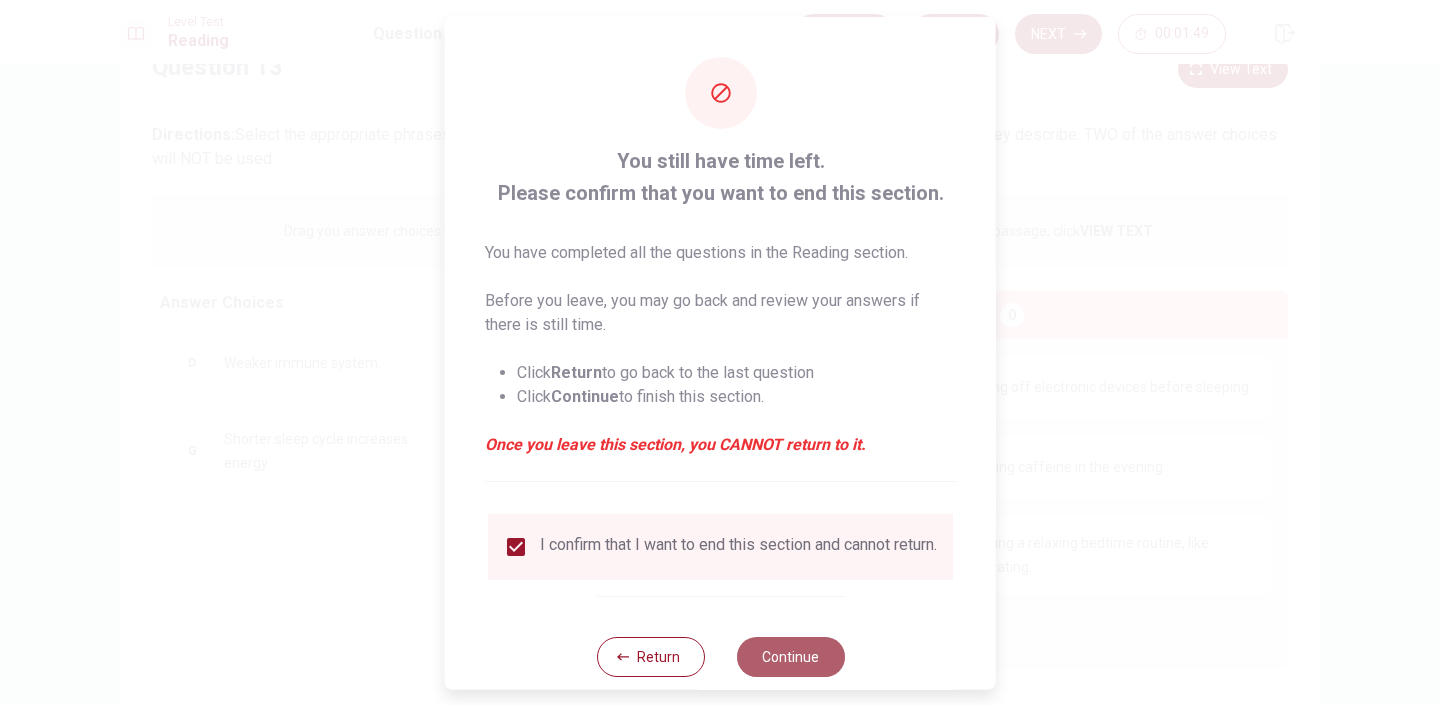 click on "Continue" at bounding box center (790, 656) 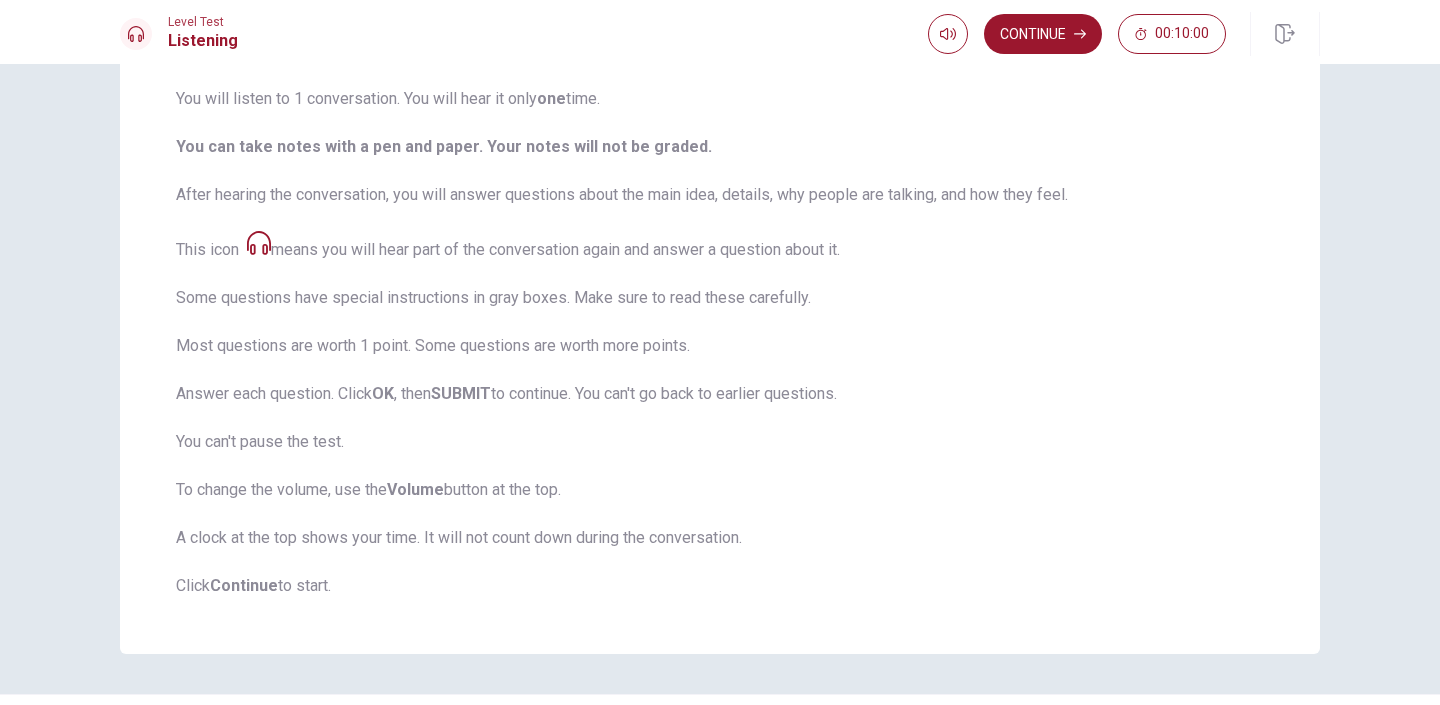 scroll, scrollTop: 210, scrollLeft: 0, axis: vertical 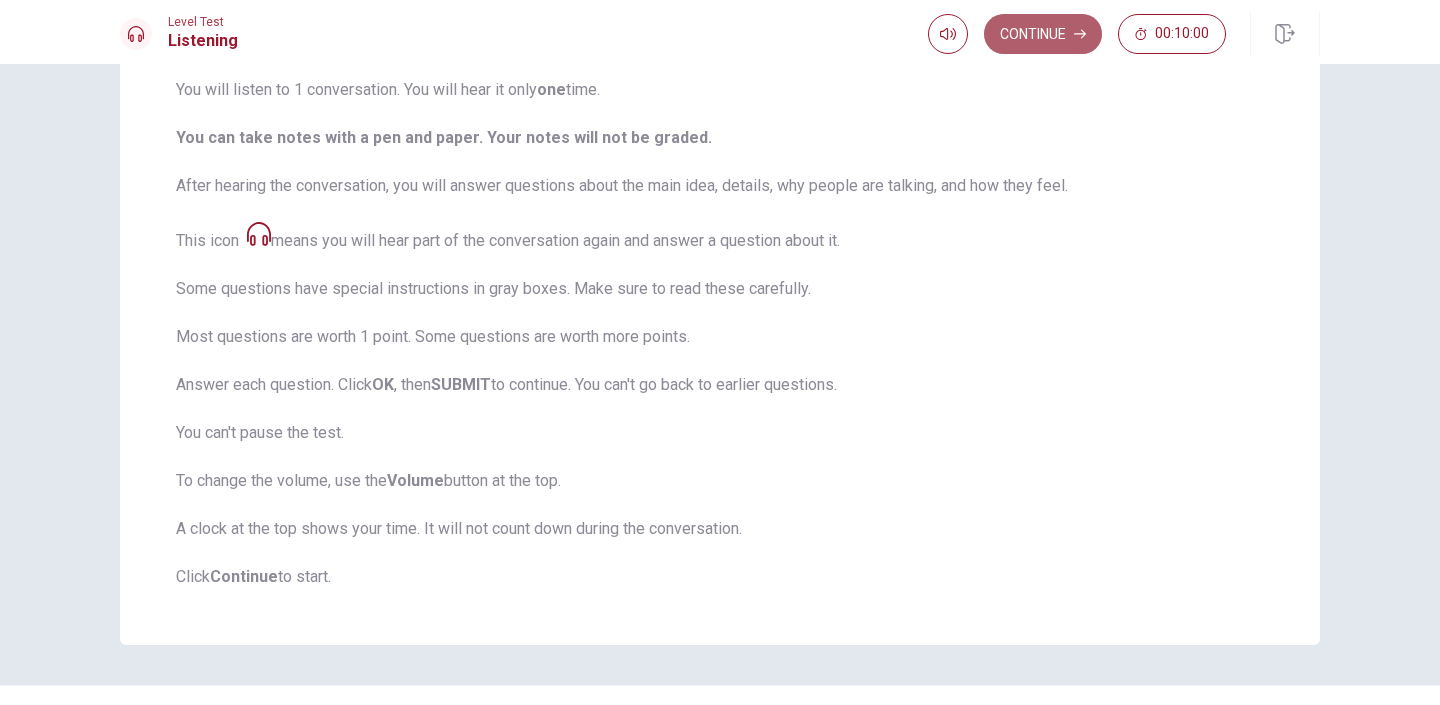 click on "Continue" at bounding box center (1043, 34) 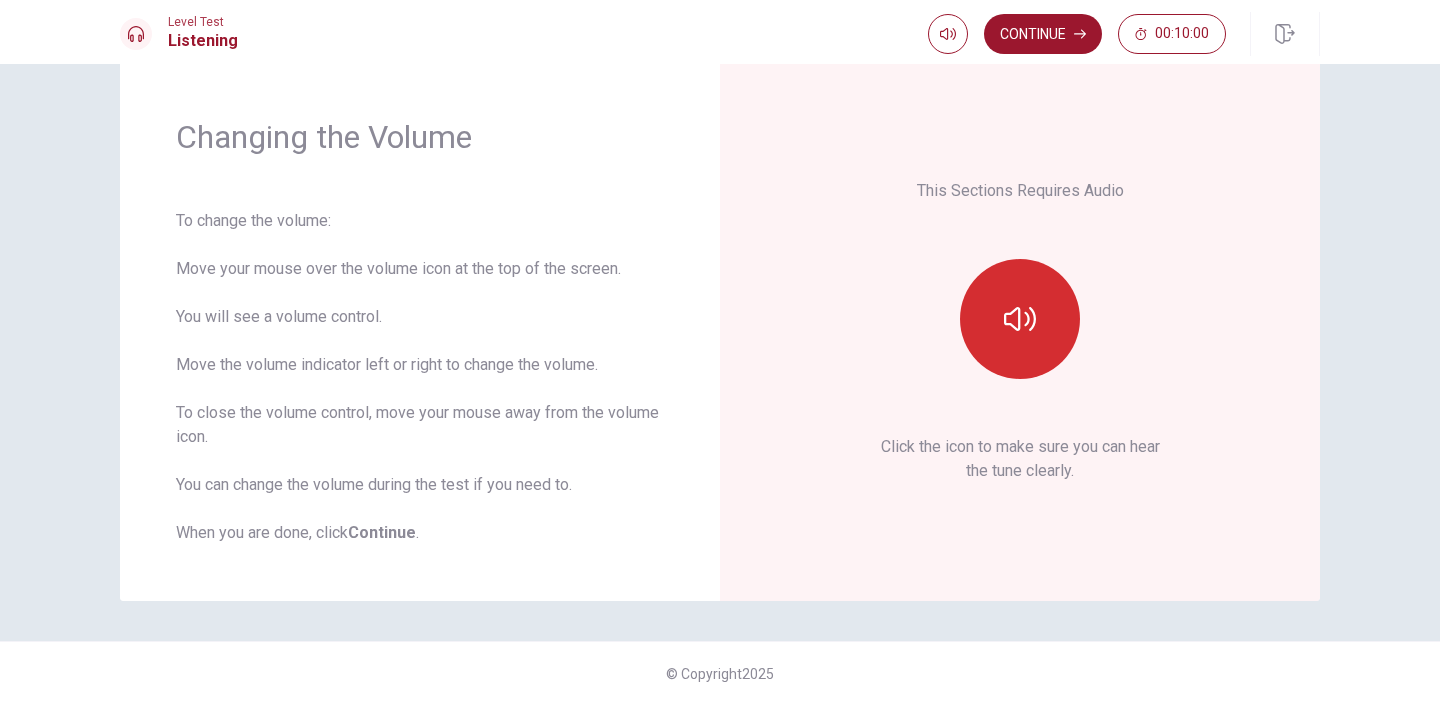 click at bounding box center [1020, 319] 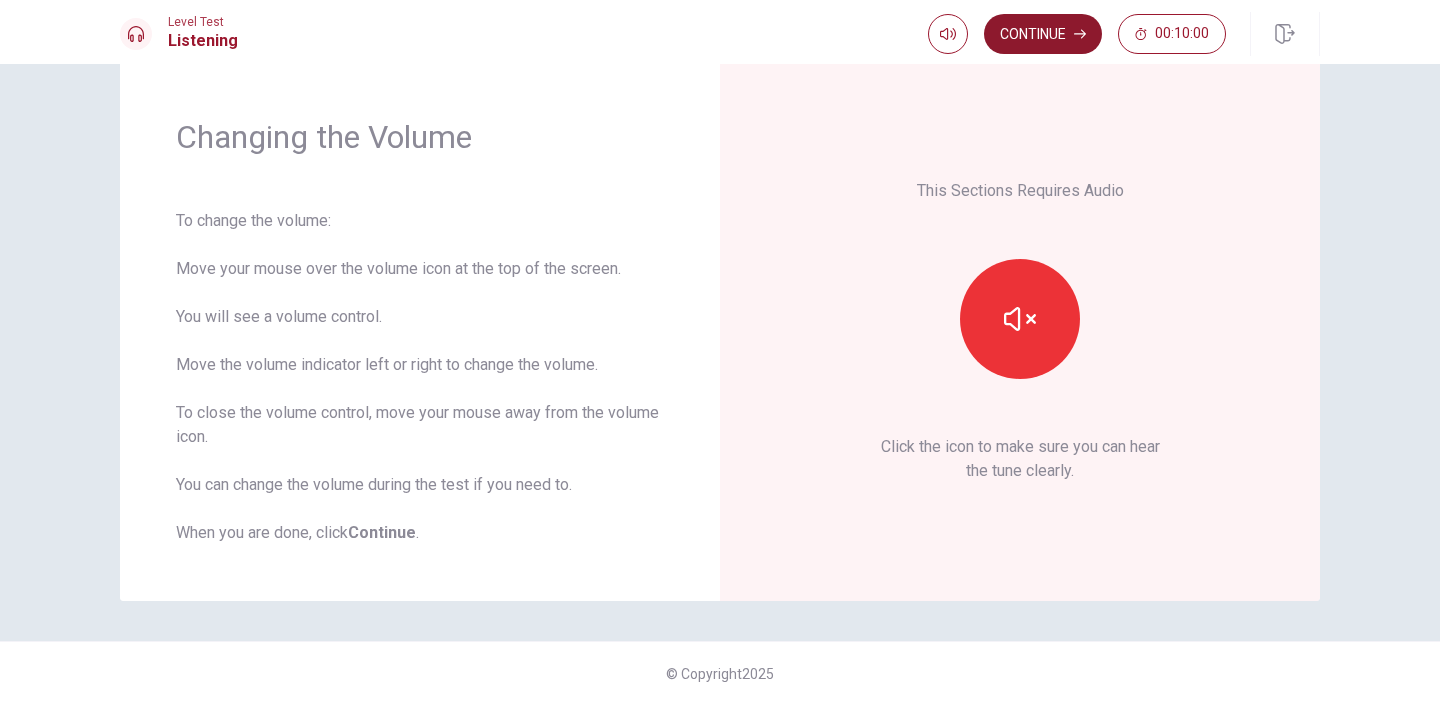 click on "Continue" at bounding box center [1043, 34] 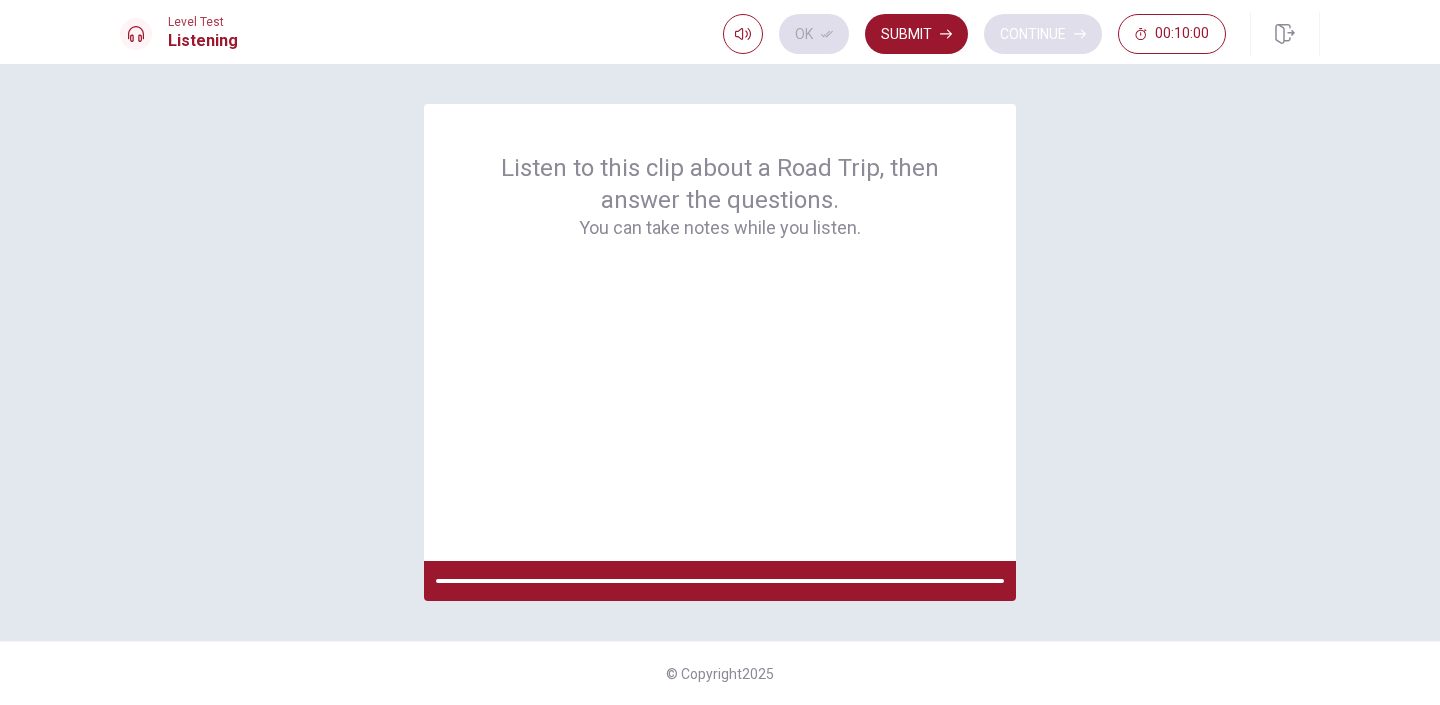 scroll, scrollTop: 0, scrollLeft: 0, axis: both 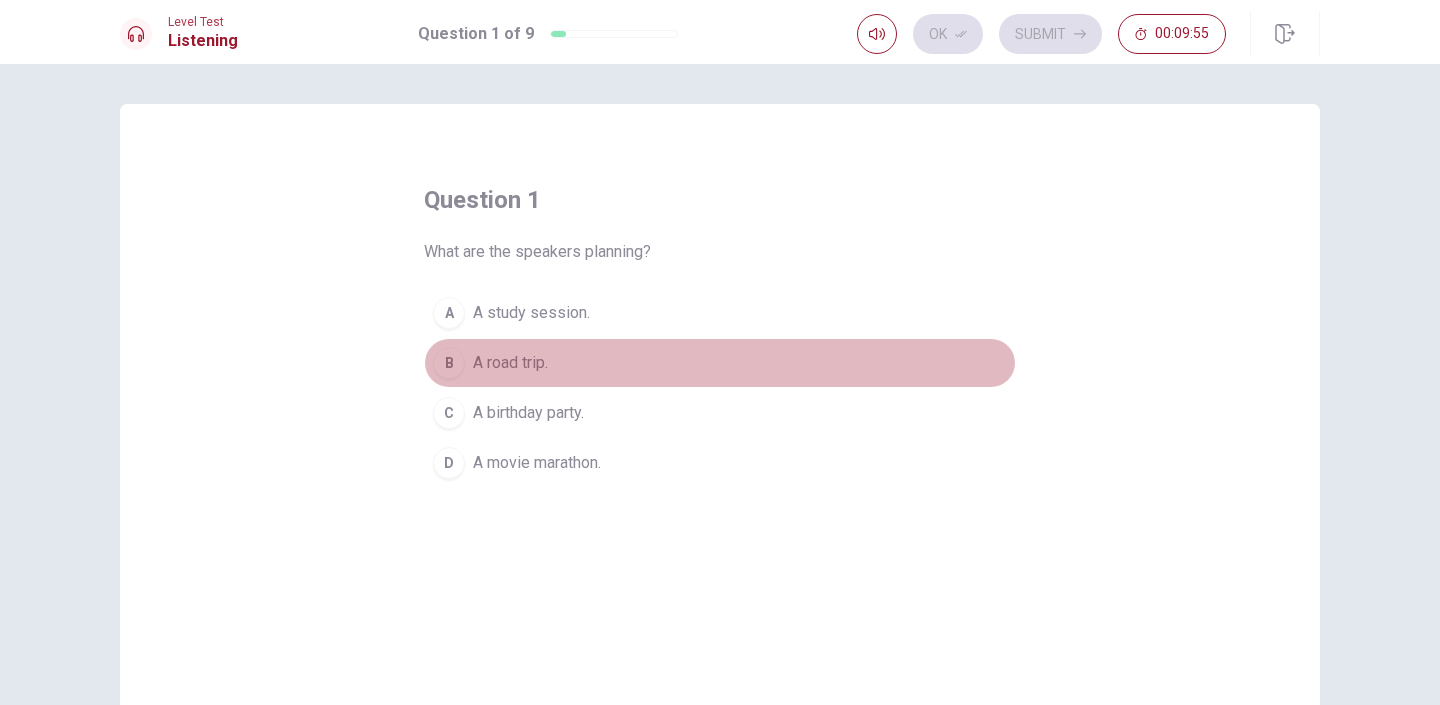 click on "B" at bounding box center [449, 313] 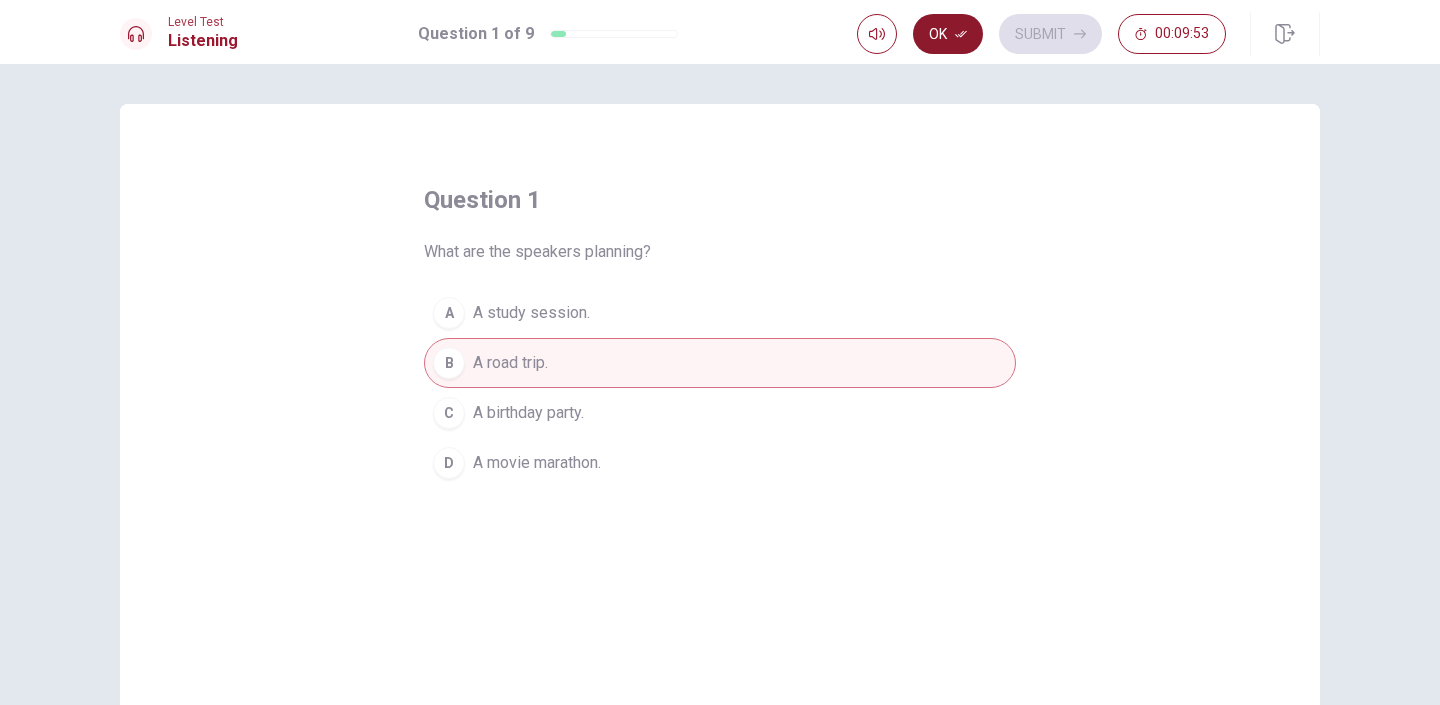 click on "Ok" at bounding box center [948, 34] 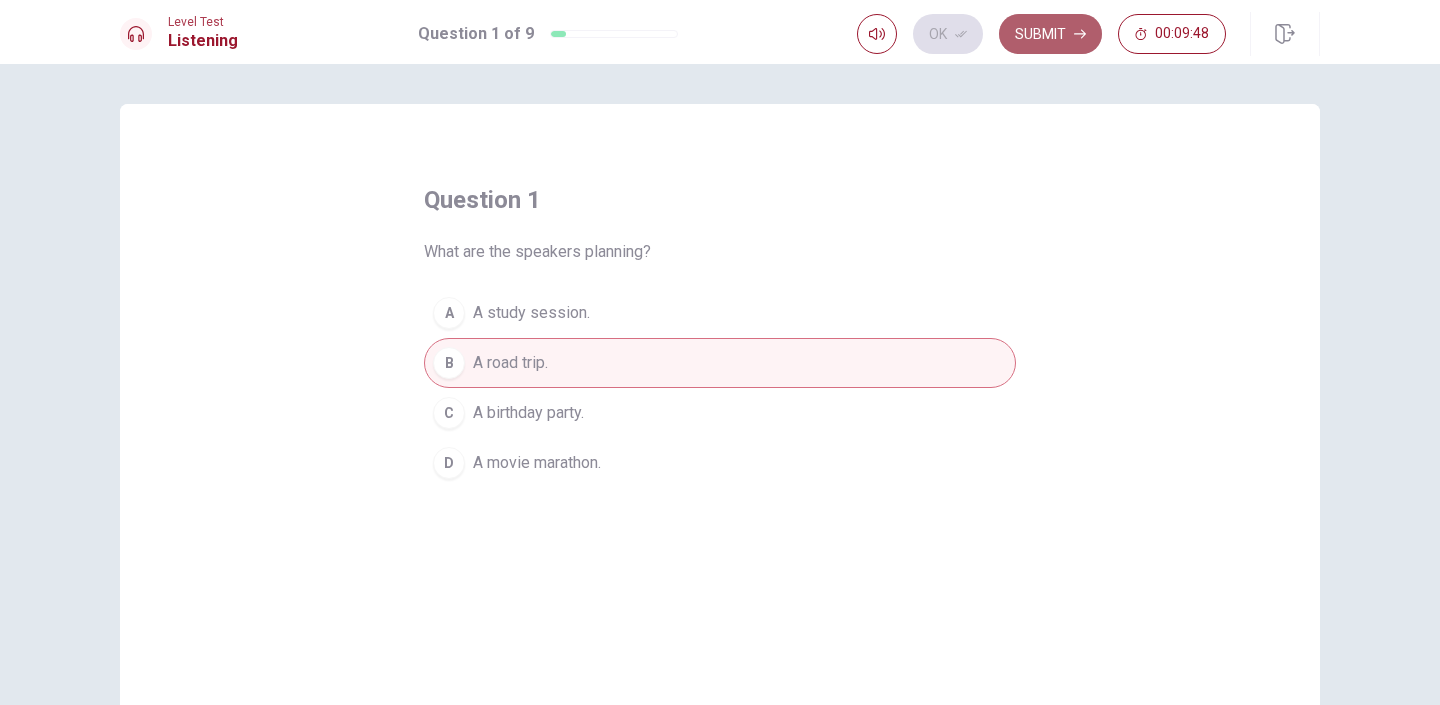 click on "Submit" at bounding box center (1050, 34) 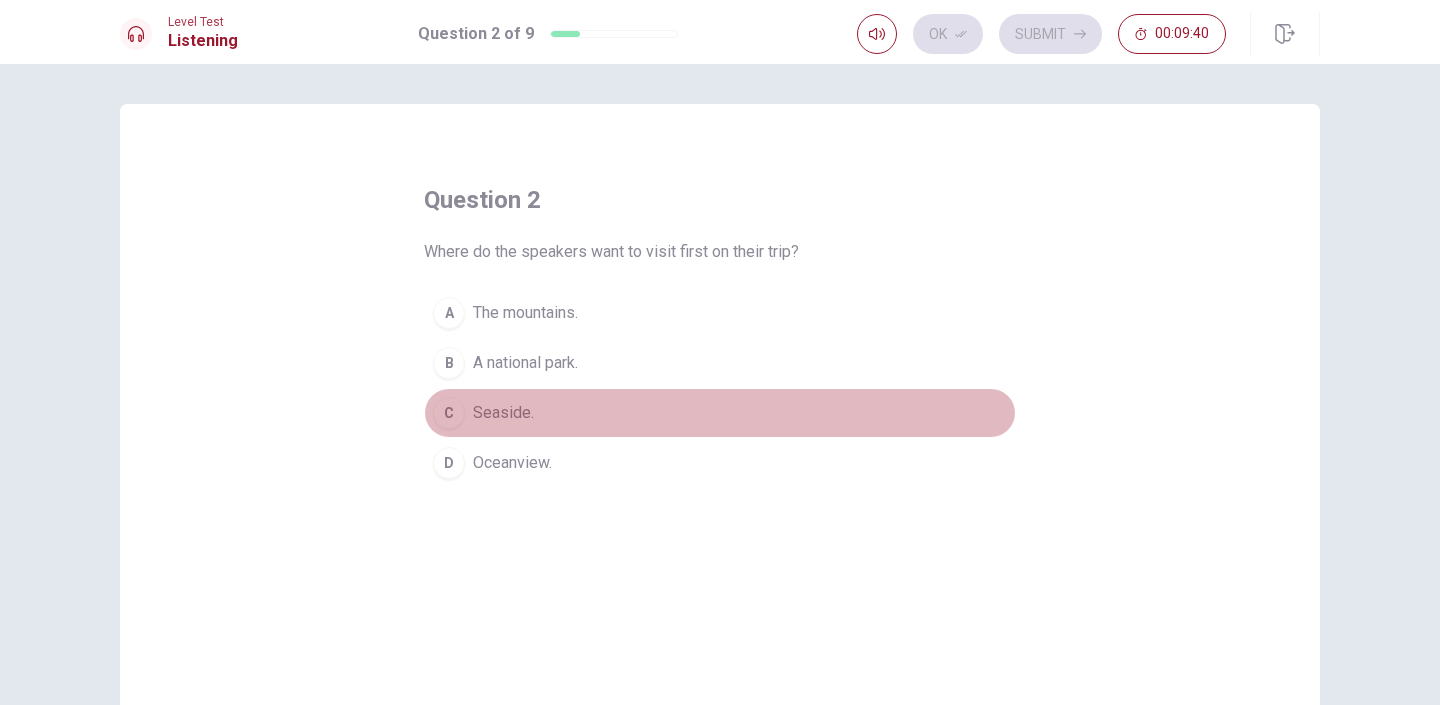 click on "C [LOCATION]." at bounding box center (720, 413) 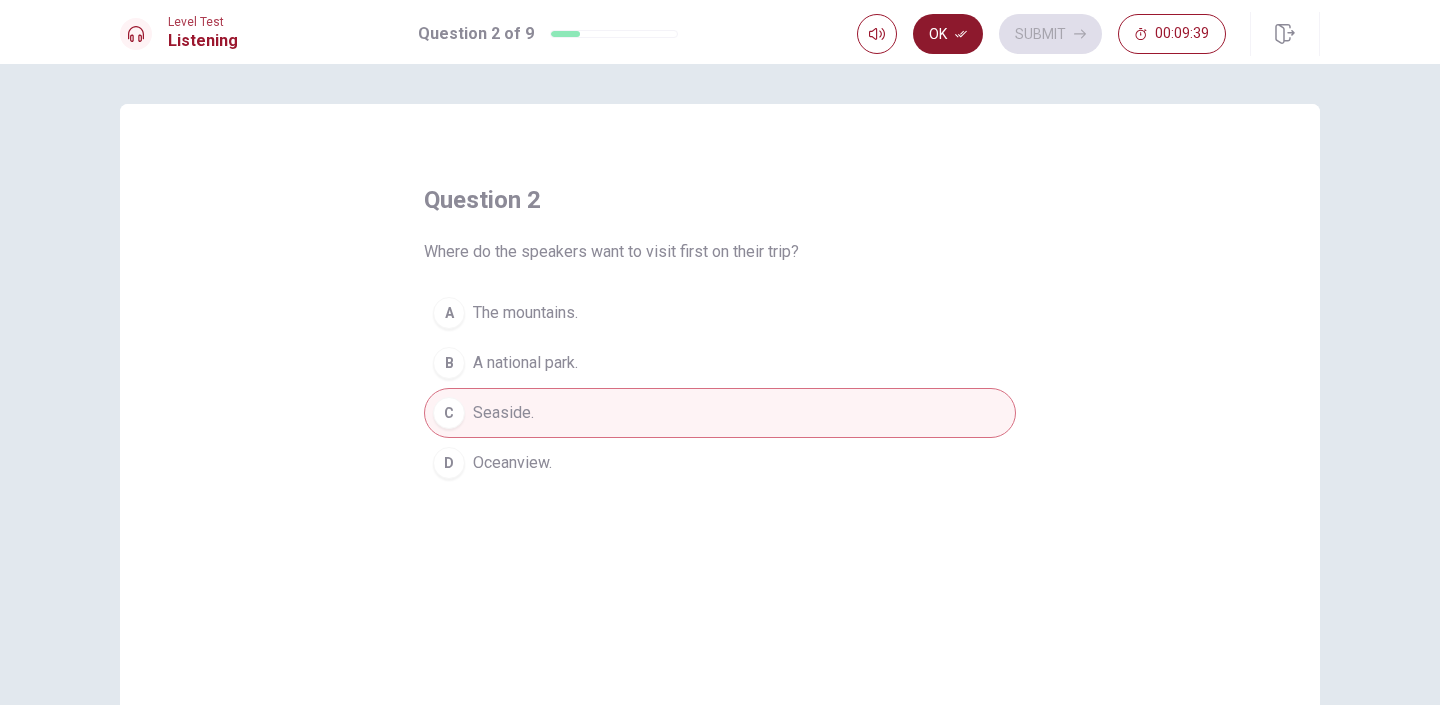 click on "Ok" at bounding box center [948, 34] 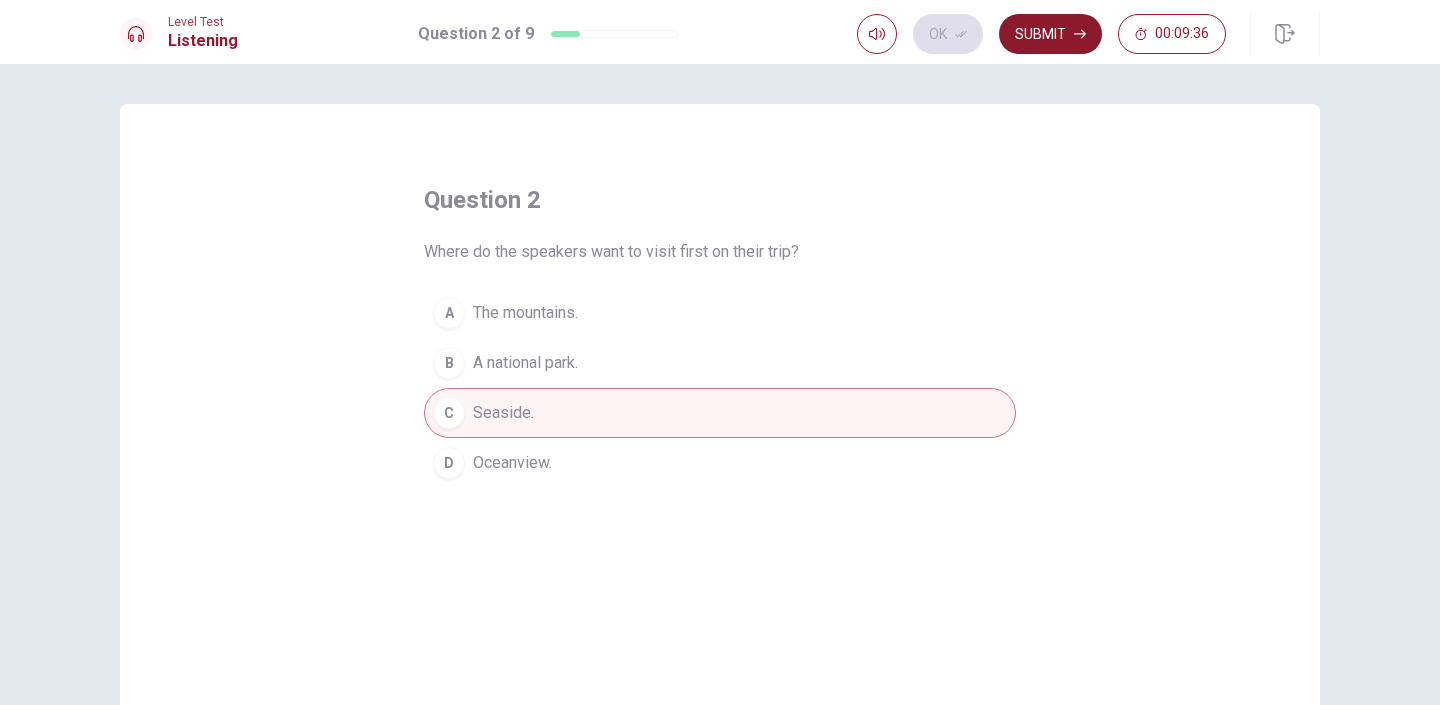 click on "Submit" at bounding box center (1050, 34) 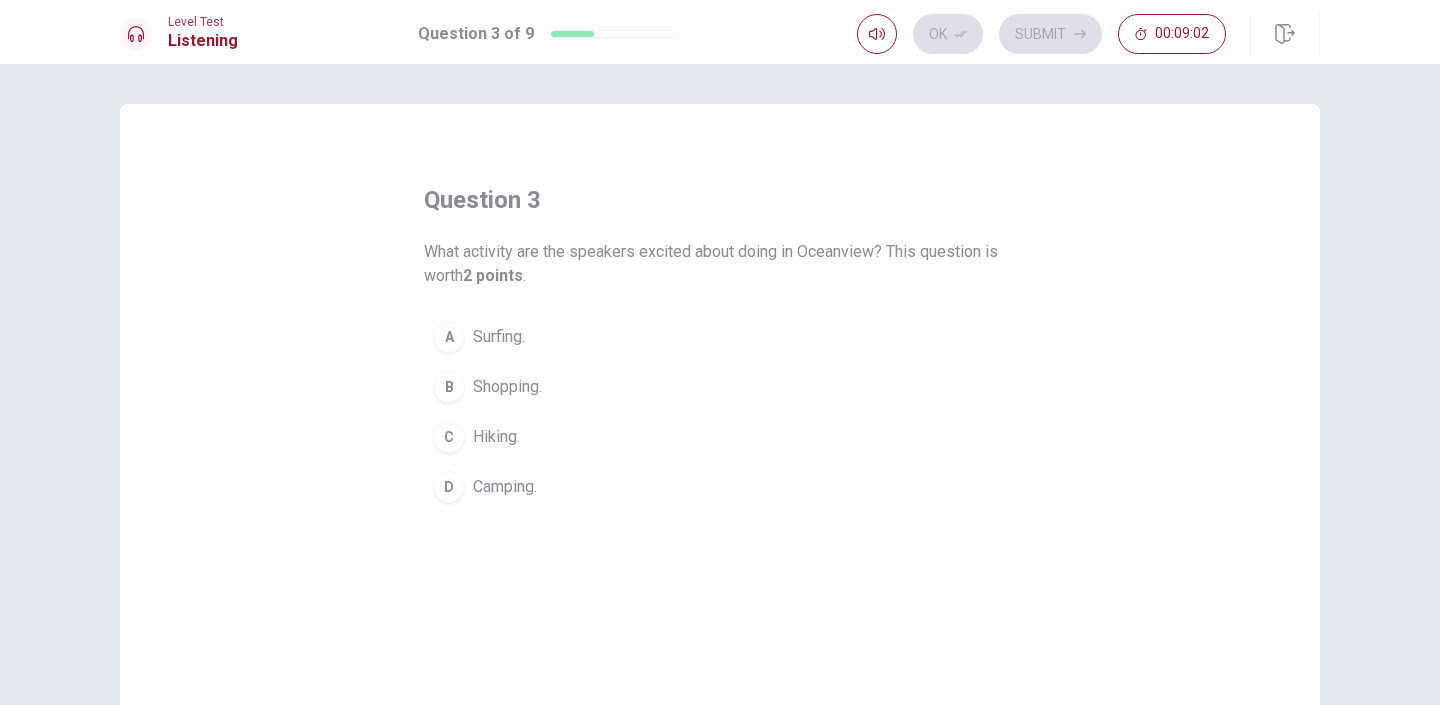 scroll, scrollTop: 0, scrollLeft: 0, axis: both 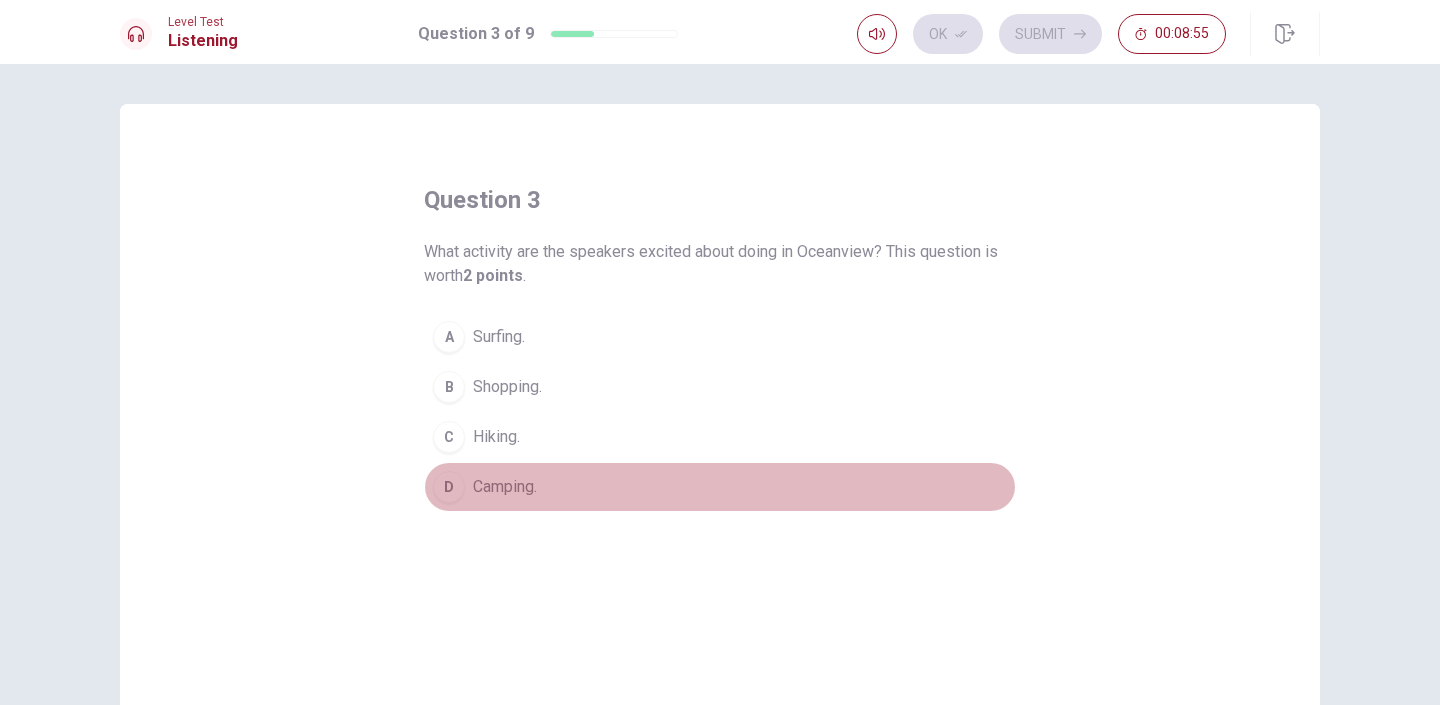 click on "Camping." at bounding box center [499, 337] 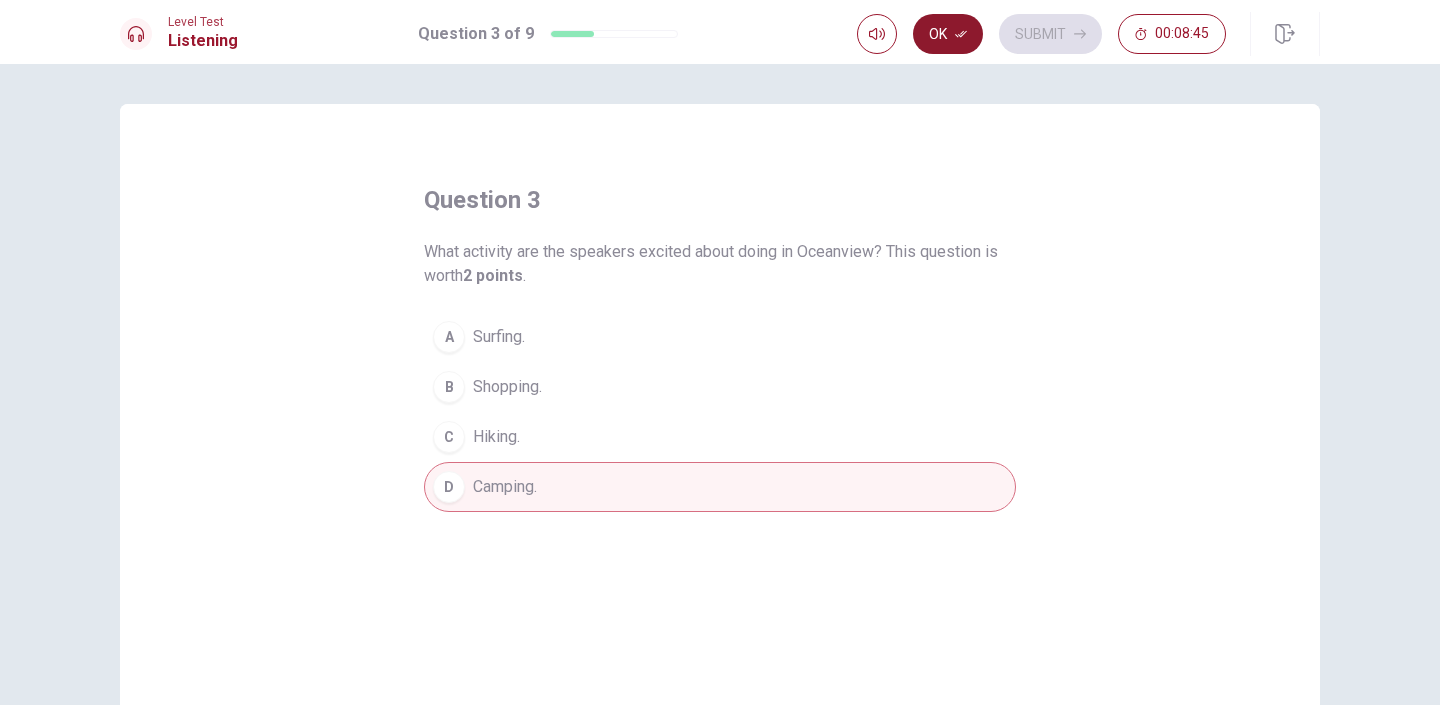 click at bounding box center (961, 34) 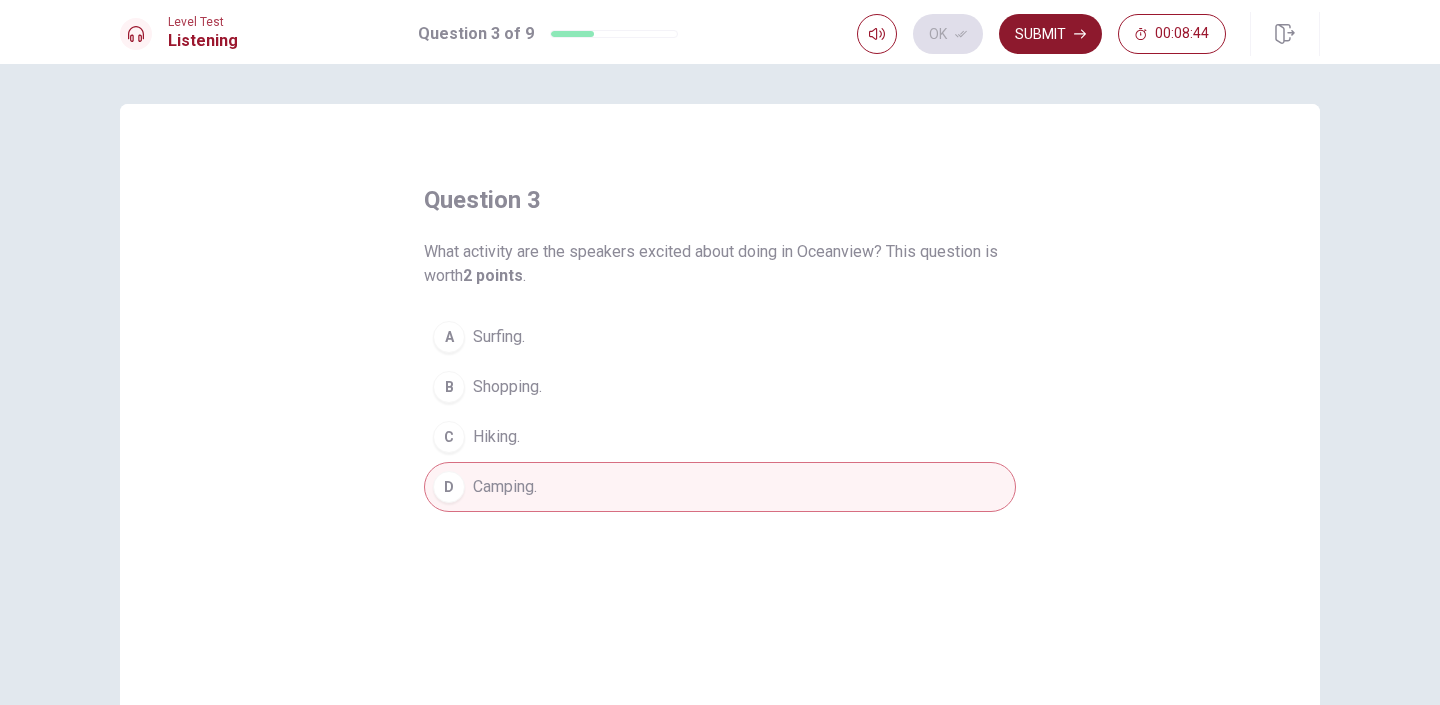 click on "Submit" at bounding box center (1050, 34) 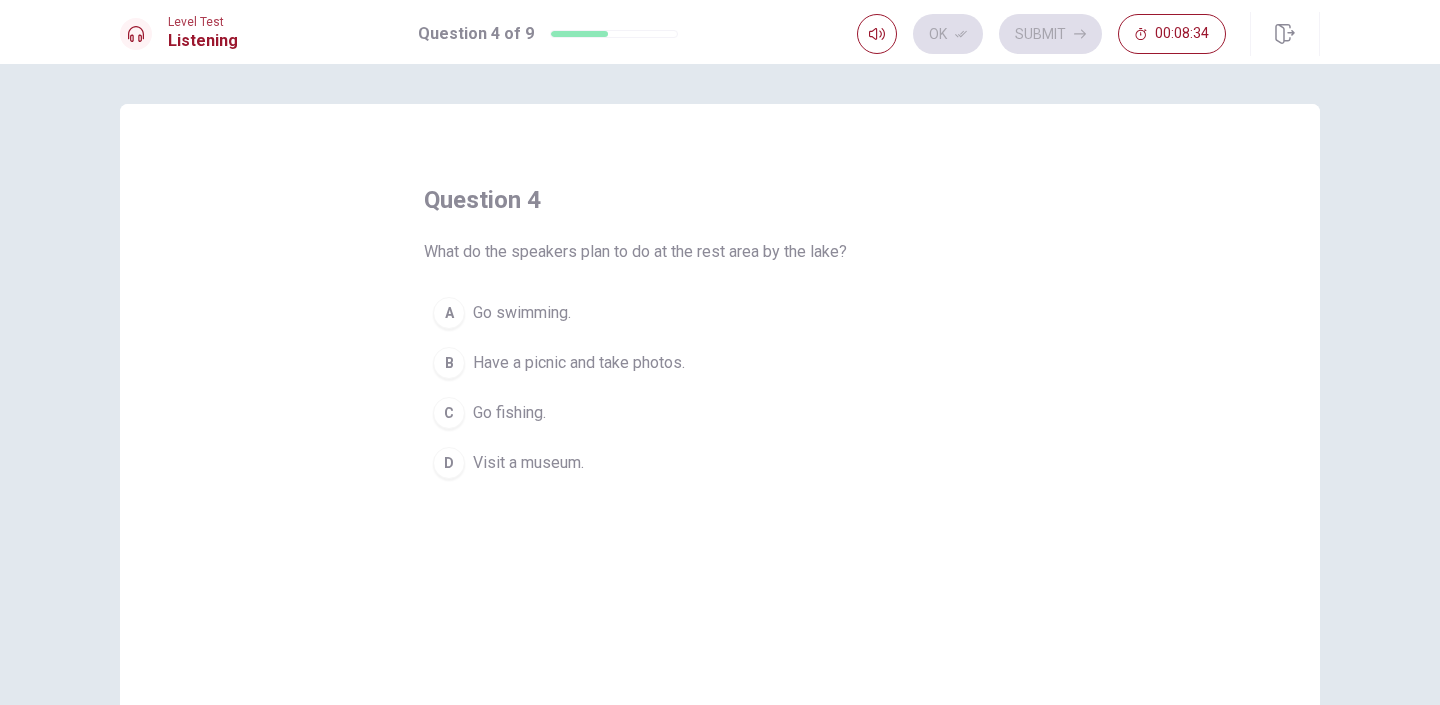click on "Have a picnic and take photos." at bounding box center [522, 313] 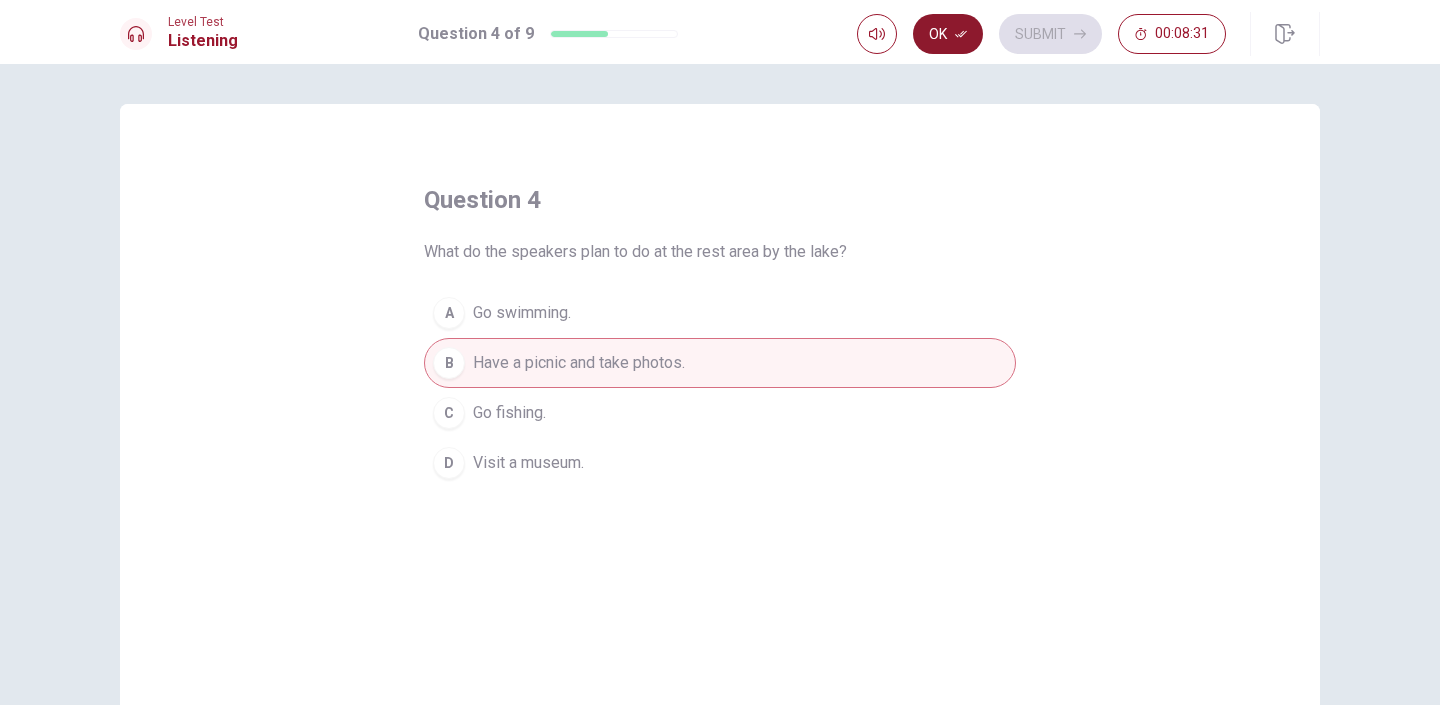 click on "Ok" at bounding box center [948, 34] 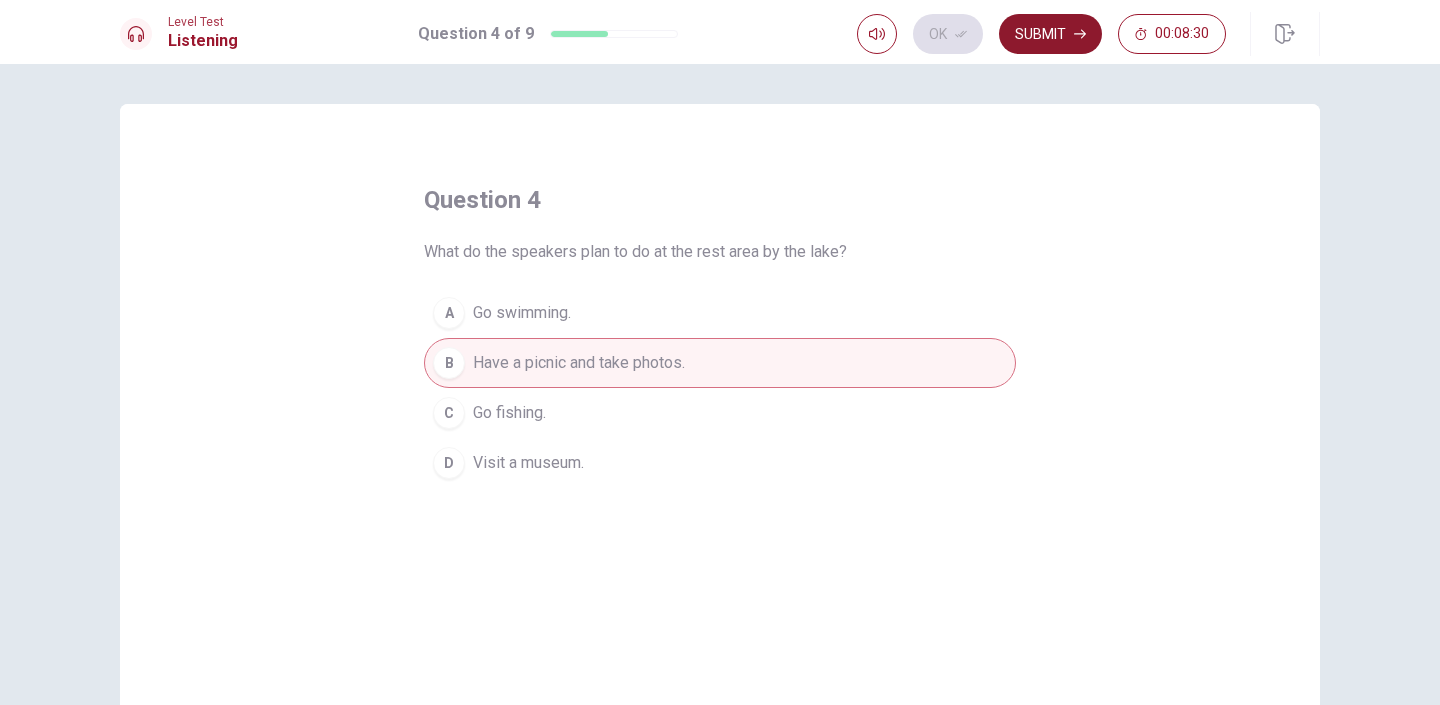 click on "Submit" at bounding box center [1050, 34] 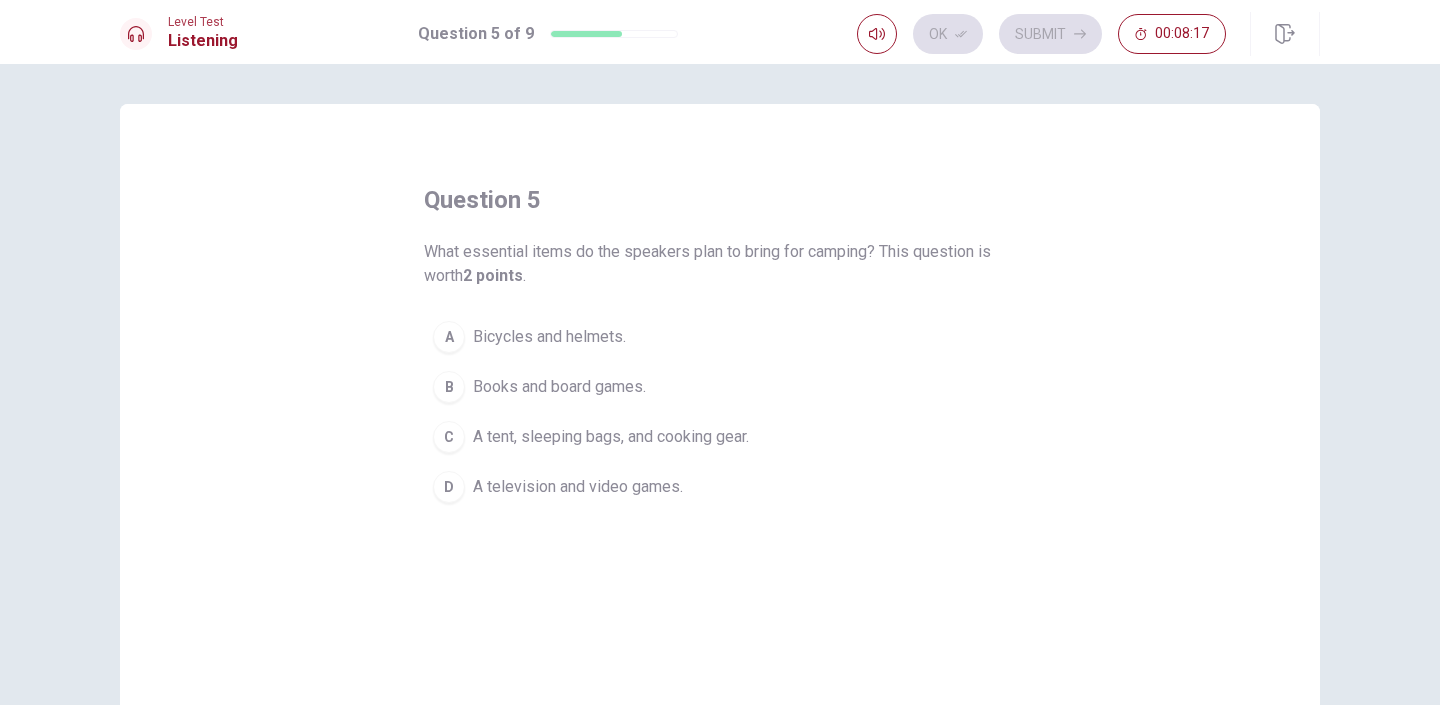 click on "A tent, sleeping bags, and cooking gear." at bounding box center (549, 337) 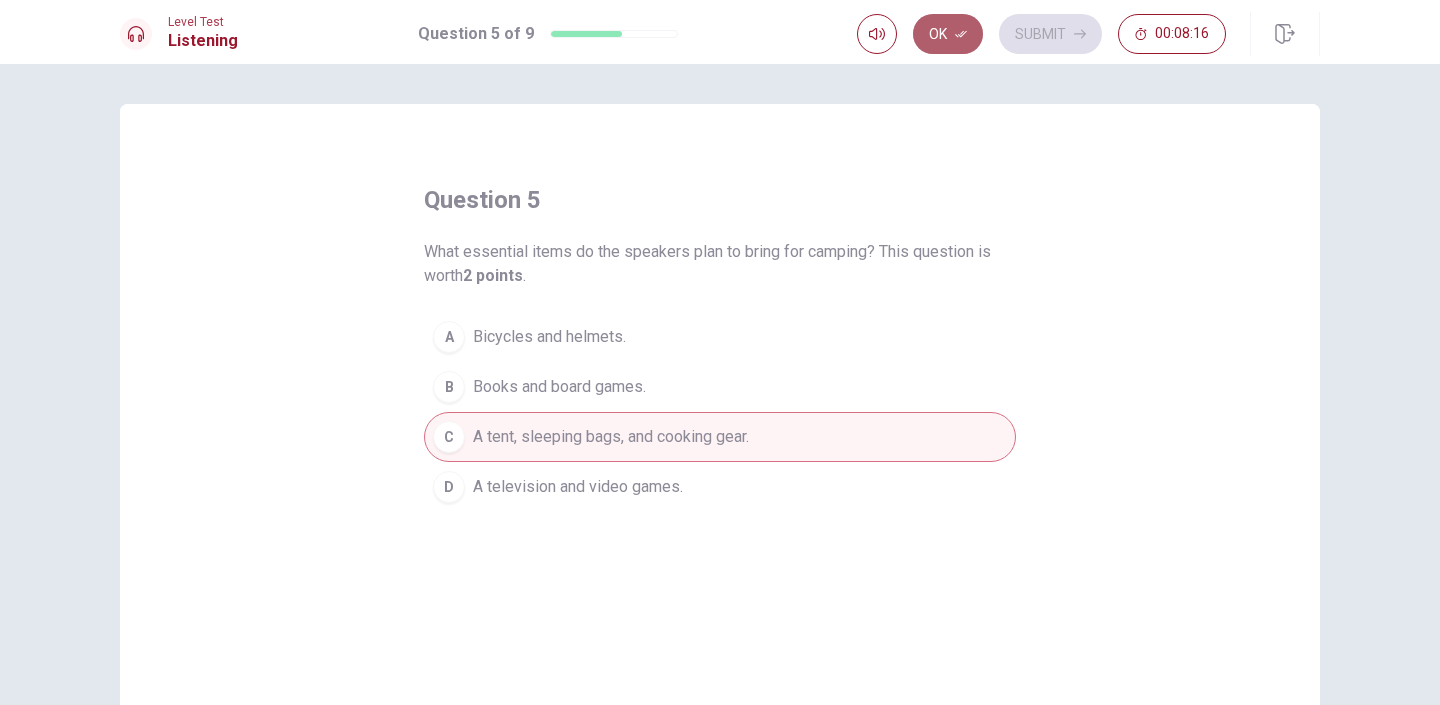 click on "Ok" at bounding box center (948, 34) 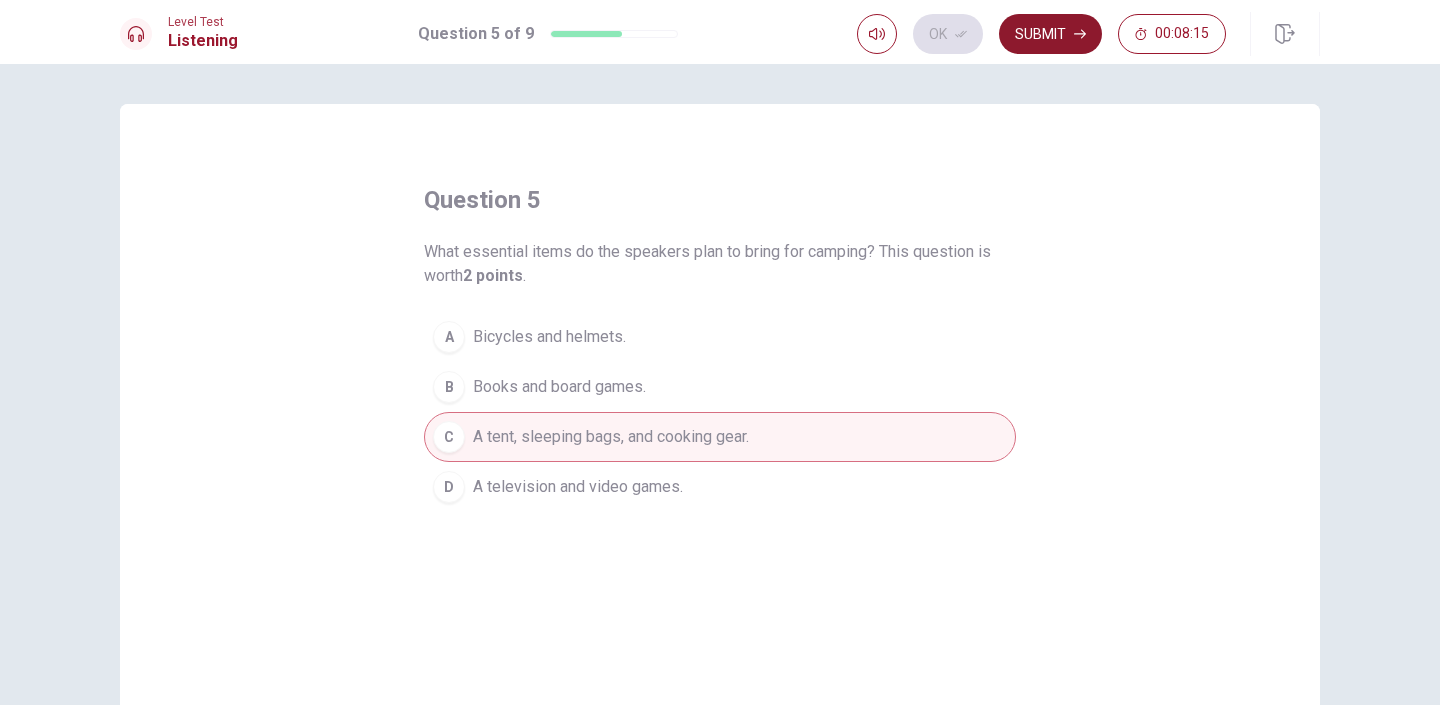 click on "Submit" at bounding box center [1050, 34] 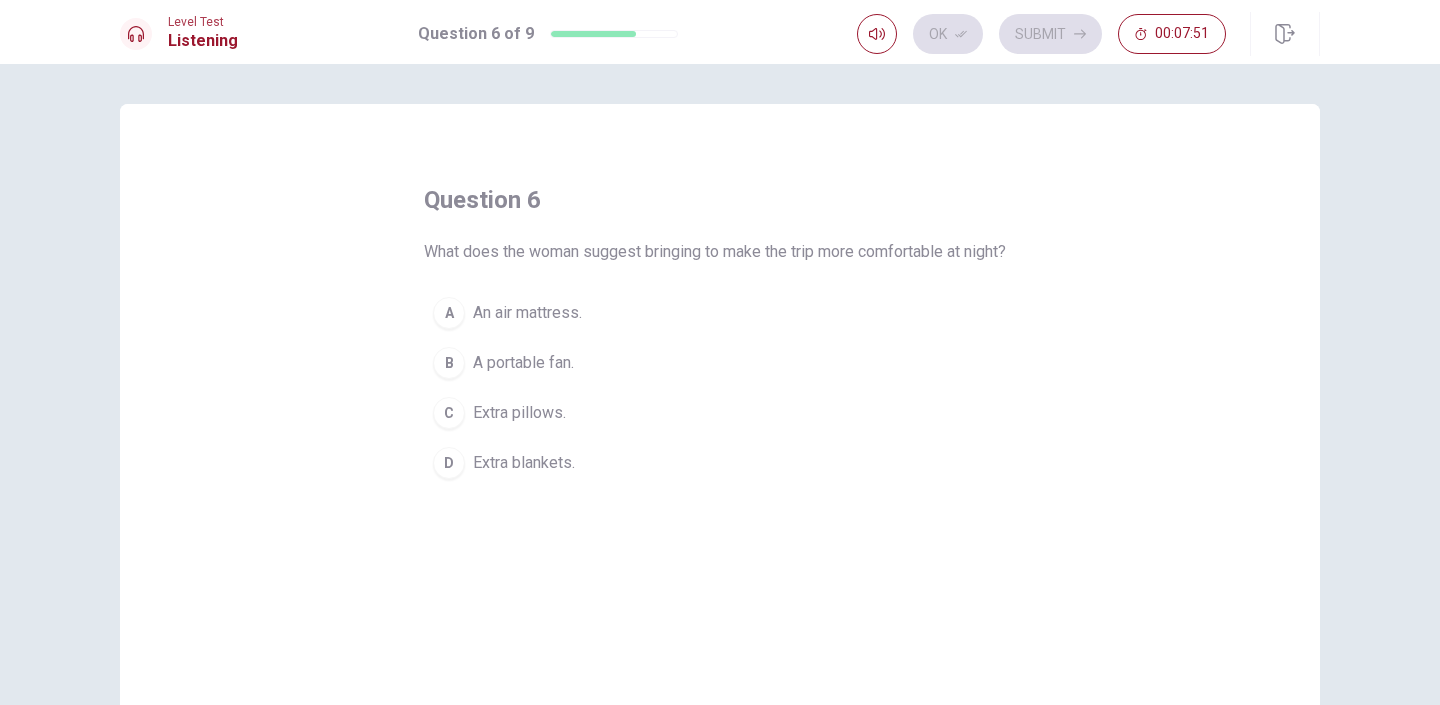 click on "Extra blankets." at bounding box center [527, 313] 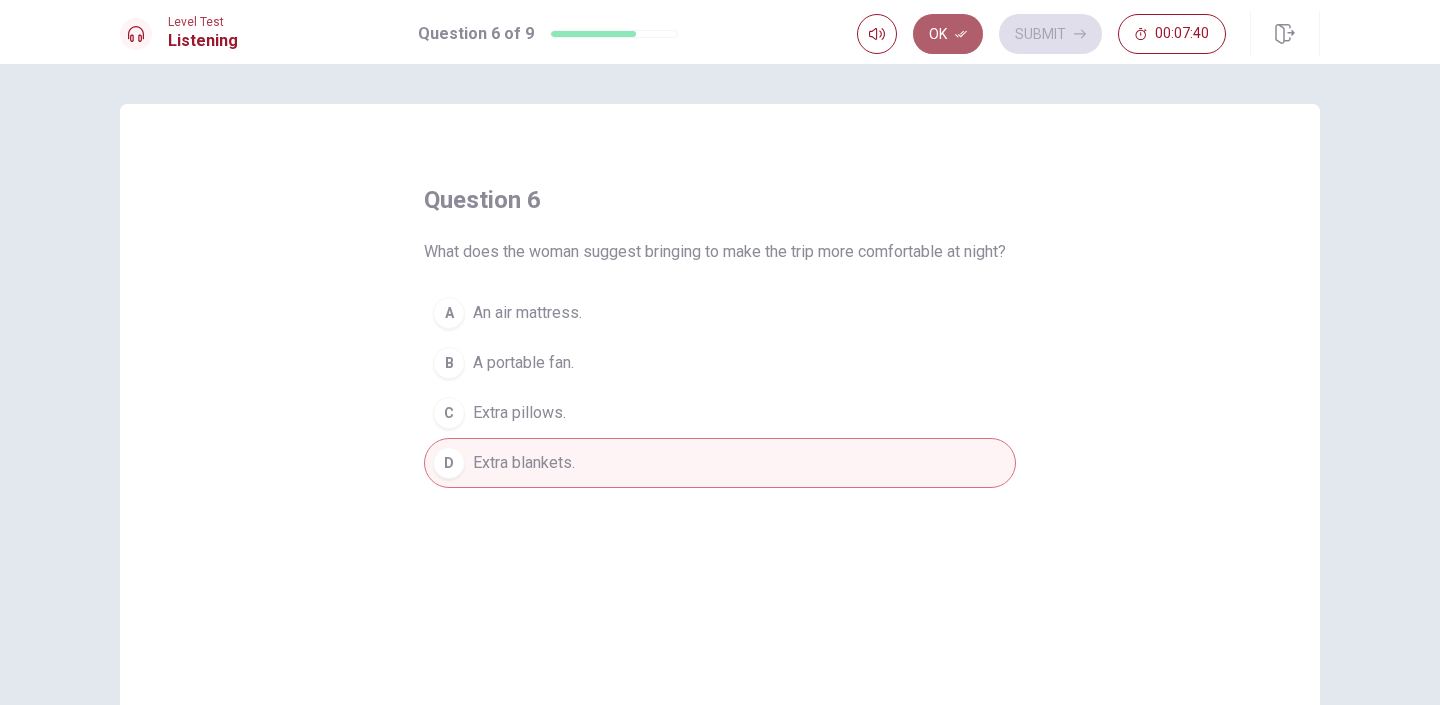 click on "Ok" at bounding box center [948, 34] 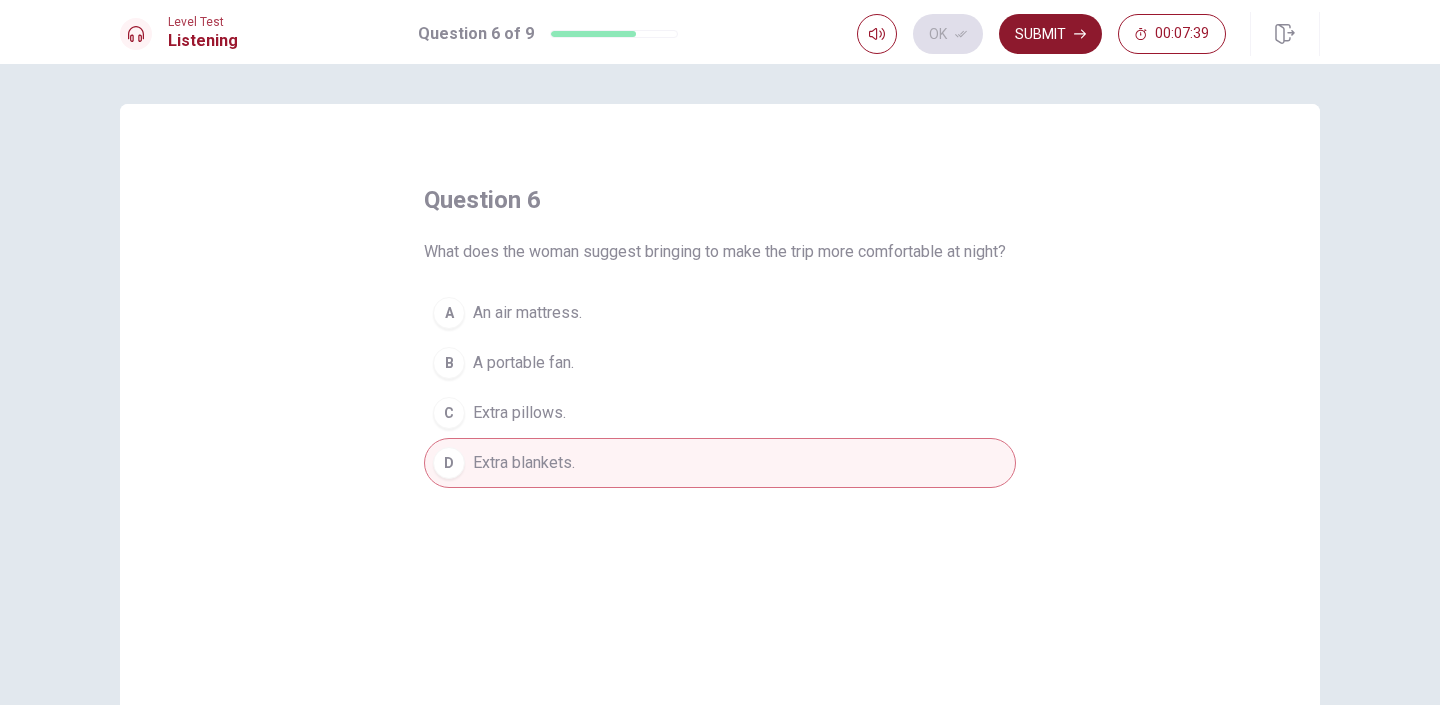 click on "Submit" at bounding box center [1050, 34] 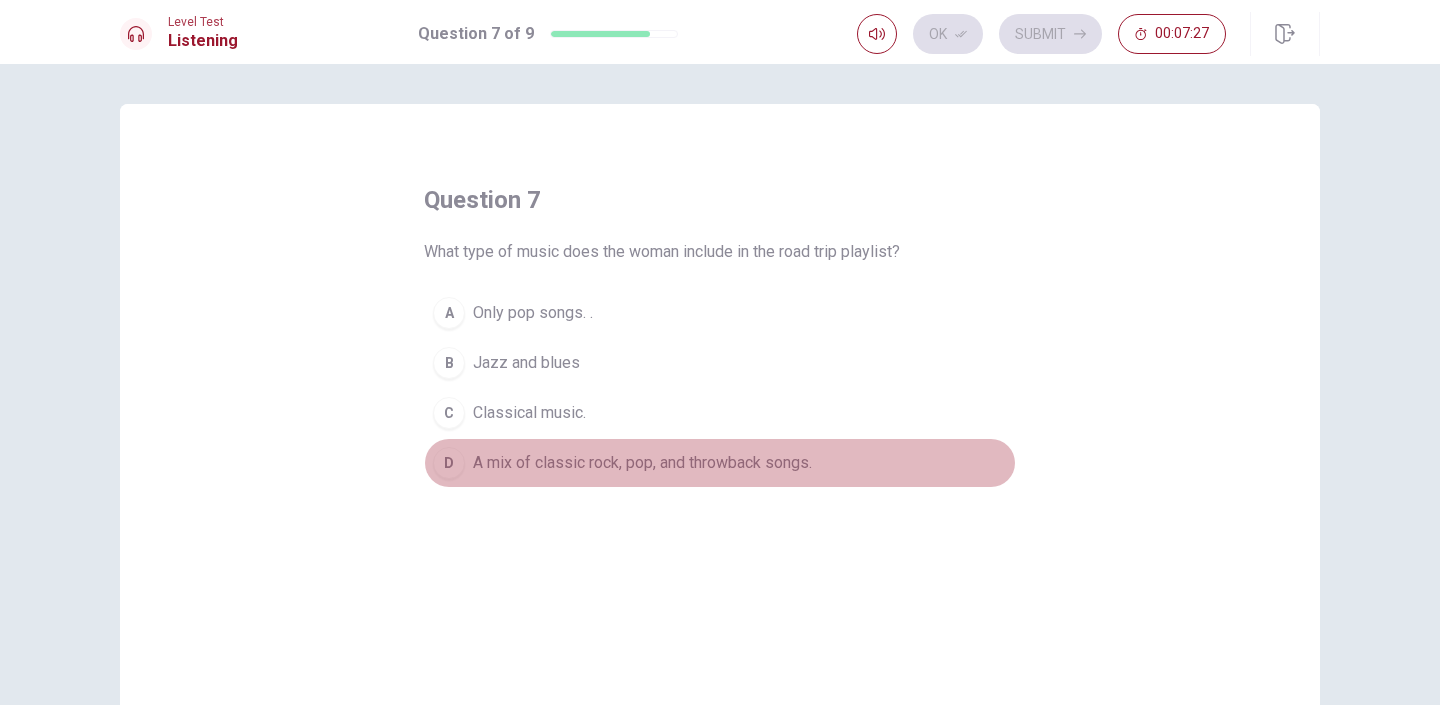 click on "A mix of classic rock, pop, and throwback songs." at bounding box center [533, 313] 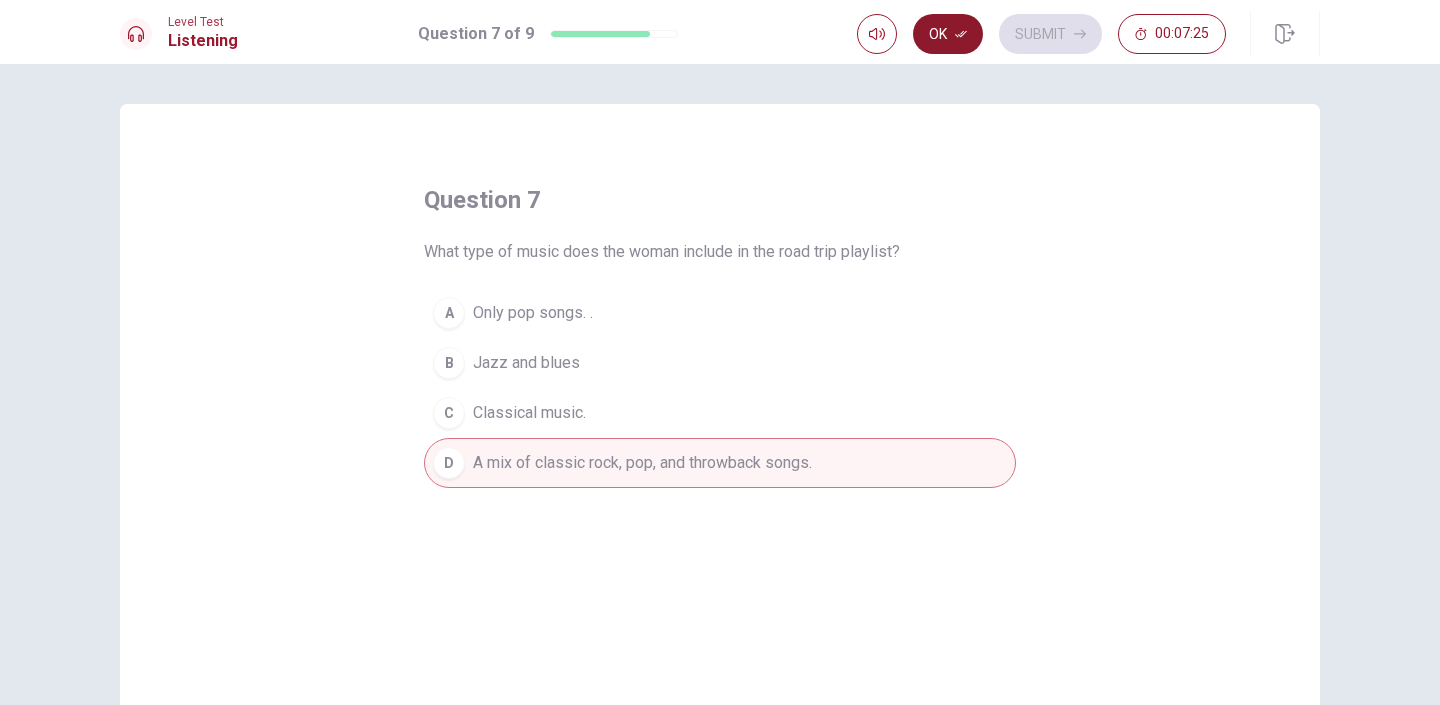 click on "Ok" at bounding box center [948, 34] 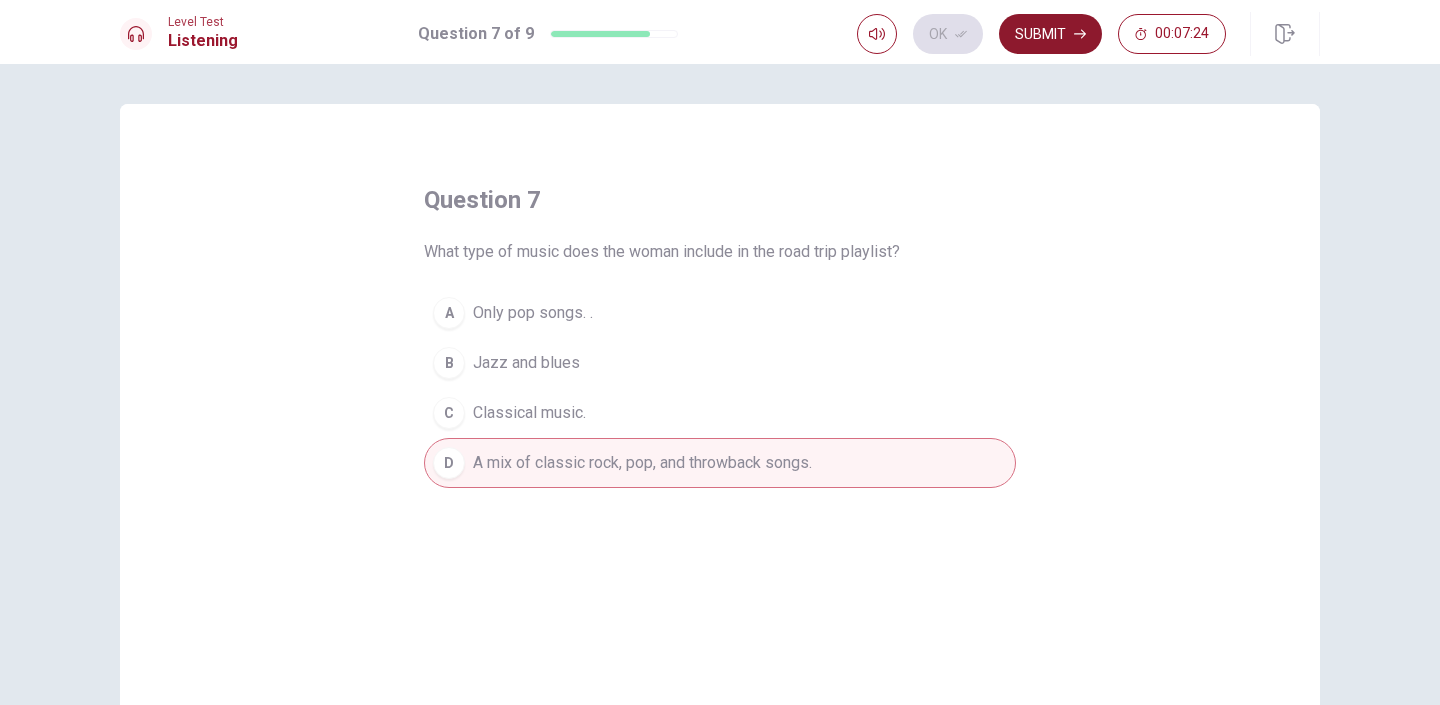 click on "Submit" at bounding box center [1050, 34] 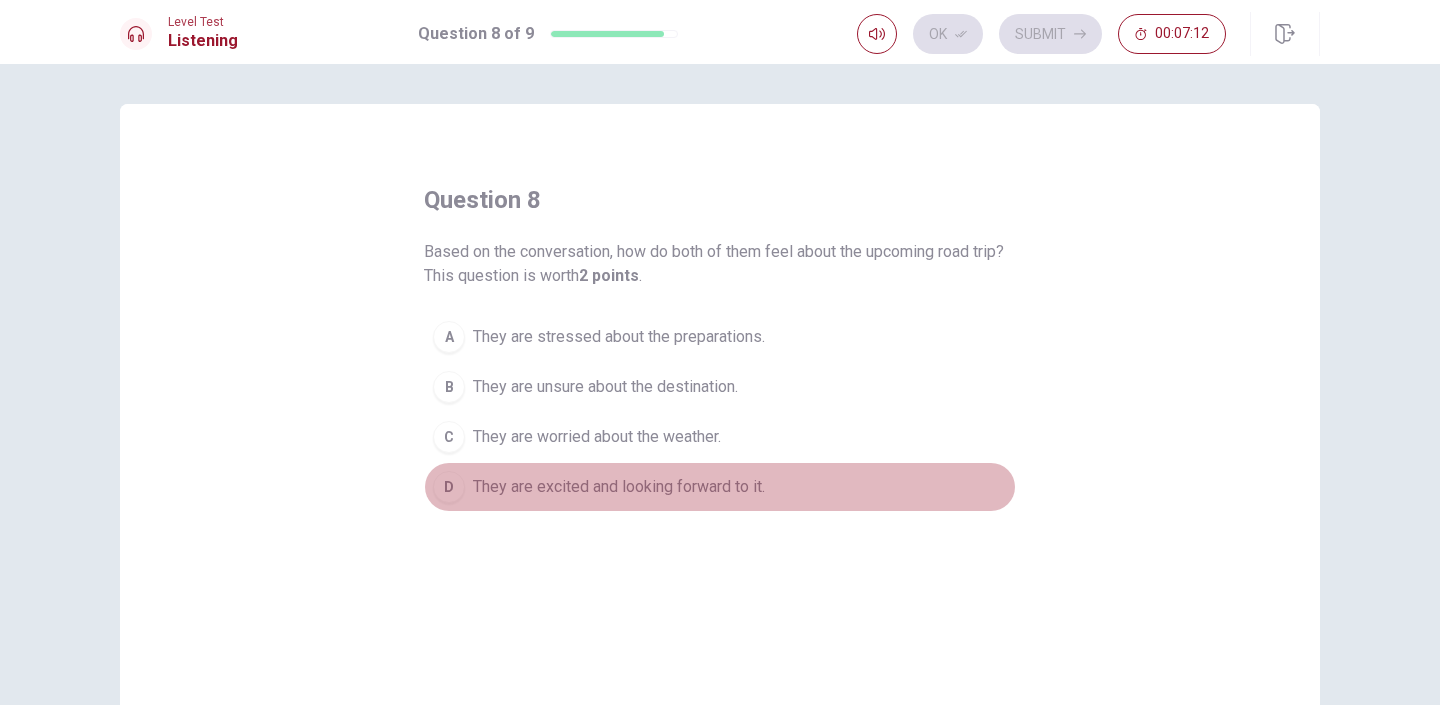 click on "They are excited and looking forward to it." at bounding box center [619, 337] 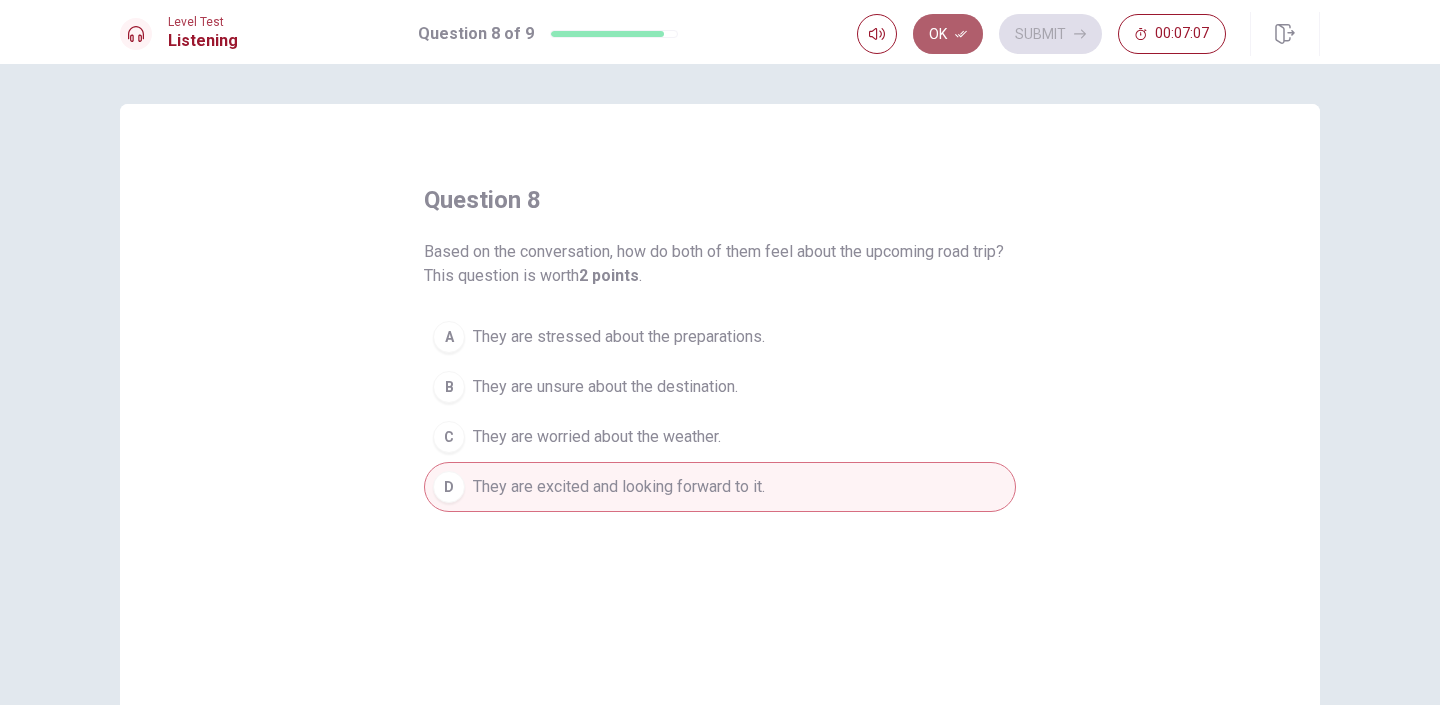 click on "Ok" at bounding box center (948, 34) 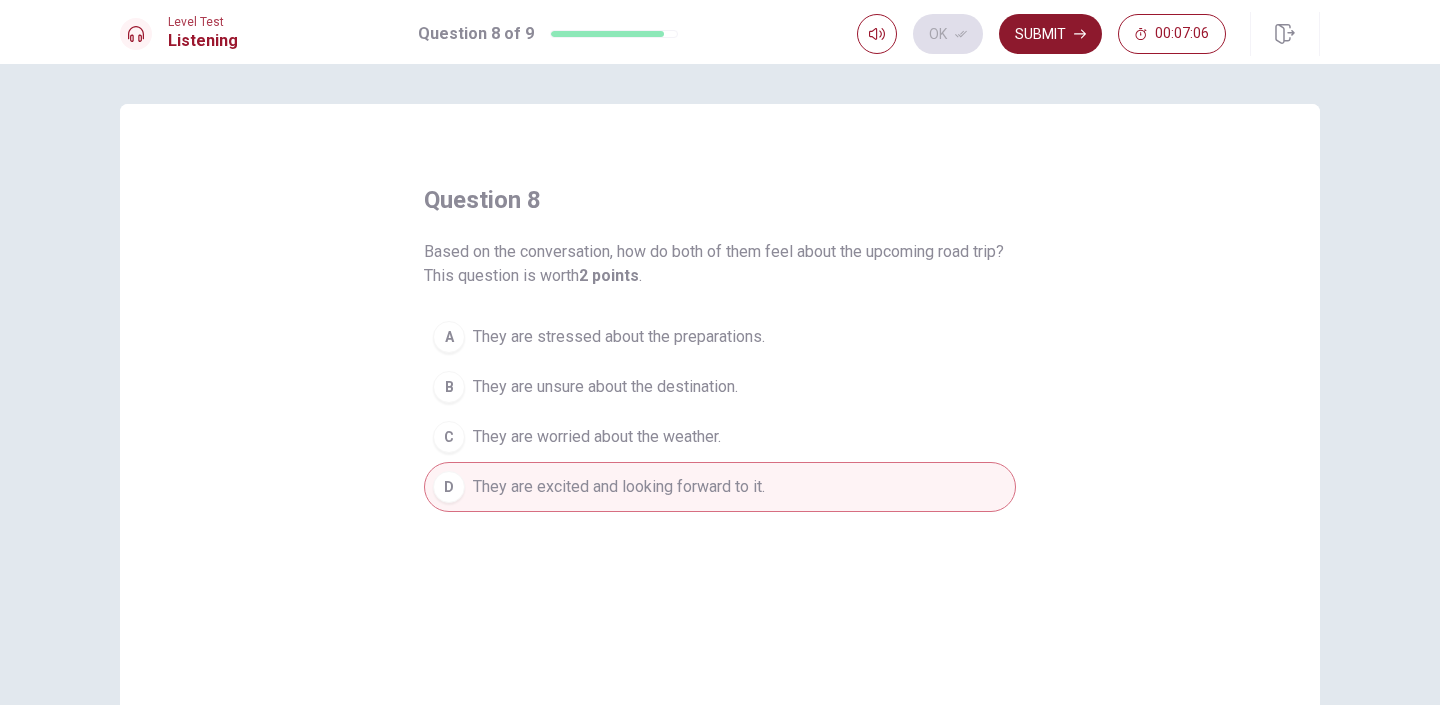 click on "Submit" at bounding box center [1050, 34] 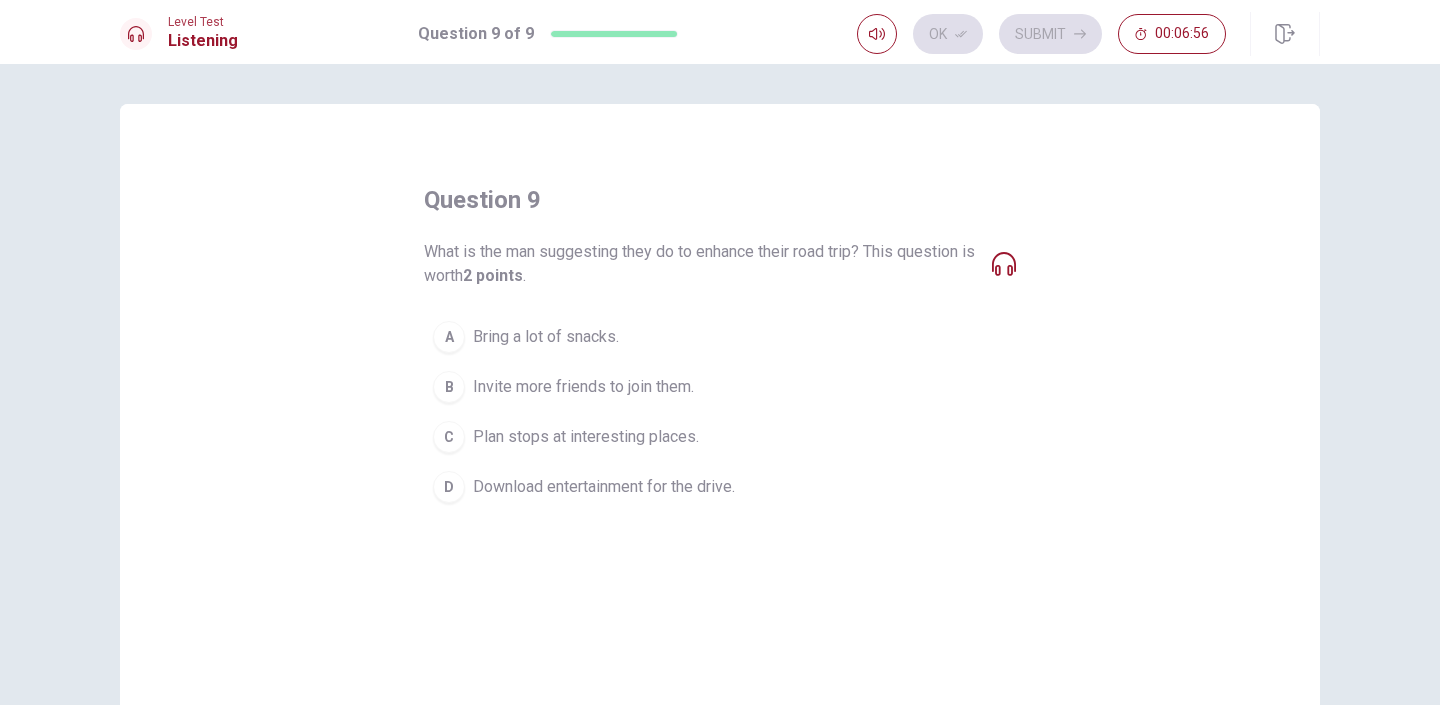 click on "Download entertainment for the drive." at bounding box center (546, 337) 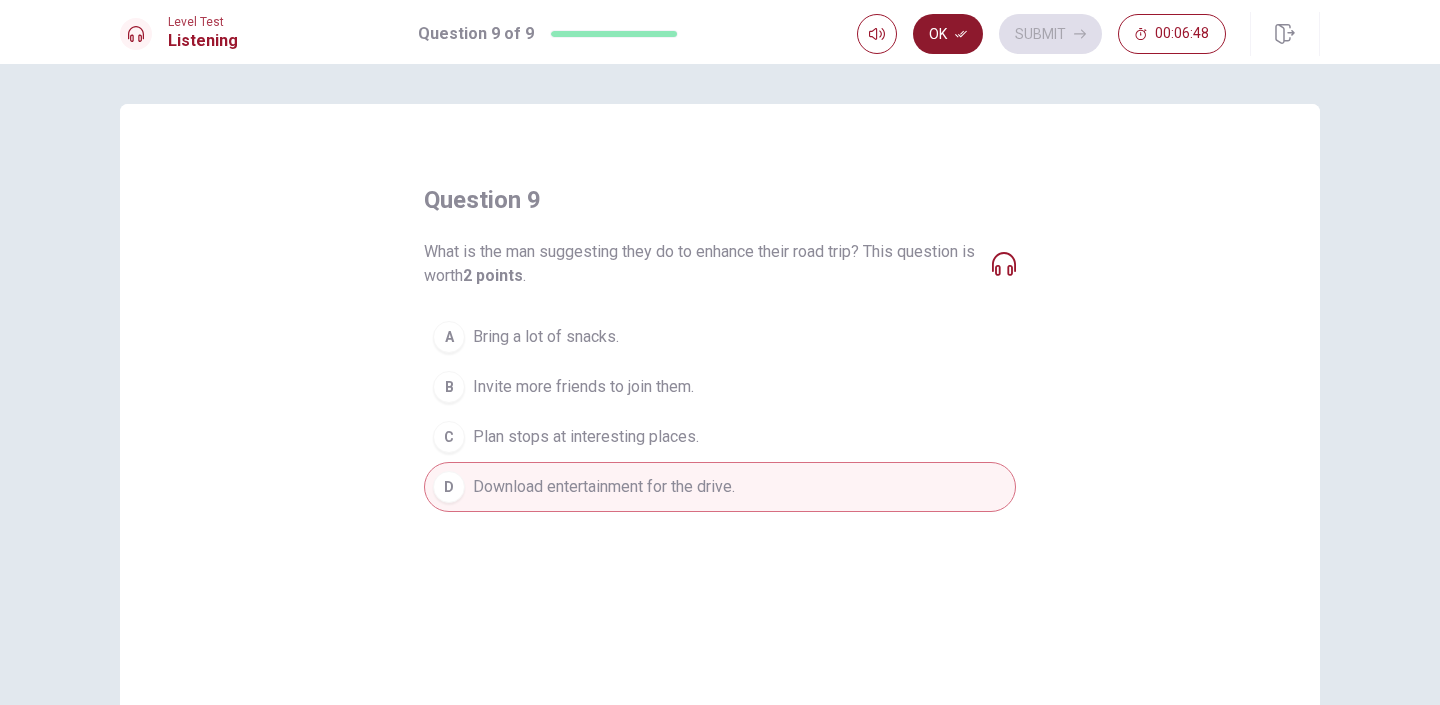 click on "Ok" at bounding box center [948, 34] 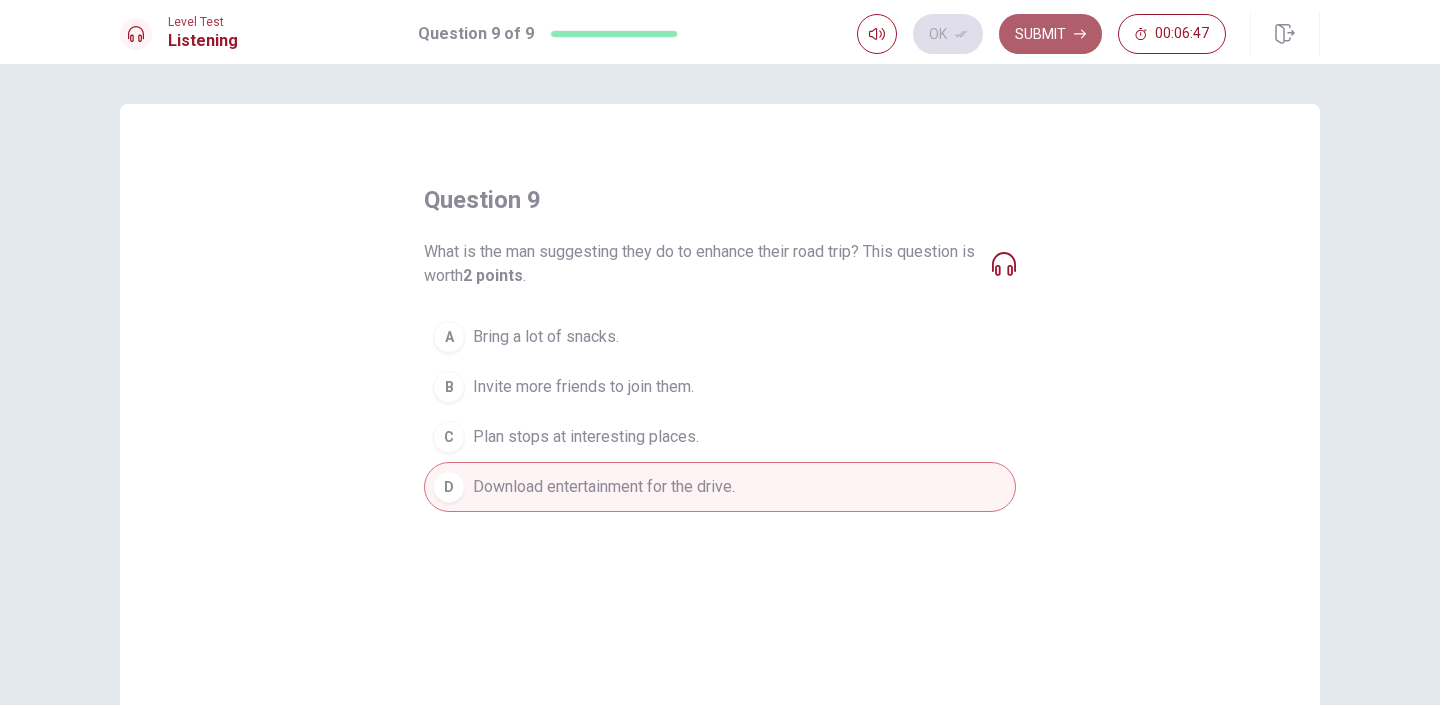 click on "Submit" at bounding box center (1050, 34) 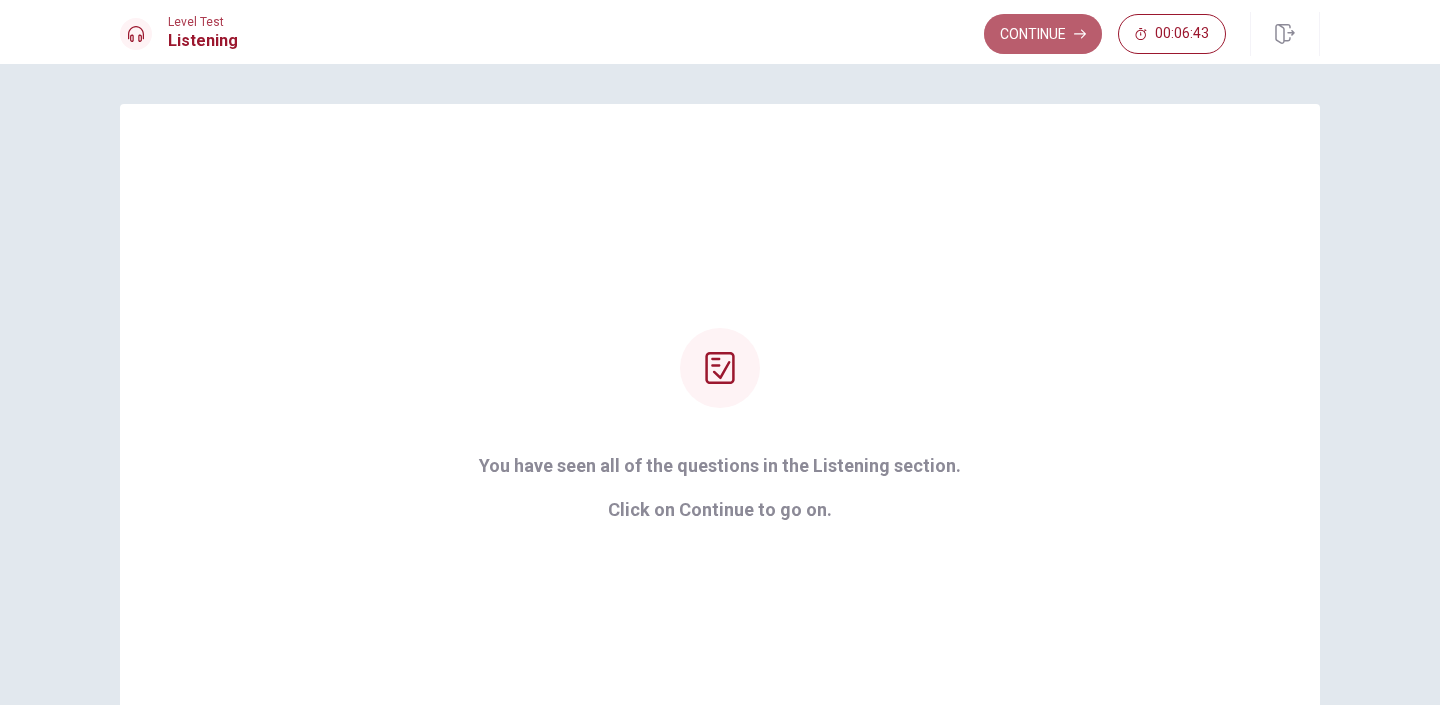 click on "Continue" at bounding box center (1043, 34) 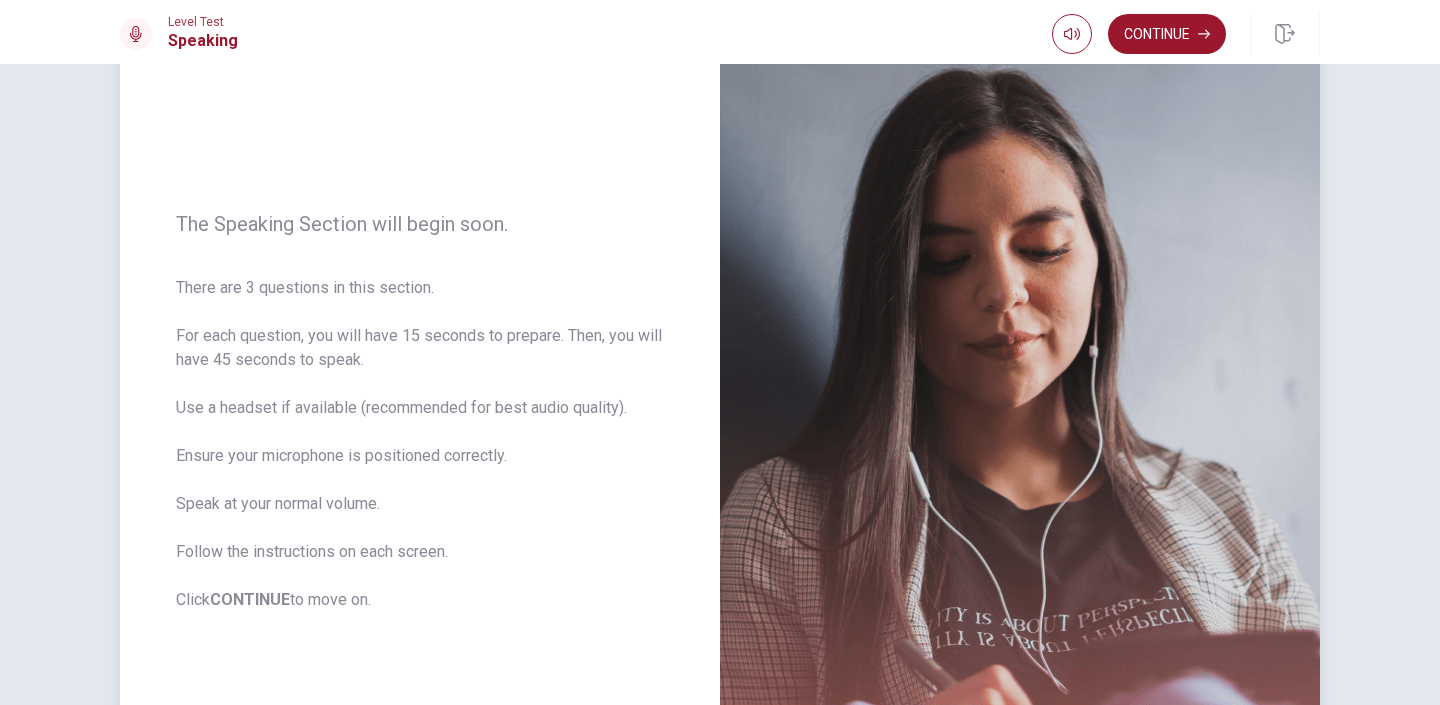 scroll, scrollTop: 143, scrollLeft: 0, axis: vertical 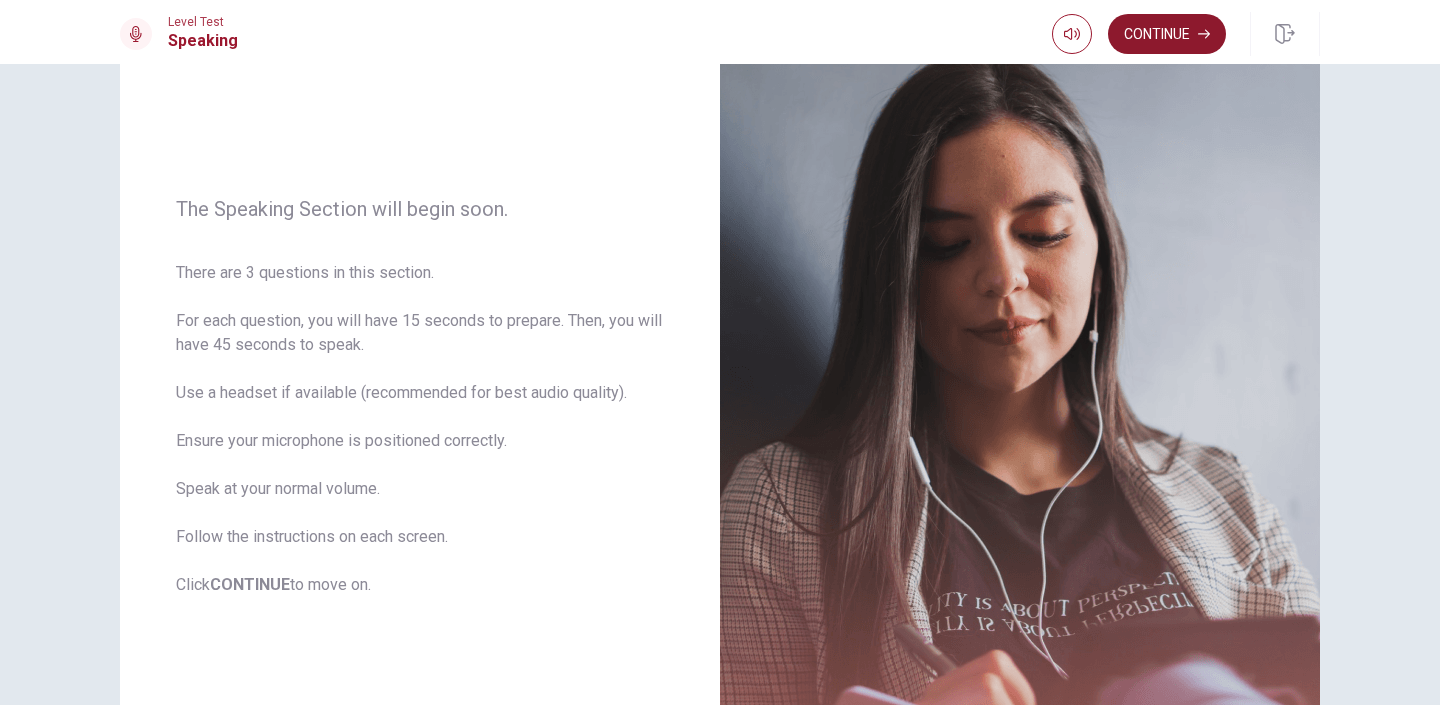 click on "Continue" at bounding box center (1167, 34) 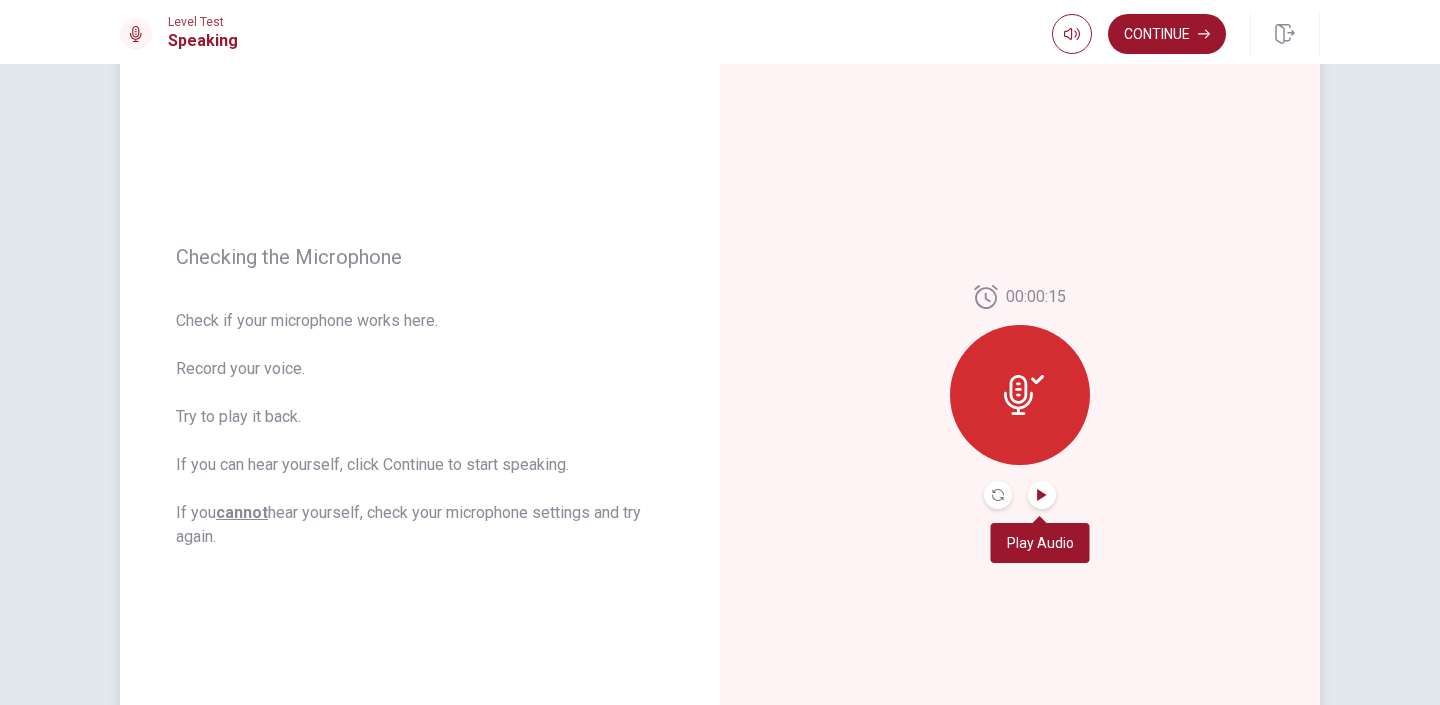 click at bounding box center [1042, 495] 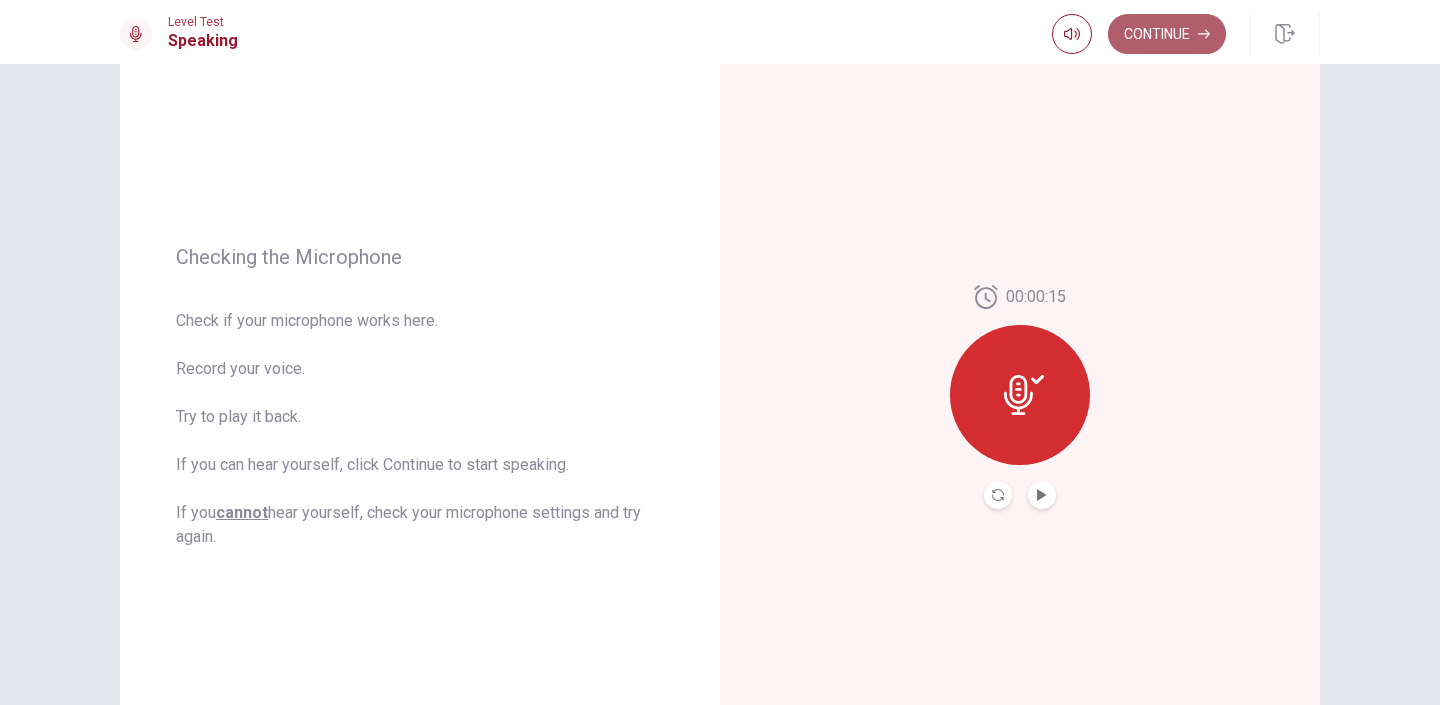 click on "Continue" at bounding box center (1167, 34) 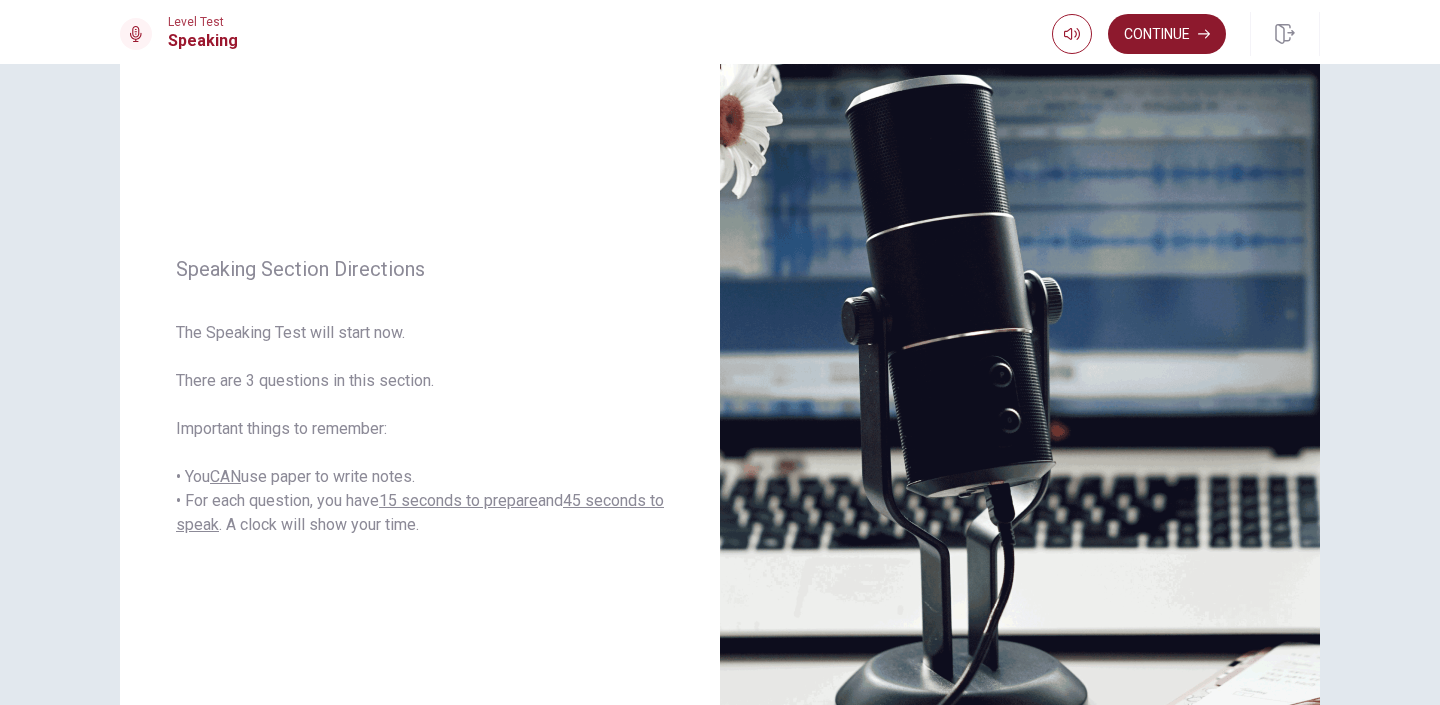 click on "Continue" at bounding box center [1167, 34] 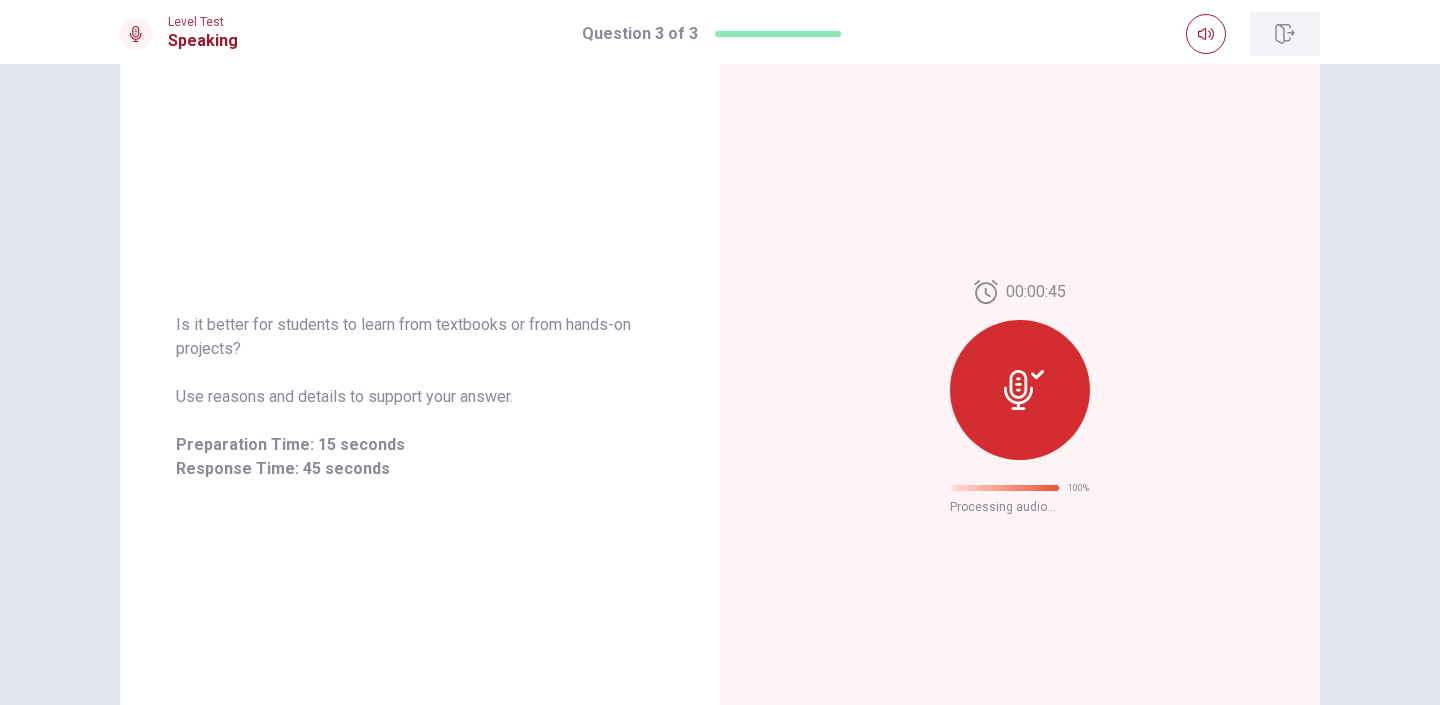 scroll, scrollTop: 23, scrollLeft: 0, axis: vertical 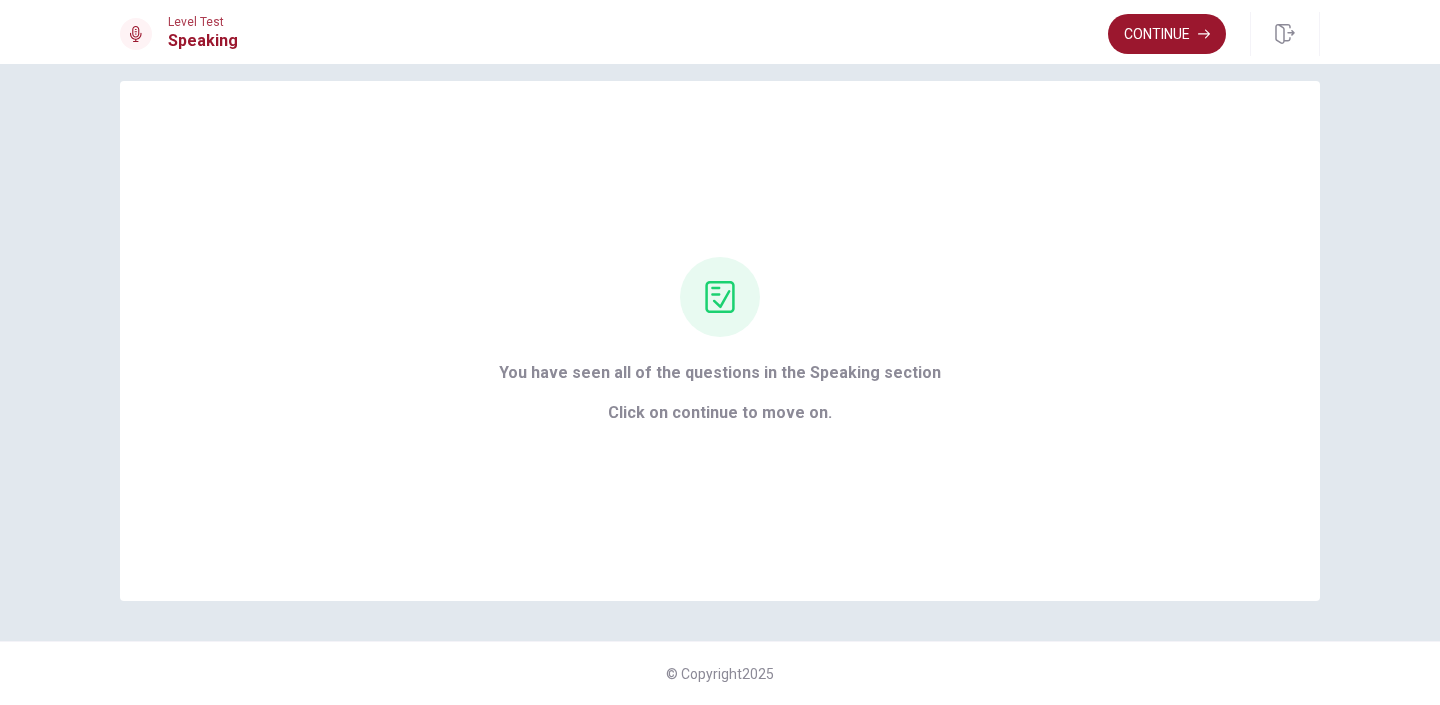 click on "Continue" at bounding box center [1167, 34] 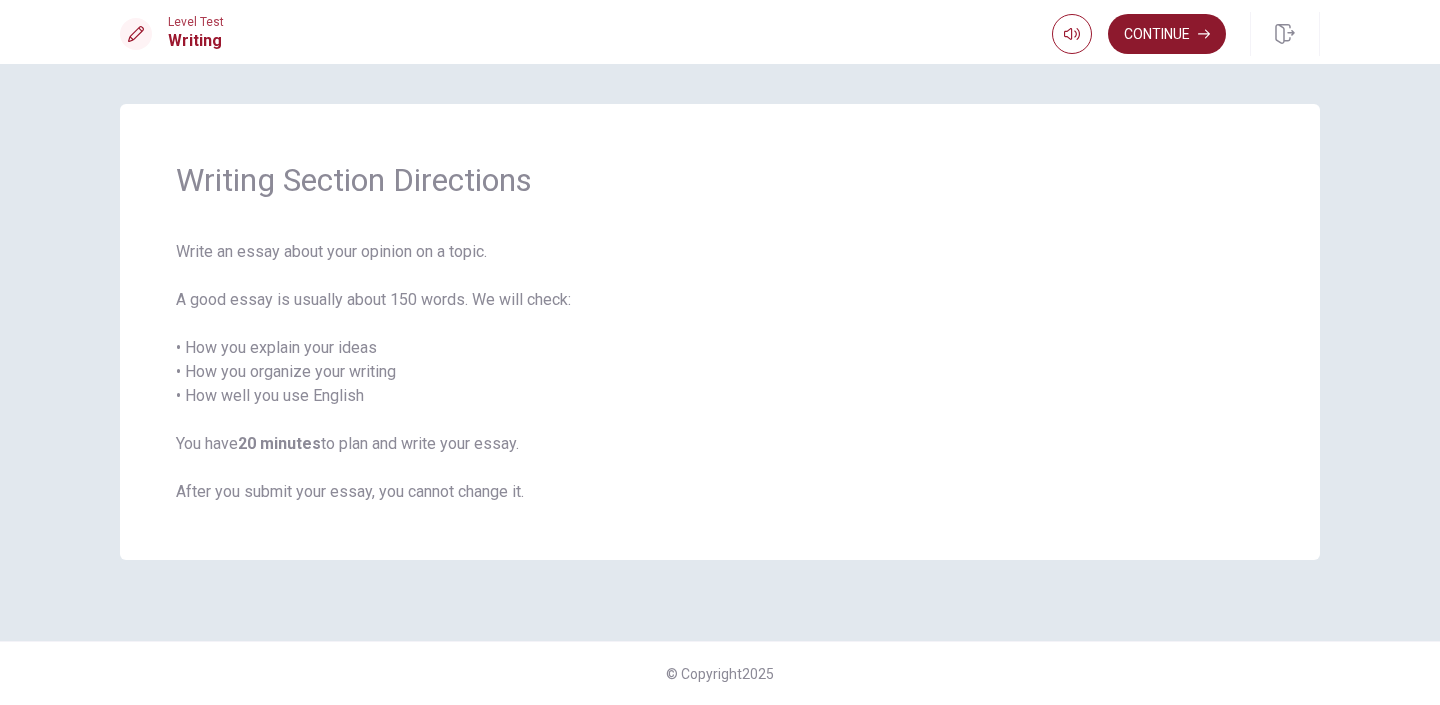 click on "Continue" at bounding box center (1167, 34) 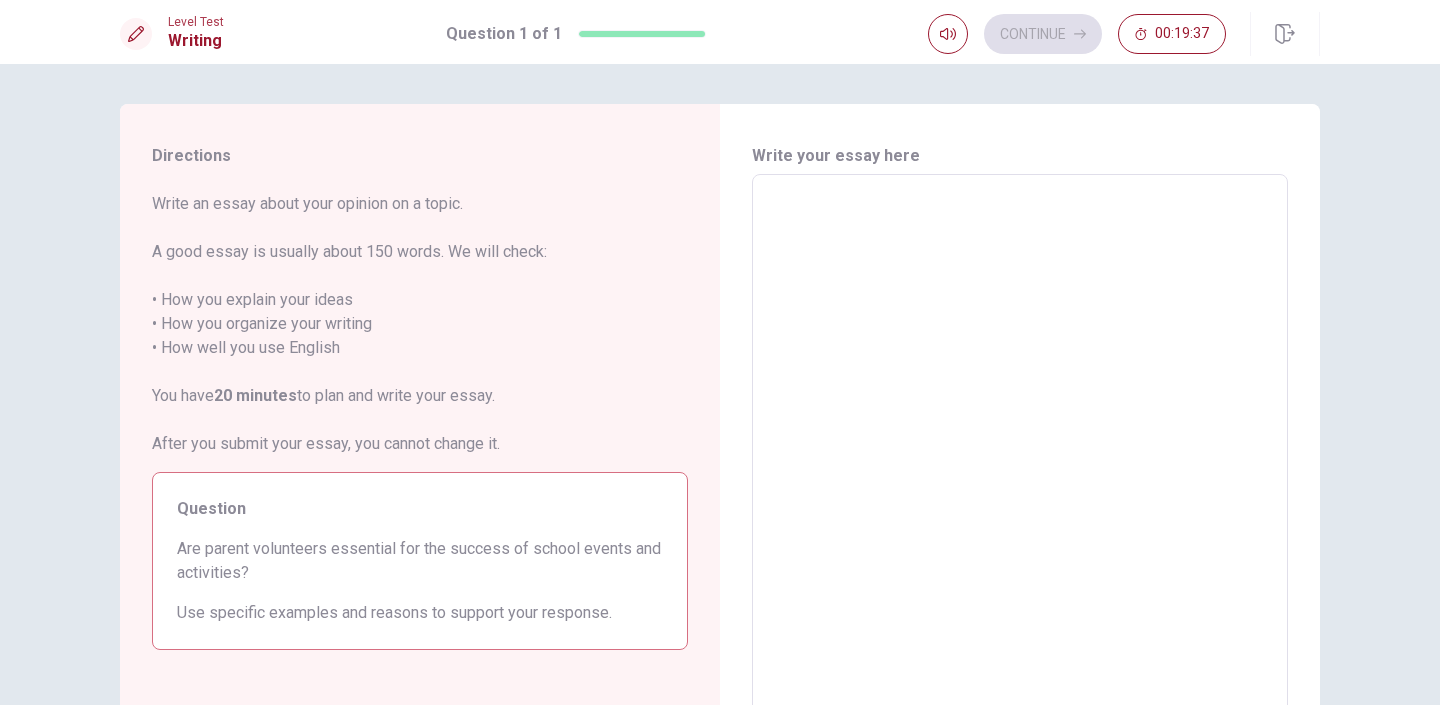scroll, scrollTop: 0, scrollLeft: 0, axis: both 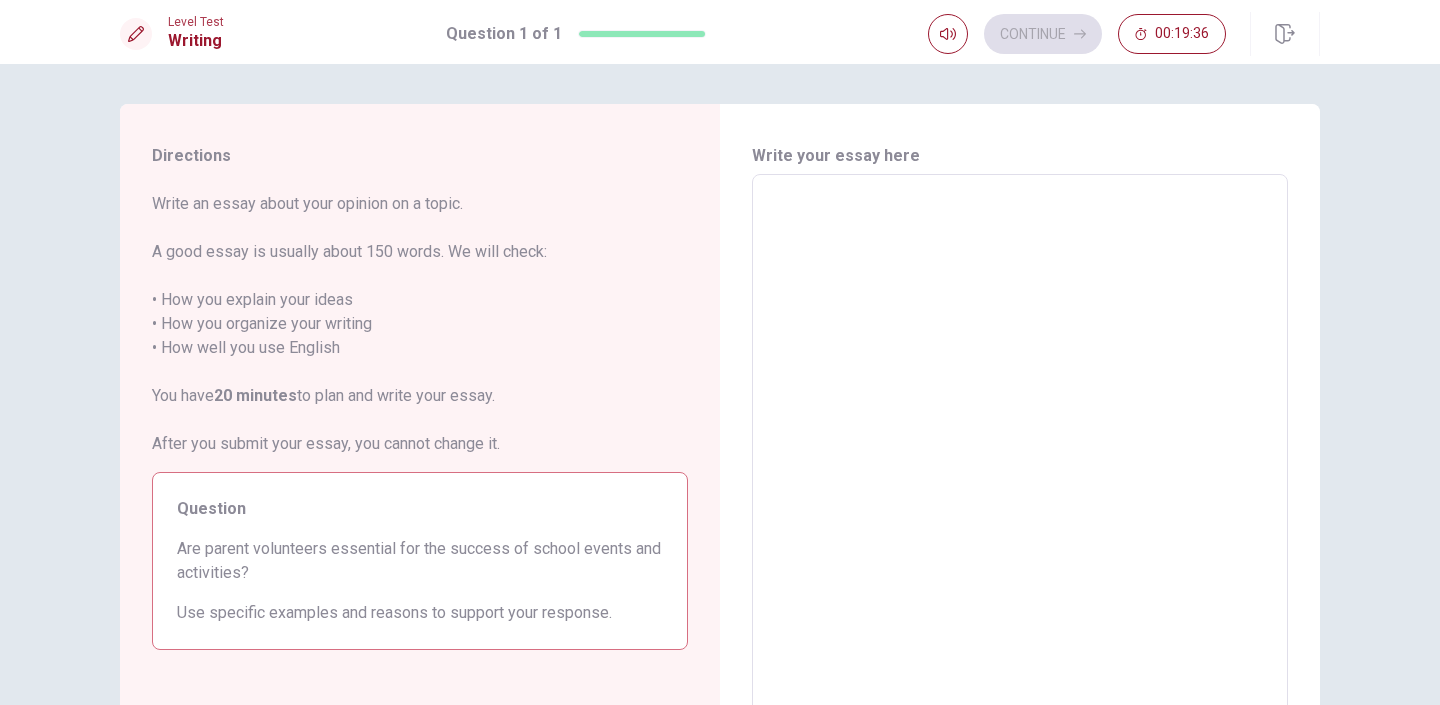 click at bounding box center [1020, 451] 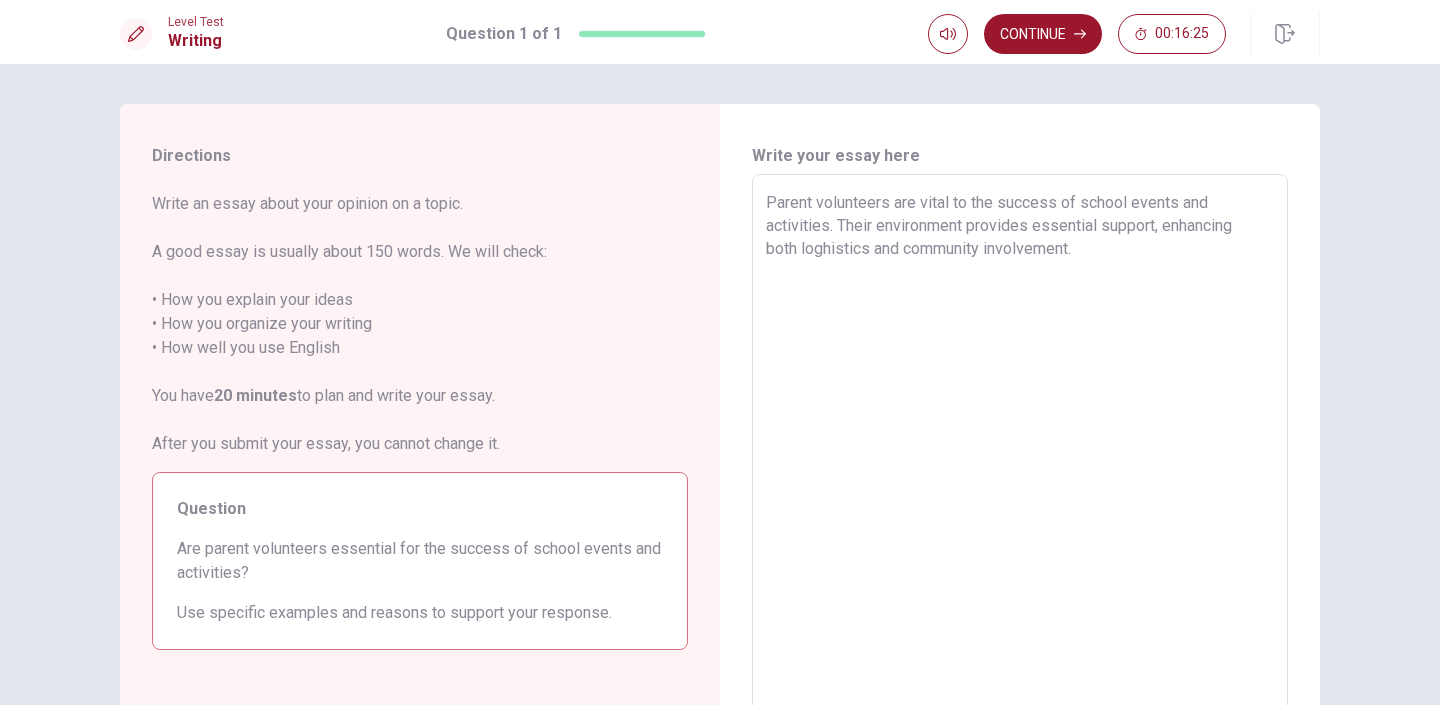 click on "Parent volunteers are vital to the success of school events and activities. Their environment provides essential support, enhancing both loghistics and community involvement." at bounding box center (1020, 451) 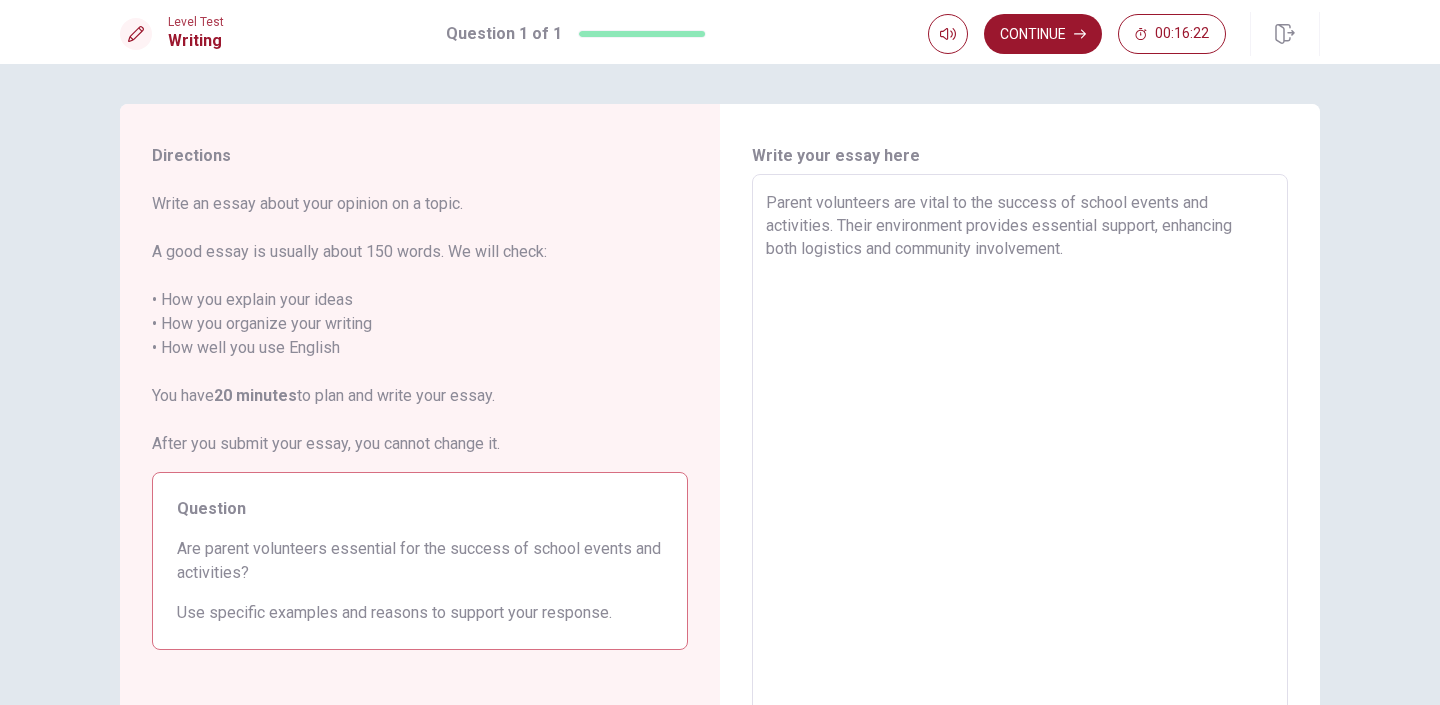 click on "Parent volunteers are vital to the success of school events and activities. Their environment provides essential support, enhancing both logistics and community involvement." at bounding box center [1020, 451] 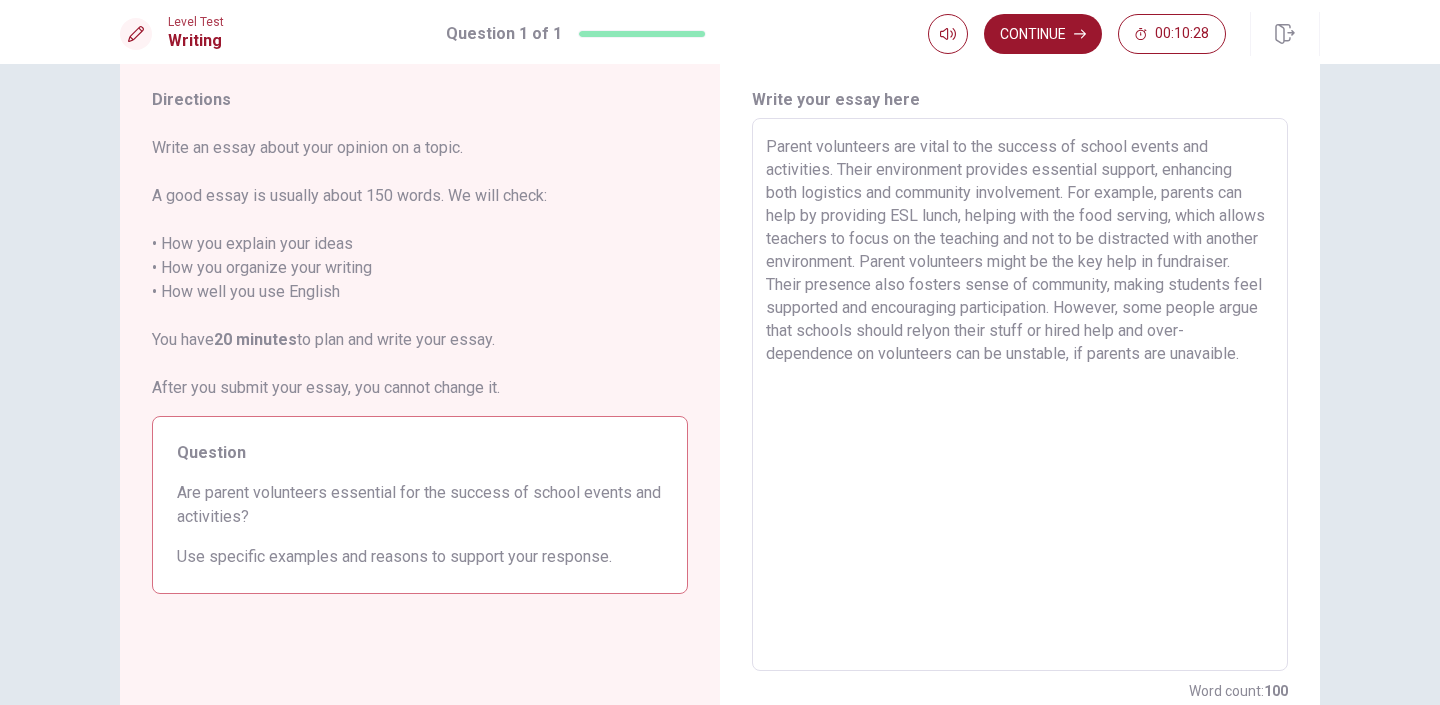 scroll, scrollTop: 45, scrollLeft: 0, axis: vertical 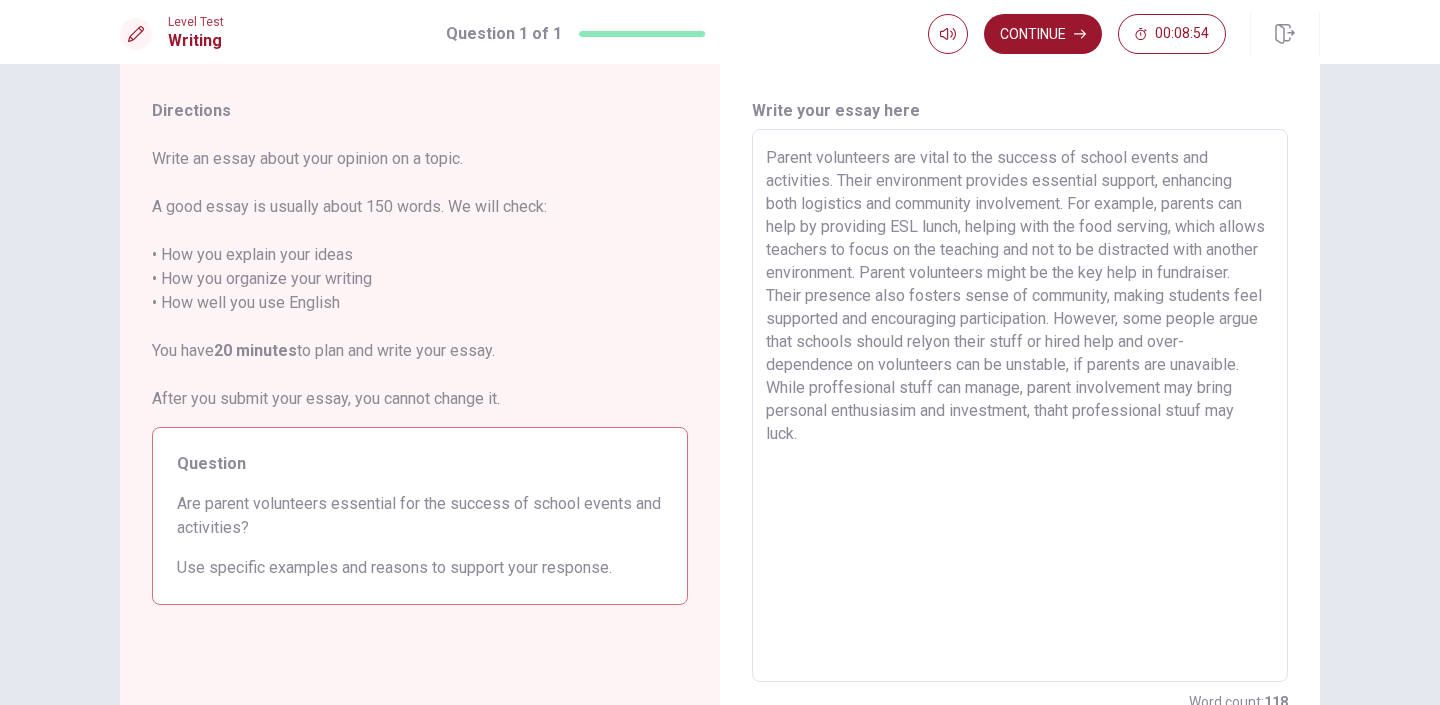 click on "Parent volunteers are vital to the success of school events and activities. Their environment provides essential support, enhancing both logistics and community involvement. For example, parents can help by providing ESL lunch, helping with the food serving, which allows teachers to focus on the teaching and not to be distracted with another environment. Parent volunteers might be the key help in fundraiser. Their presence also fosters sense of community, making students feel supported and encouraging participation. However, some people argue that schools should relyon their stuff or hired help and over-dependence on volunteers can be unstable, if parents are unavaible. While proffesional stuff can manage, parent involvement may bring personal enthusiasim and investment, thaht professional stuuf may luck." at bounding box center [1020, 406] 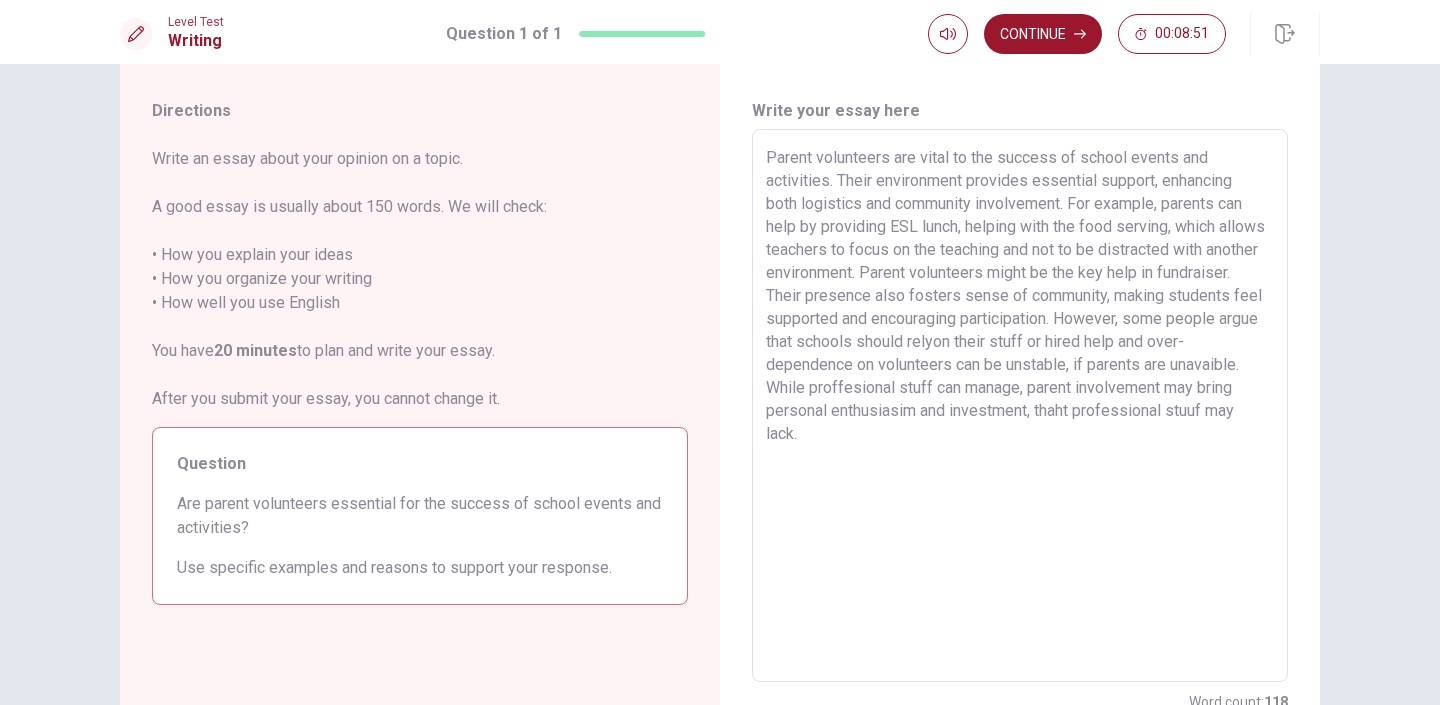 click on "Parent volunteers are vital to the success of school events and activities. Their environment provides essential support, enhancing both logistics and community involvement. For example, parents can help by providing ESL lunch, helping with the food serving, which allows teachers to focus on the teaching and not to be distracted with another environment. Parent volunteers might be the key help in fundraiser. Their presence also fosters sense of community, making students feel supported and encouraging participation. However, some people argue that schools should relyon their stuff or hired help and over-dependence on volunteers can be unstable, if parents are unavaible. While proffesional stuff can manage, parent involvement may bring personal enthusiasim and investment, thaht professional stuuf may lack." at bounding box center (1020, 406) 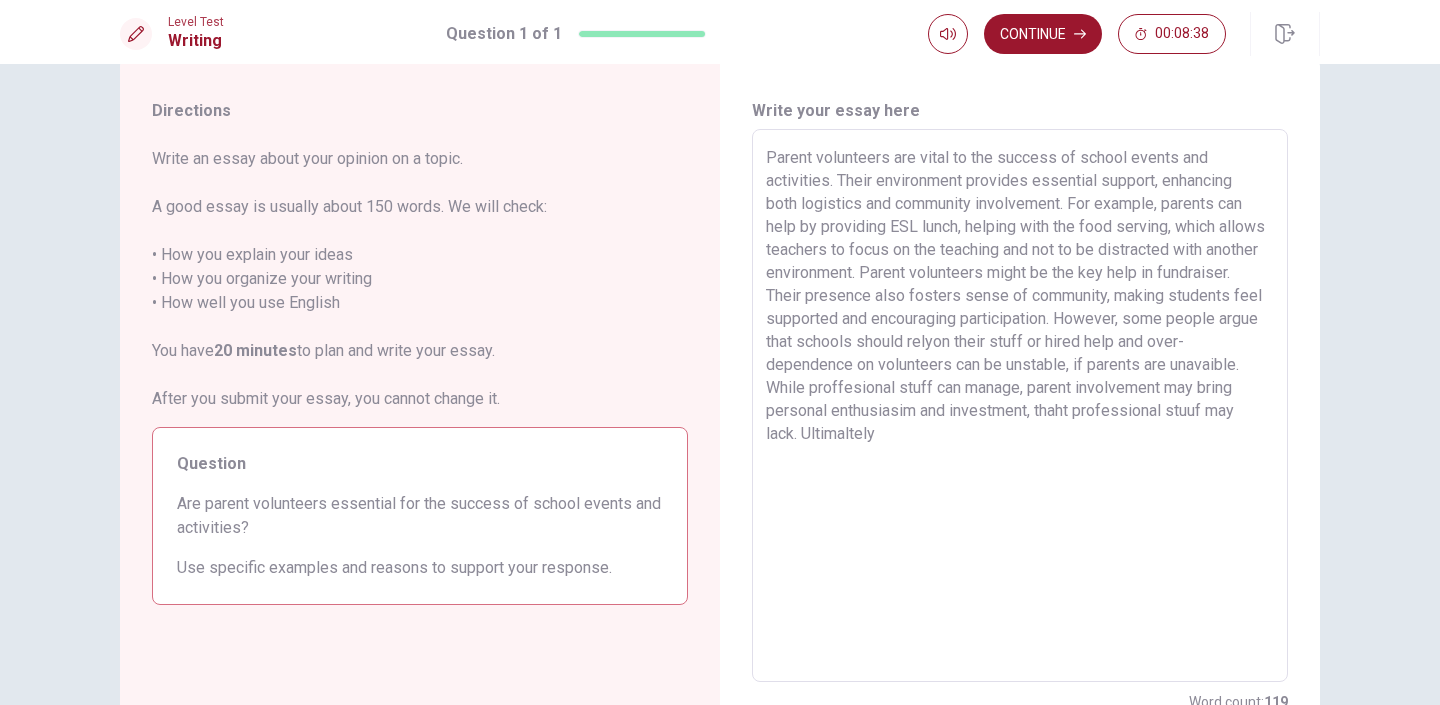 click on "Parent volunteers are vital to the success of school events and activities. Their environment provides essential support, enhancing both logistics and community involvement. For example, parents can help by providing ESL lunch, helping with the food serving, which allows teachers to focus on the teaching and not to be distracted with another environment. Parent volunteers might be the key help in fundraiser. Their presence also fosters sense of community, making students feel supported and encouraging participation. However, some people argue that schools should relyon their stuff or hired help and over-dependence on volunteers can be unstable, if parents are unavaible. While proffesional stuff can manage, parent involvement may bring personal enthusiasim and investment, thaht professional stuuf may lack. Ultimaltely" at bounding box center (1020, 406) 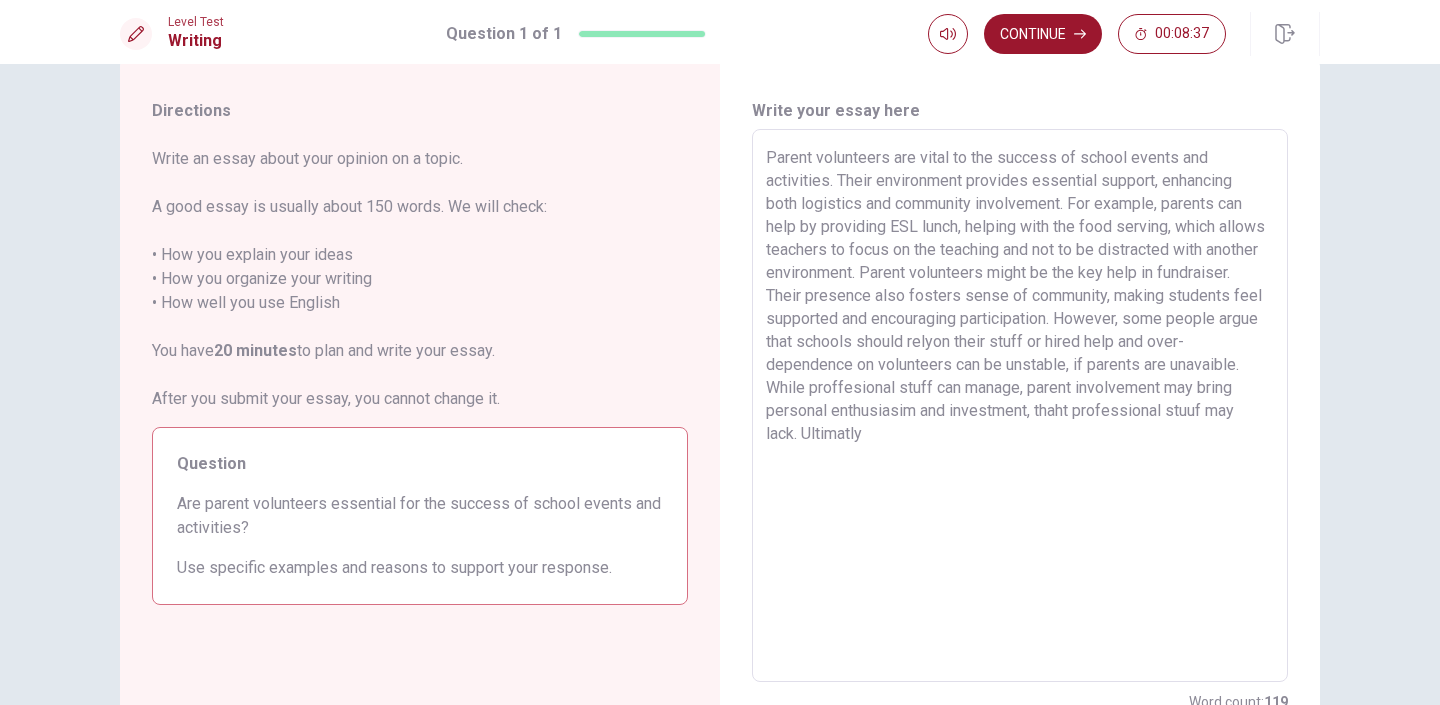 click on "Parent volunteers are vital to the success of school events and activities. Their environment provides essential support, enhancing both logistics and community involvement. For example, parents can help by providing ESL lunch, helping with the food serving, which allows teachers to focus on the teaching and not to be distracted with another environment. Parent volunteers might be the key help in fundraiser. Their presence also fosters sense of community, making students feel supported and encouraging participation. However, some people argue that schools should relyon their stuff or hired help and over-dependence on volunteers can be unstable, if parents are unavaible. While proffesional stuff can manage, parent involvement may bring personal enthusiasim and investment, thaht professional stuuf may lack. Ultimatly" at bounding box center [1020, 406] 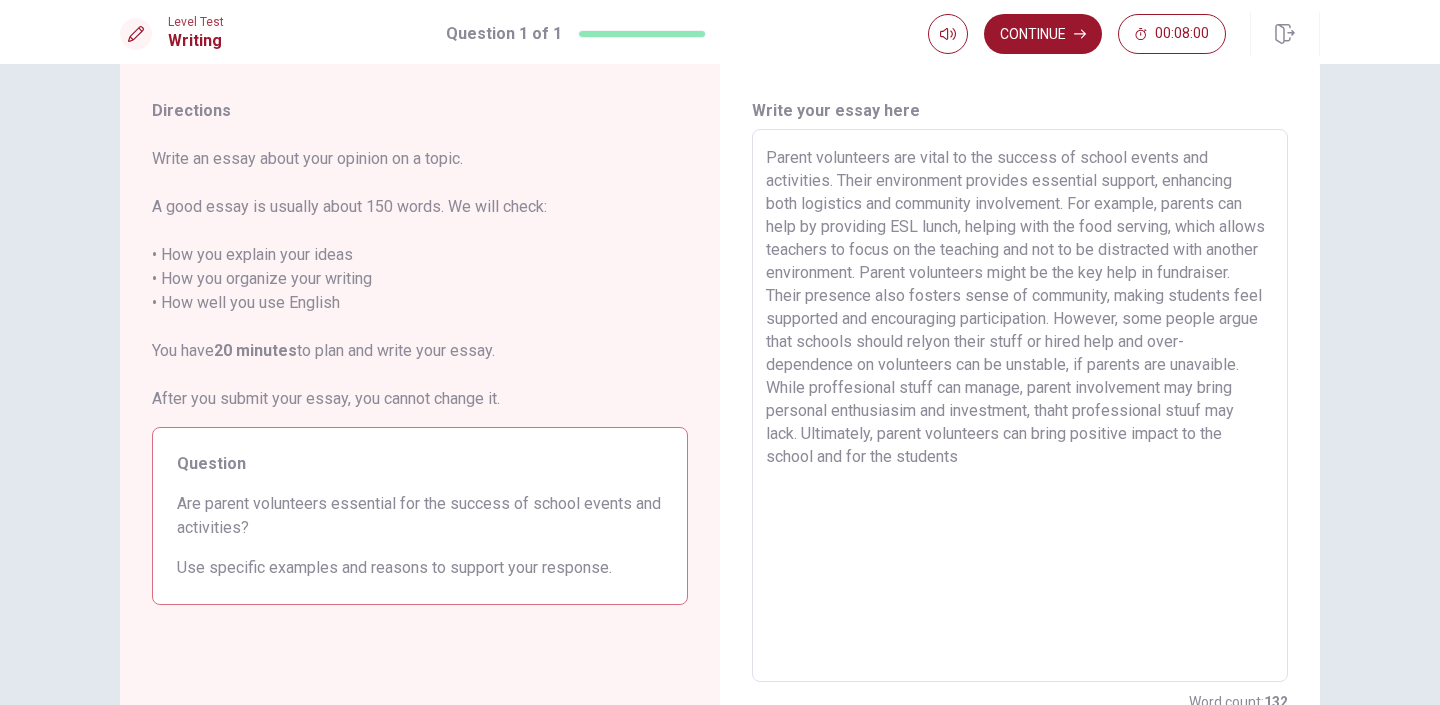 click on "Parent volunteers are vital to the success of school events and activities. Their environment provides essential support, enhancing both logistics and community involvement. For example, parents can help by providing ESL lunch, helping with the food serving, which allows teachers to focus on the teaching and not to be distracted with another environment. Parent volunteers might be the key help in fundraiser. Their presence also fosters sense of community, making students feel supported and encouraging participation. However, some people argue that schools should relyon their stuff or hired help and over-dependence on volunteers can be unstable, if parents are unavaible. While proffesional stuff can manage, parent involvement may bring personal enthusiasim and investment, thaht professional stuuf may lack. Ultimately, parent volunteers can bring positive impact to the school and for the students" at bounding box center (1020, 406) 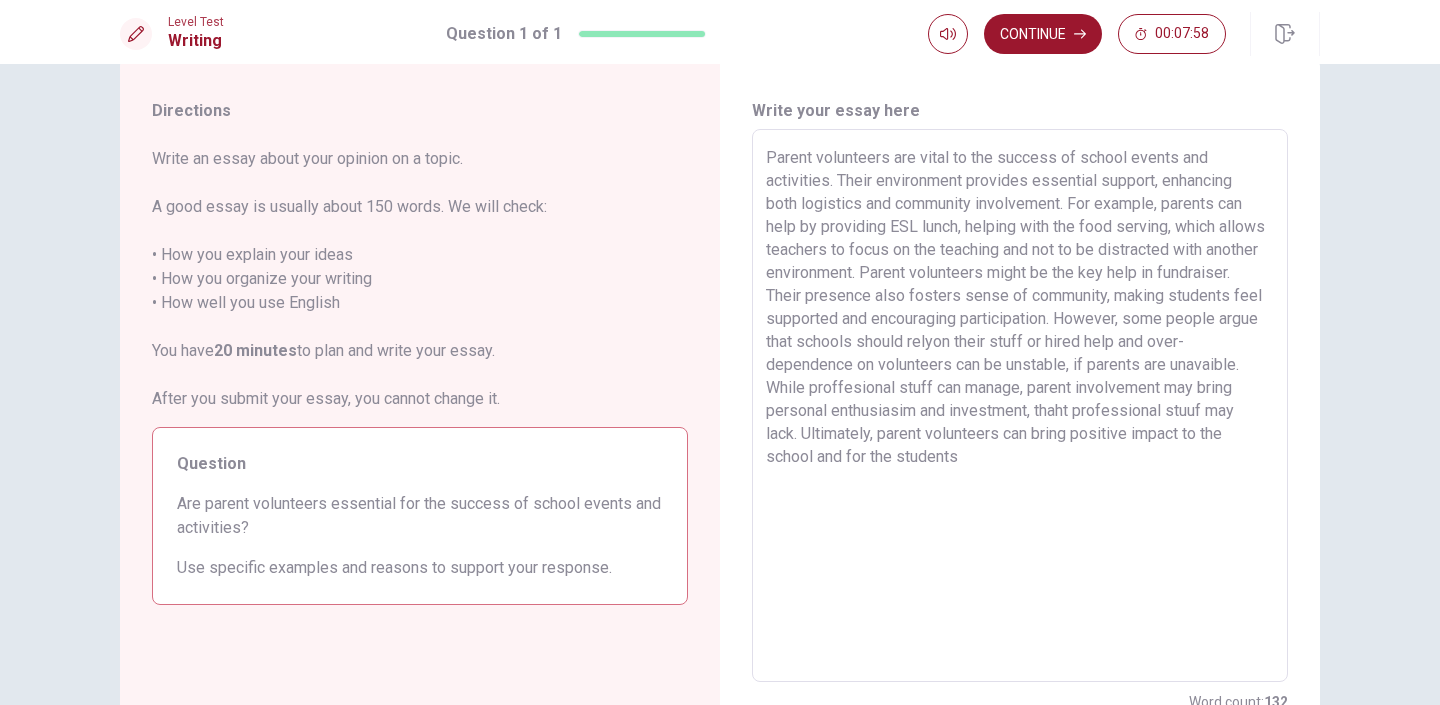 click on "Parent volunteers are vital to the success of school events and activities. Their environment provides essential support, enhancing both logistics and community involvement. For example, parents can help by providing ESL lunch, helping with the food serving, which allows teachers to focus on the teaching and not to be distracted with another environment. Parent volunteers might be the key help in fundraiser. Their presence also fosters sense of community, making students feel supported and encouraging participation. However, some people argue that schools should relyon their stuff or hired help and over-dependence on volunteers can be unstable, if parents are unavaible. While proffesional stuff can manage, parent involvement may bring personal enthusiasim and investment, thaht professional stuuf may lack. Ultimately, parent volunteers can bring positive impact to the school and for the students" at bounding box center [1020, 406] 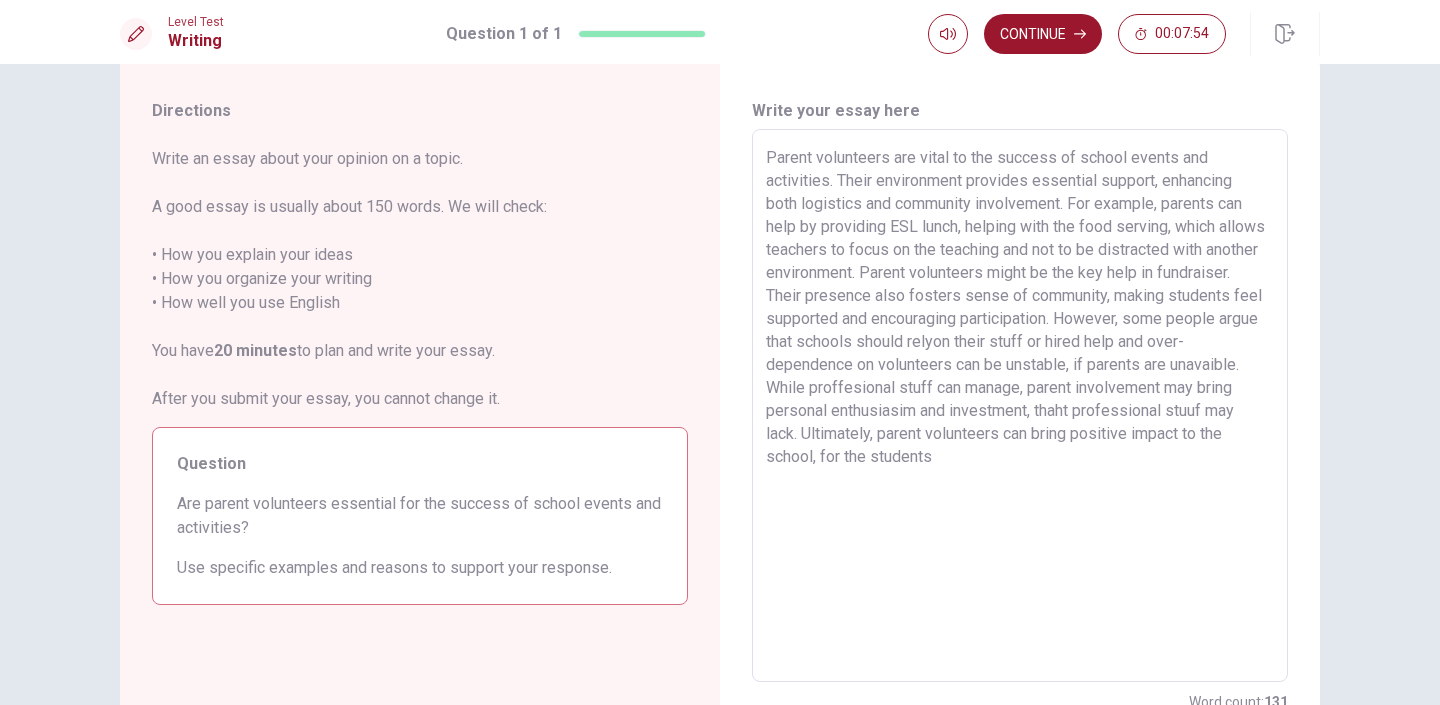 click on "Parent volunteers are vital to the success of school events and activities. Their environment provides essential support, enhancing both logistics and community involvement. For example, parents can help by providing ESL lunch, helping with the food serving, which allows teachers to focus on the teaching and not to be distracted with another environment. Parent volunteers might be the key help in fundraiser. Their presence also fosters sense of community, making students feel supported and encouraging participation. However, some people argue that schools should relyon their stuff or hired help and over-dependence on volunteers can be unstable, if parents are unavaible. While proffesional stuff can manage, parent involvement may bring personal enthusiasim and investment, thaht professional stuuf may lack. Ultimately, parent volunteers can bring positive impact to the school, for the students" at bounding box center (1020, 406) 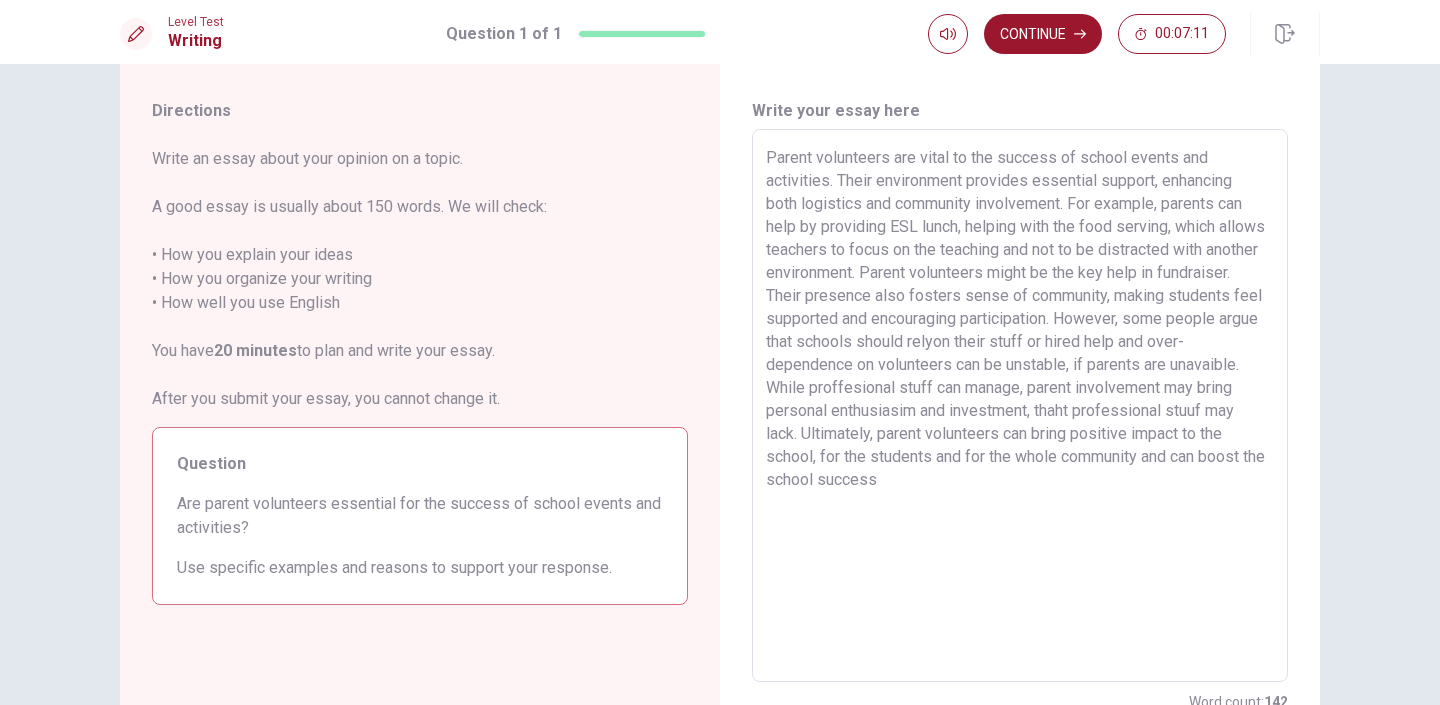 drag, startPoint x: 884, startPoint y: 482, endPoint x: 836, endPoint y: 481, distance: 48.010414 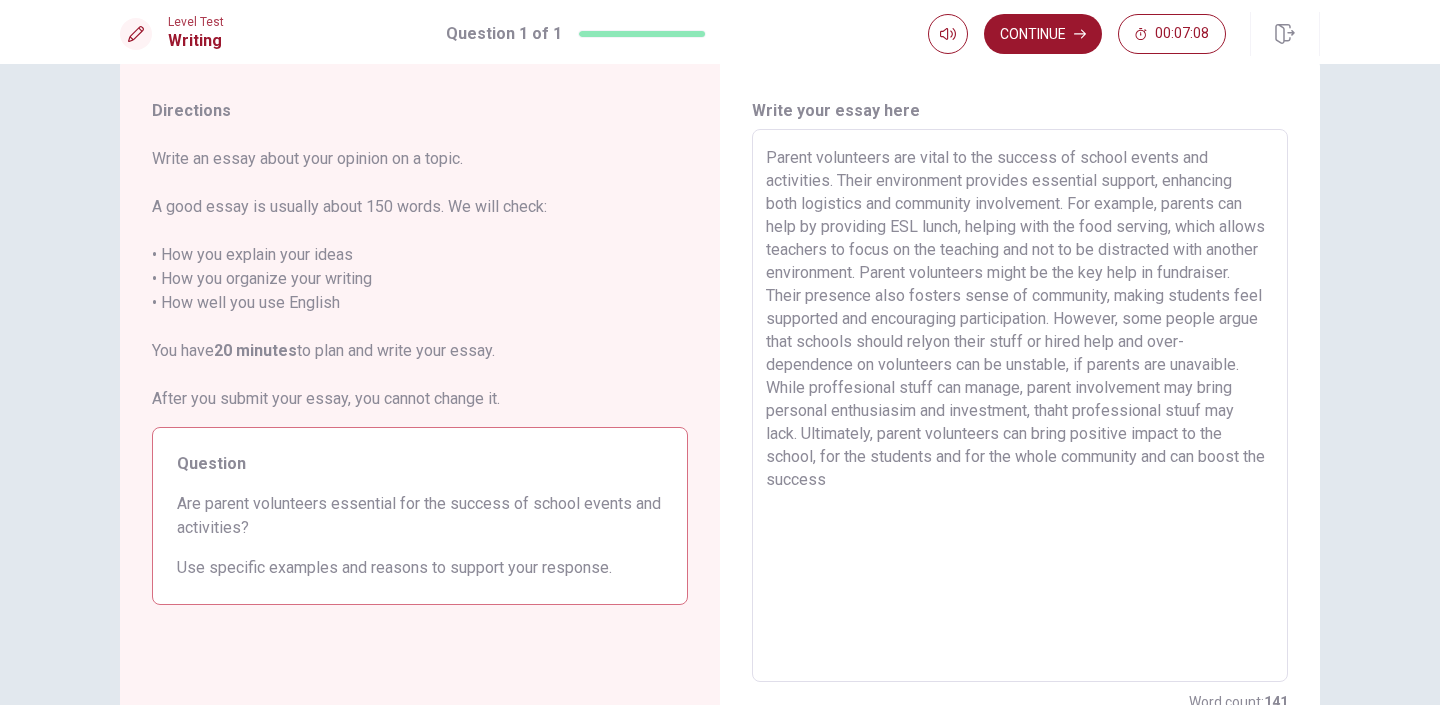 click on "Parent volunteers are vital to the success of school events and activities. Their environment provides essential support, enhancing both logistics and community involvement. For example, parents can help by providing ESL lunch, helping with the food serving, which allows teachers to focus on the teaching and not to be distracted with another environment. Parent volunteers might be the key help in fundraiser. Their presence also fosters sense of community, making students feel supported and encouraging participation. However, some people argue that schools should relyon their stuff or hired help and over-dependence on volunteers can be unstable, if parents are unavaible. While proffesional stuff can manage, parent involvement may bring personal enthusiasim and investment, thaht professional stuuf may lack. Ultimately, parent volunteers can bring positive impact to the school, for the students and for the whole community and can boost the success" at bounding box center [1020, 406] 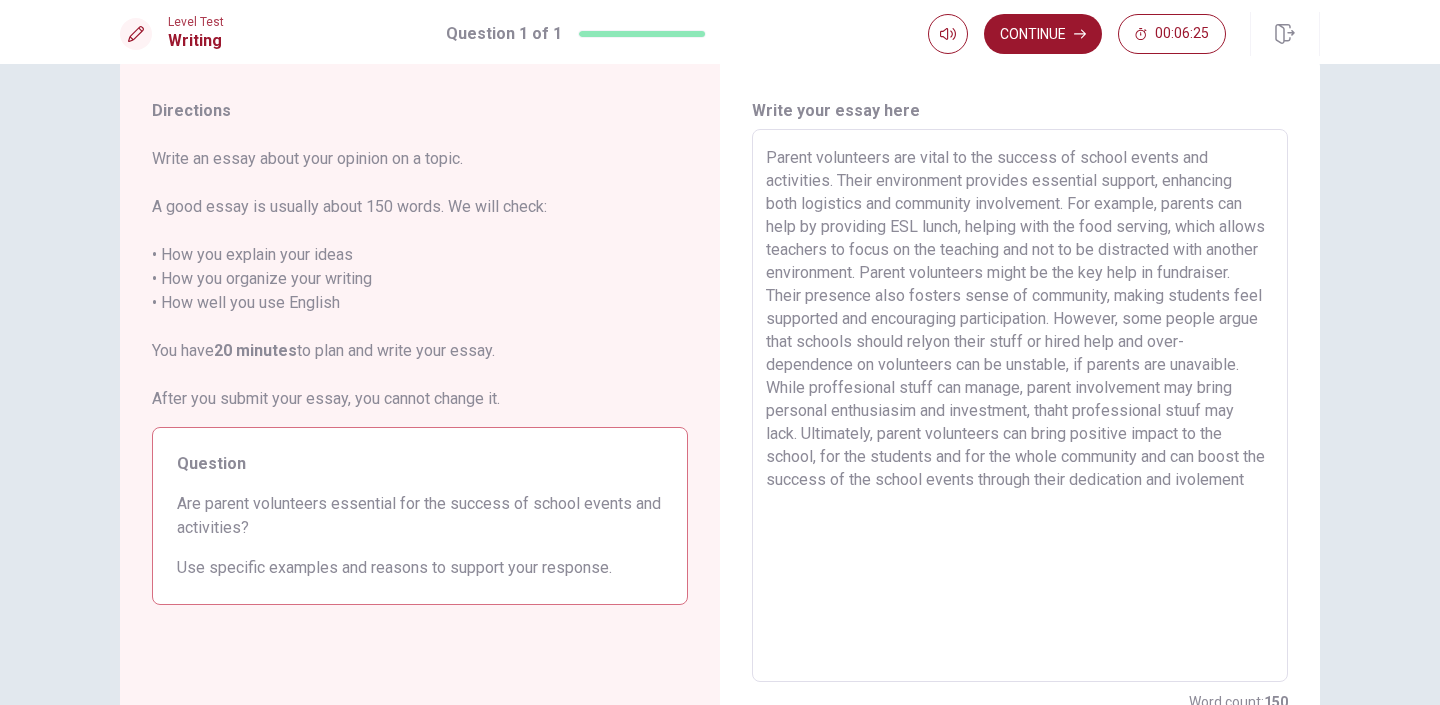 click on "Parent volunteers are vital to the success of school events and activities. Their environment provides essential support, enhancing both logistics and community involvement. For example, parents can help by providing ESL lunch, helping with the food serving, which allows teachers to focus on the teaching and not to be distracted with another environment. Parent volunteers might be the key help in fundraiser. Their presence also fosters sense of community, making students feel supported and encouraging participation. However, some people argue that schools should relyon their stuff or hired help and over-dependence on volunteers can be unstable, if parents are unavaible. While proffesional stuff can manage, parent involvement may bring personal enthusiasim and investment, thaht professional stuuf may lack. Ultimately, parent volunteers can bring positive impact to the school, for the students and for the whole community and can boost the success of the school events through their dedication and ivolement" at bounding box center (1020, 406) 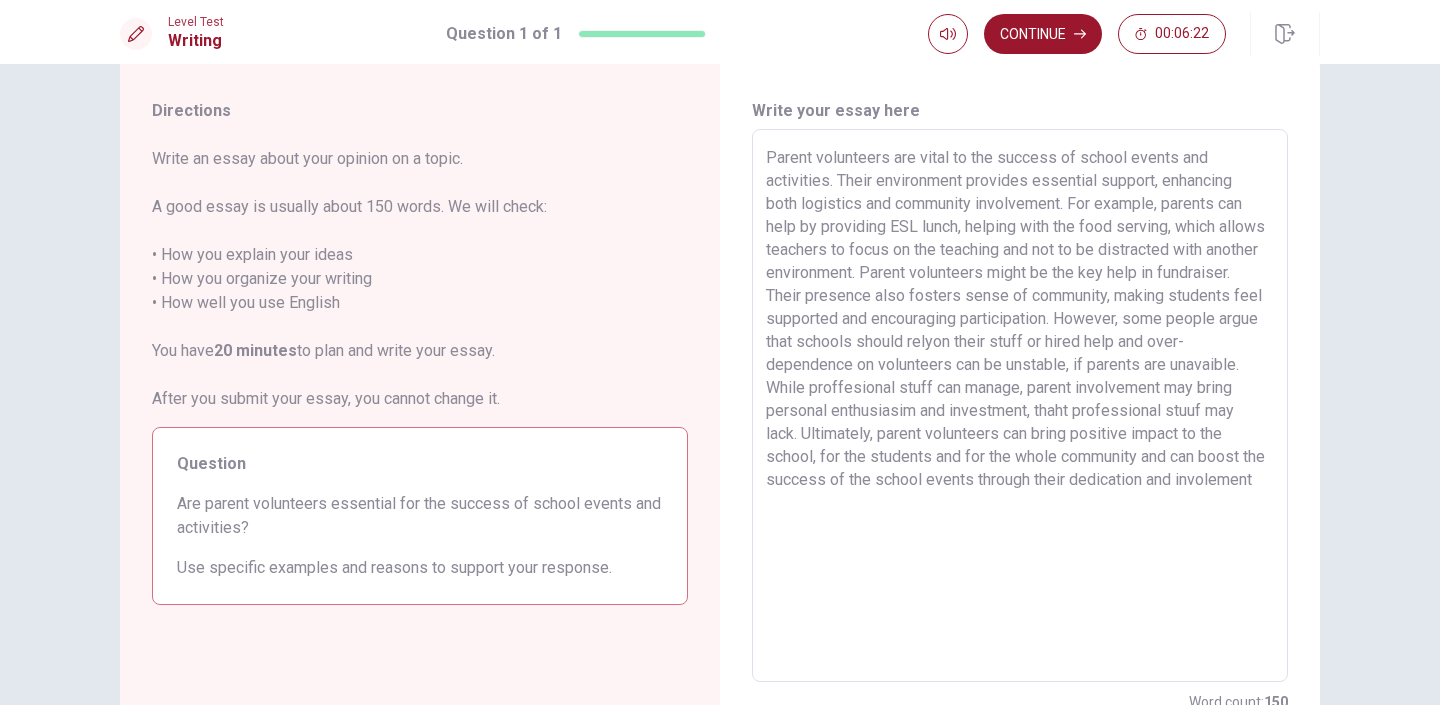 click on "Parent volunteers are vital to the success of school events and activities. Their environment provides essential support, enhancing both logistics and community involvement. For example, parents can help by providing ESL lunch, helping with the food serving, which allows teachers to focus on the teaching and not to be distracted with another environment. Parent volunteers might be the key help in fundraiser. Their presence also fosters sense of community, making students feel supported and encouraging participation. However, some people argue that schools should relyon their stuff or hired help and over-dependence on volunteers can be unstable, if parents are unavaible. While proffesional stuff can manage, parent involvement may bring personal enthusiasim and investment, thaht professional stuuf may lack. Ultimately, parent volunteers can bring positive impact to the school, for the students and for the whole community and can boost the success of the school events through their dedication and involement" at bounding box center [1020, 406] 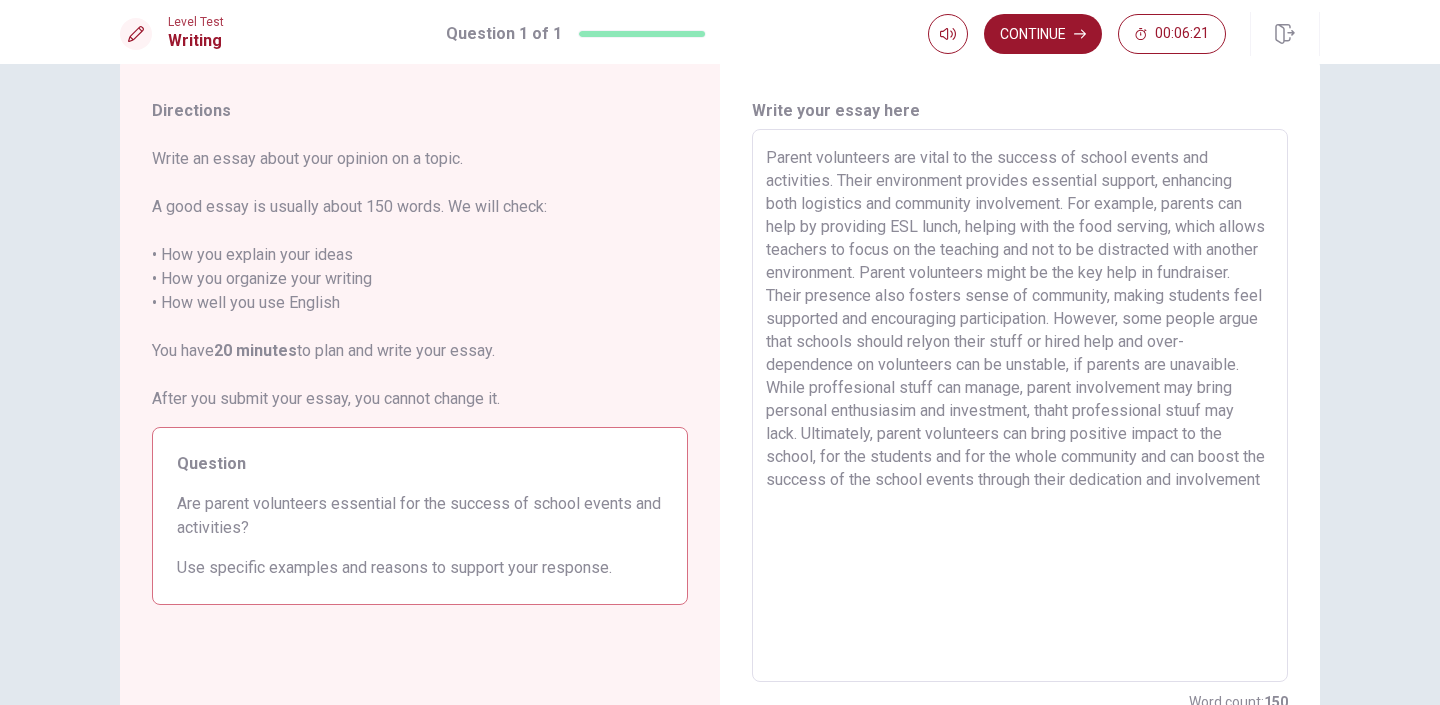 click on "Parent volunteers are vital to the success of school events and activities. Their environment provides essential support, enhancing both logistics and community involvement. For example, parents can help by providing ESL lunch, helping with the food serving, which allows teachers to focus on the teaching and not to be distracted with another environment. Parent volunteers might be the key help in fundraiser. Their presence also fosters sense of community, making students feel supported and encouraging participation. However, some people argue that schools should relyon their stuff or hired help and over-dependence on volunteers can be unstable, if parents are unavaible. While proffesional stuff can manage, parent involvement may bring personal enthusiasim and investment, thaht professional stuuf may lack. Ultimately, parent volunteers can bring positive impact to the school, for the students and for the whole community and can boost the success of the school events through their dedication and involvement" at bounding box center [1020, 406] 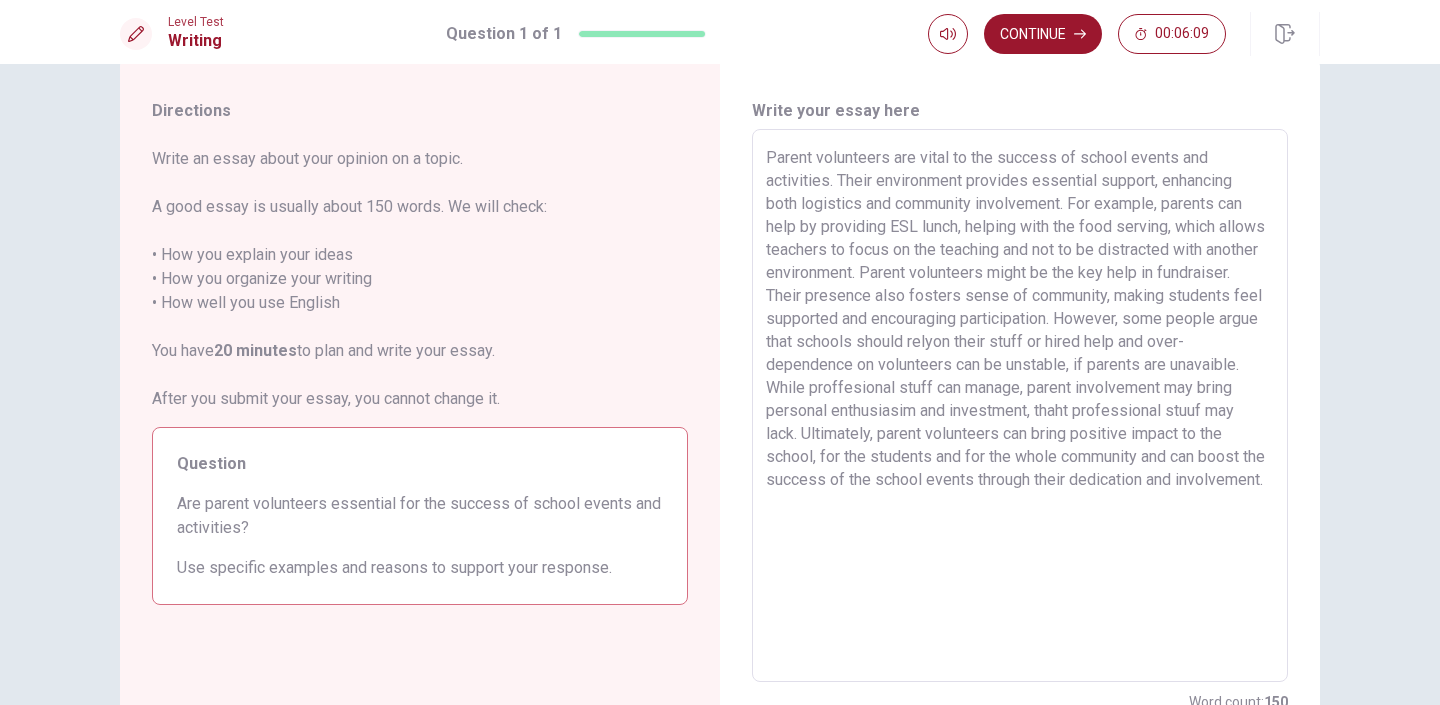 drag, startPoint x: 862, startPoint y: 500, endPoint x: 751, endPoint y: 509, distance: 111.364265 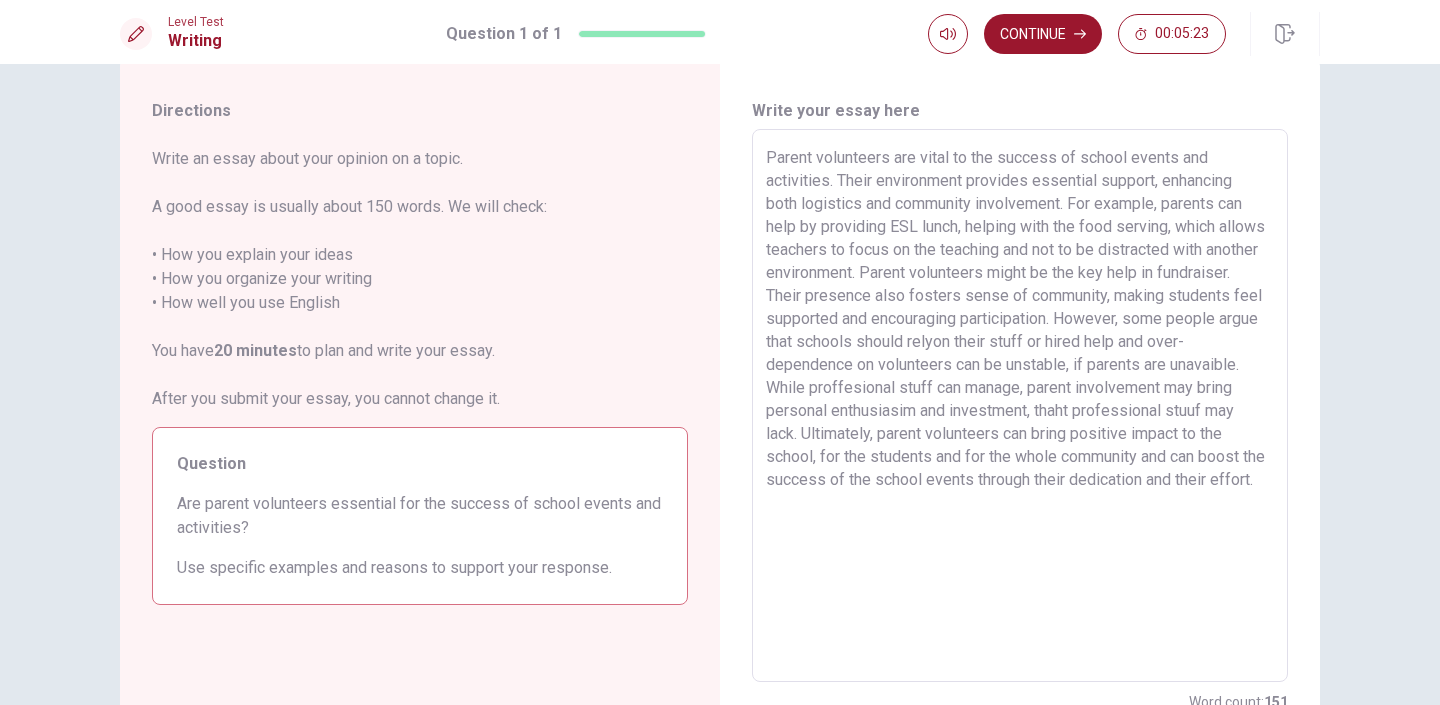 click on "Parent volunteers are vital to the success of school events and activities. Their environment provides essential support, enhancing both logistics and community involvement. For example, parents can help by providing ESL lunch, helping with the food serving, which allows teachers to focus on the teaching and not to be distracted with another environment. Parent volunteers might be the key help in fundraiser. Their presence also fosters sense of community, making students feel supported and encouraging participation. However, some people argue that schools should relyon their stuff or hired help and over-dependence on volunteers can be unstable, if parents are unavaible. While proffesional stuff can manage, parent involvement may bring personal enthusiasim and investment, thaht professional stuuf may lack. Ultimately, parent volunteers can bring positive impact to the school, for the students and for the whole community and can boost the success of the school events through their dedication and their effort." at bounding box center (1020, 406) 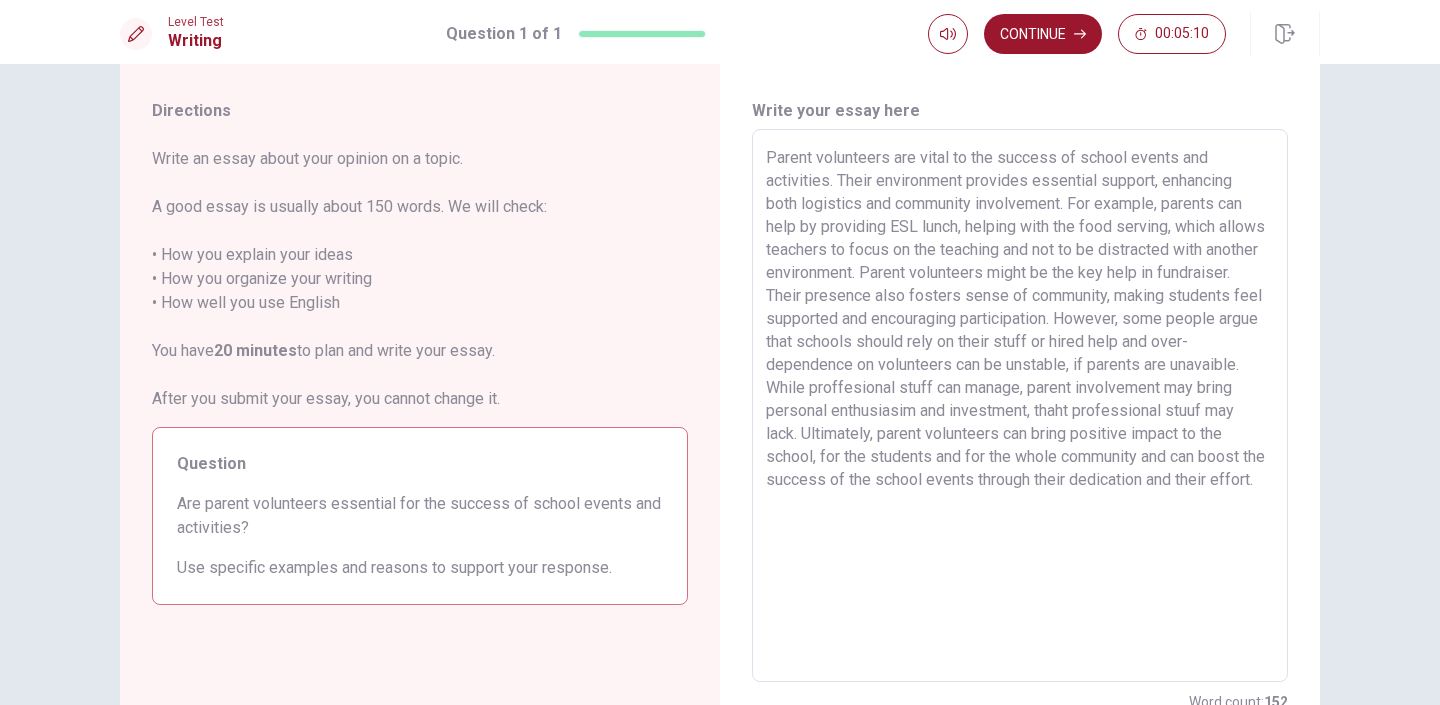click on "Parent volunteers are vital to the success of school events and activities. Their environment provides essential support, enhancing both logistics and community involvement. For example, parents can help by providing ESL lunch, helping with the food serving, which allows teachers to focus on the teaching and not to be distracted with another environment. Parent volunteers might be the key help in fundraiser. Their presence also fosters sense of community, making students feel supported and encouraging participation. However, some people argue that schools should rely on their stuff or hired help and over-dependence on volunteers can be unstable, if parents are unavaible. While proffesional stuff can manage, parent involvement may bring personal enthusiasim and investment, thaht professional stuuf may lack. Ultimately, parent volunteers can bring positive impact to the school, for the students and for the whole community and can boost the success of the school events through their dedication and their effort." at bounding box center [1020, 406] 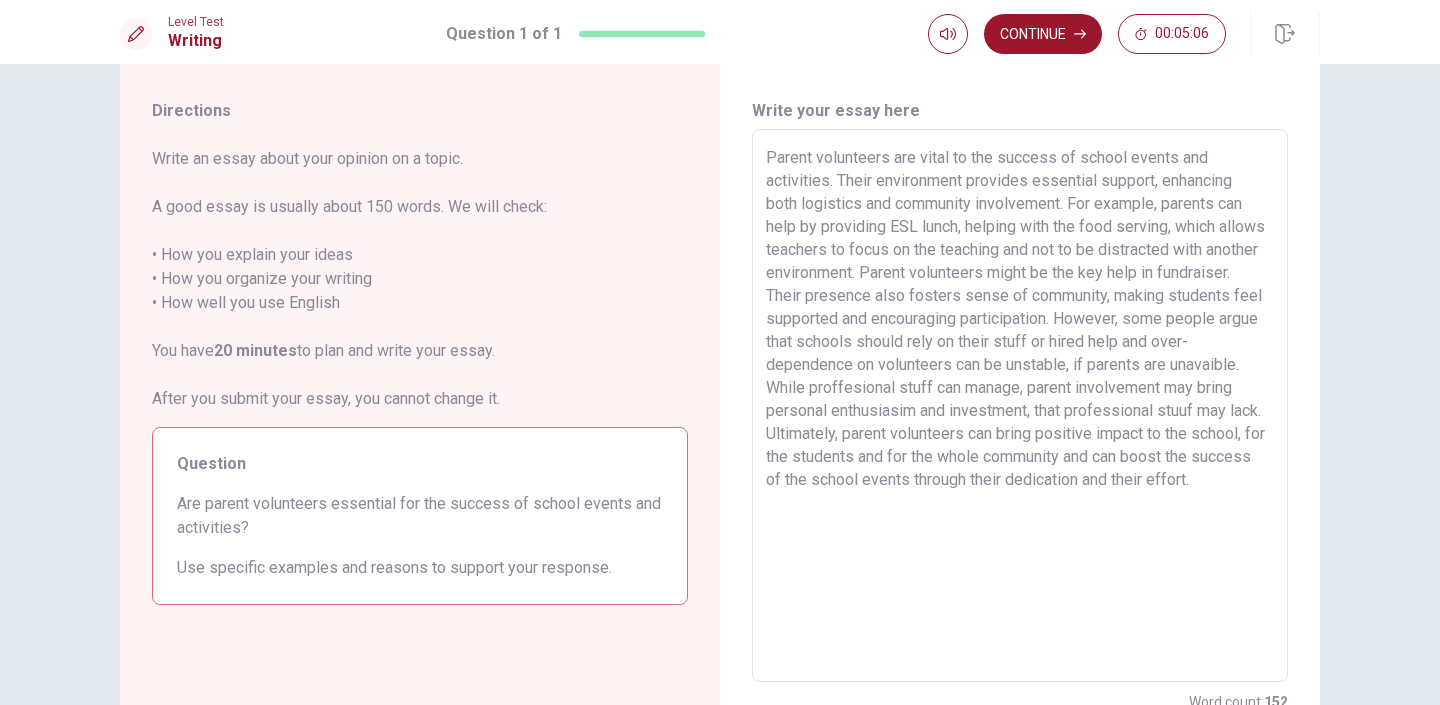 click on "Parent volunteers are vital to the success of school events and activities. Their environment provides essential support, enhancing both logistics and community involvement. For example, parents can help by providing ESL lunch, helping with the food serving, which allows teachers to focus on the teaching and not to be distracted with another environment. Parent volunteers might be the key help in fundraiser. Their presence also fosters sense of community, making students feel supported and encouraging participation. However, some people argue that schools should rely on their stuff or hired help and over-dependence on volunteers can be unstable, if parents are unavaible. While proffesional stuff can manage, parent involvement may bring personal enthusiasim and investment, that professional stuuf may lack. Ultimately, parent volunteers can bring positive impact to the school, for the students and for the whole community and can boost the success of the school events through their dedication and their effort." at bounding box center [1020, 406] 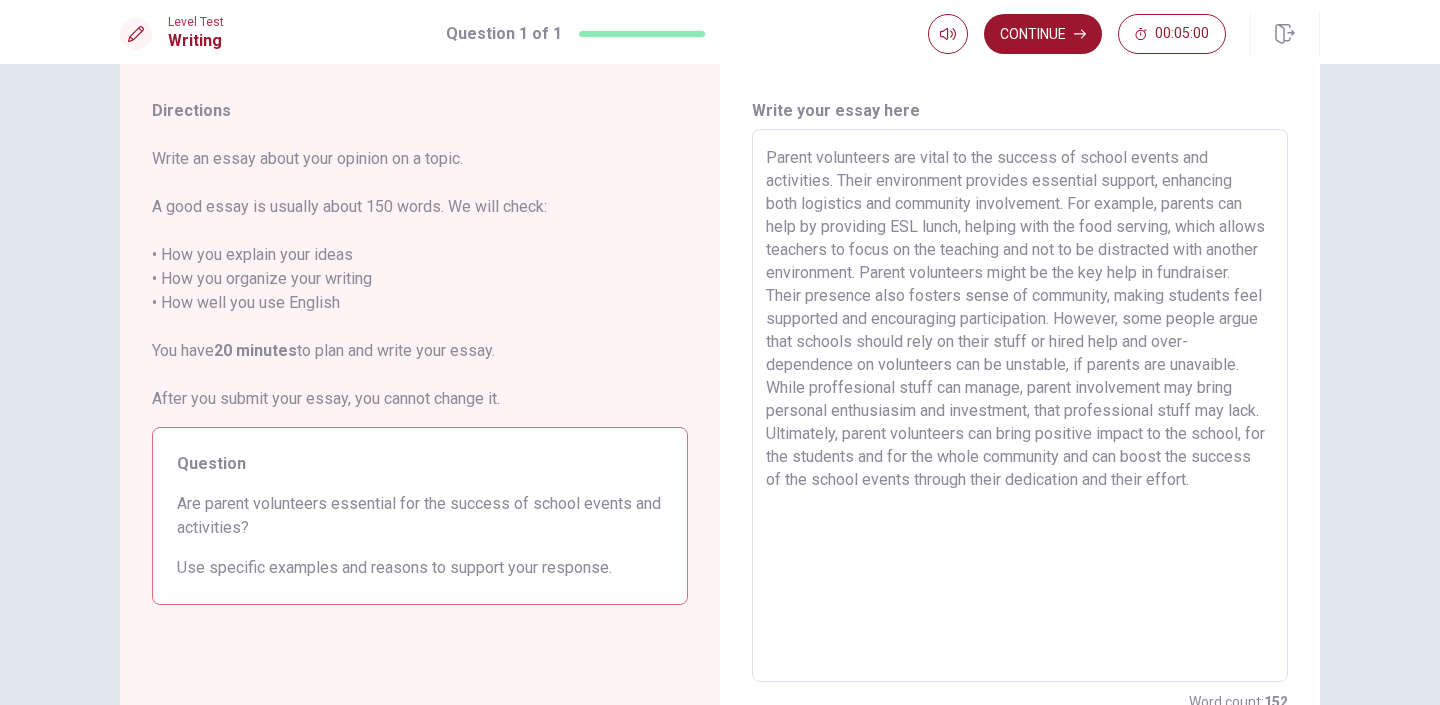 click on "Parent volunteers are vital to the success of school events and activities. Their environment provides essential support, enhancing both logistics and community involvement. For example, parents can help by providing ESL lunch, helping with the food serving, which allows teachers to focus on the teaching and not to be distracted with another environment. Parent volunteers might be the key help in fundraiser. Their presence also fosters sense of community, making students feel supported and encouraging participation. However, some people argue that schools should rely on their stuff or hired help and over-dependence on volunteers can be unstable, if parents are unavaible. While proffesional stuff can manage, parent involvement may bring personal enthusiasim and investment, that professional stuff may lack. Ultimately, parent volunteers can bring positive impact to the school, for the students and for the whole community and can boost the success of the school events through their dedication and their effort." at bounding box center [1020, 406] 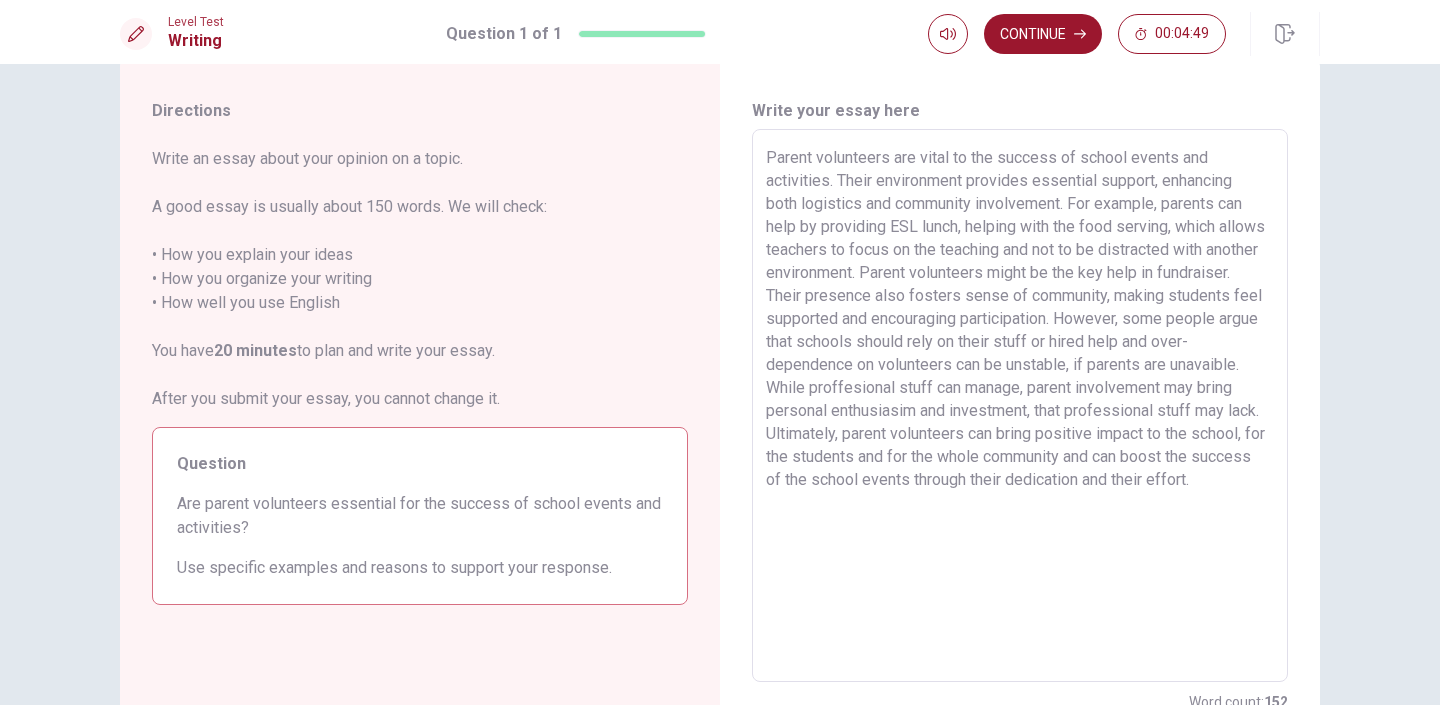 click on "Parent volunteers are vital to the success of school events and activities. Their environment provides essential support, enhancing both logistics and community involvement. For example, parents can help by providing ESL lunch, helping with the food serving, which allows teachers to focus on the teaching and not to be distracted with another environment. Parent volunteers might be the key help in fundraiser. Their presence also fosters sense of community, making students feel supported and encouraging participation. However, some people argue that schools should rely on their stuff or hired help and over-dependence on volunteers can be unstable, if parents are unavaible. While proffesional stuff can manage, parent involvement may bring personal enthusiasim and investment, that professional stuff may lack. Ultimately, parent volunteers can bring positive impact to the school, for the students and for the whole community and can boost the success of the school events through their dedication and their effort." at bounding box center [1020, 406] 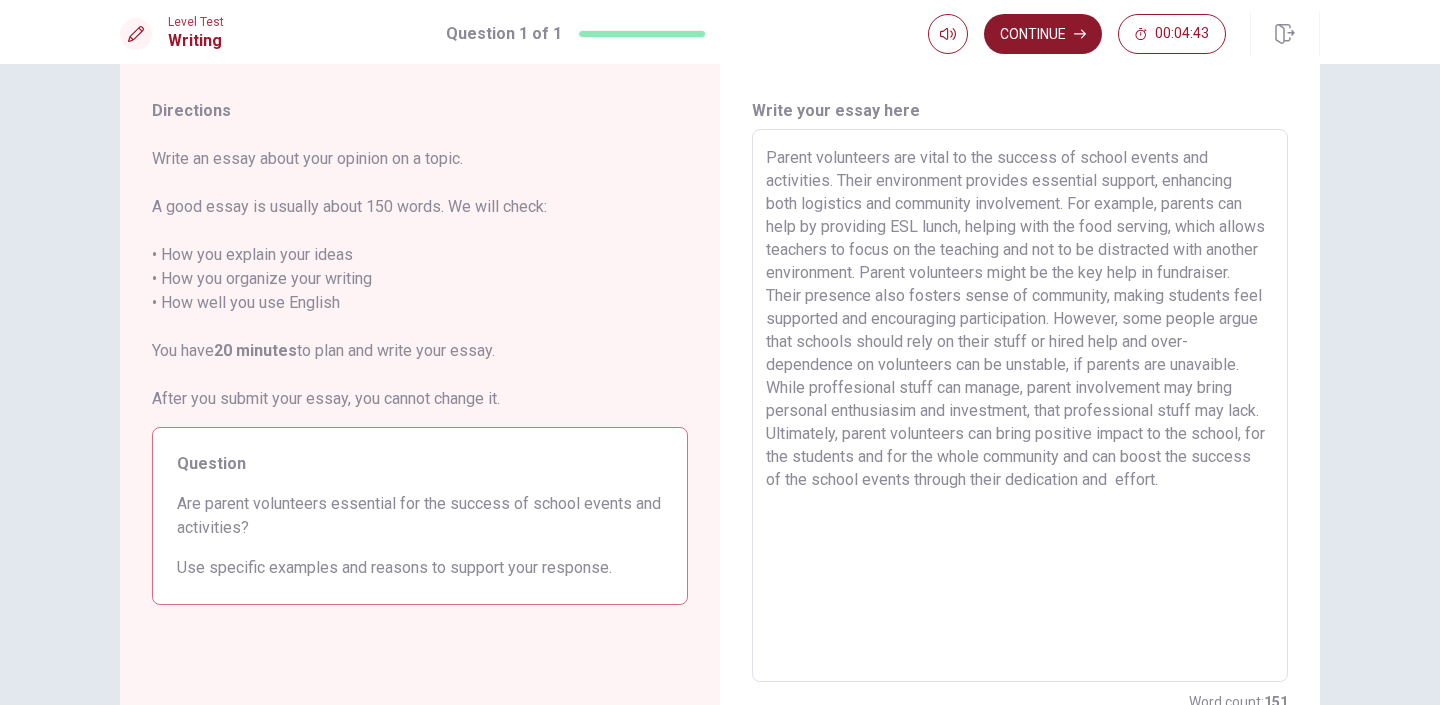 type on "Parent volunteers are vital to the success of school events and activities. Their environment provides essential support, enhancing both logistics and community involvement. For example, parents can help by providing ESL lunch, helping with the food serving, which allows teachers to focus on the teaching and not to be distracted with another environment. Parent volunteers might be the key help in fundraiser. Their presence also fosters sense of community, making students feel supported and encouraging participation. However, some people argue that schools should rely on their stuff or hired help and over-dependence on volunteers can be unstable, if parents are unavaible. While proffesional stuff can manage, parent involvement may bring personal enthusiasim and investment, that professional stuff may lack. Ultimately, parent volunteers can bring positive impact to the school, for the students and for the whole community and can boost the success of the school events through their dedication and  effort." 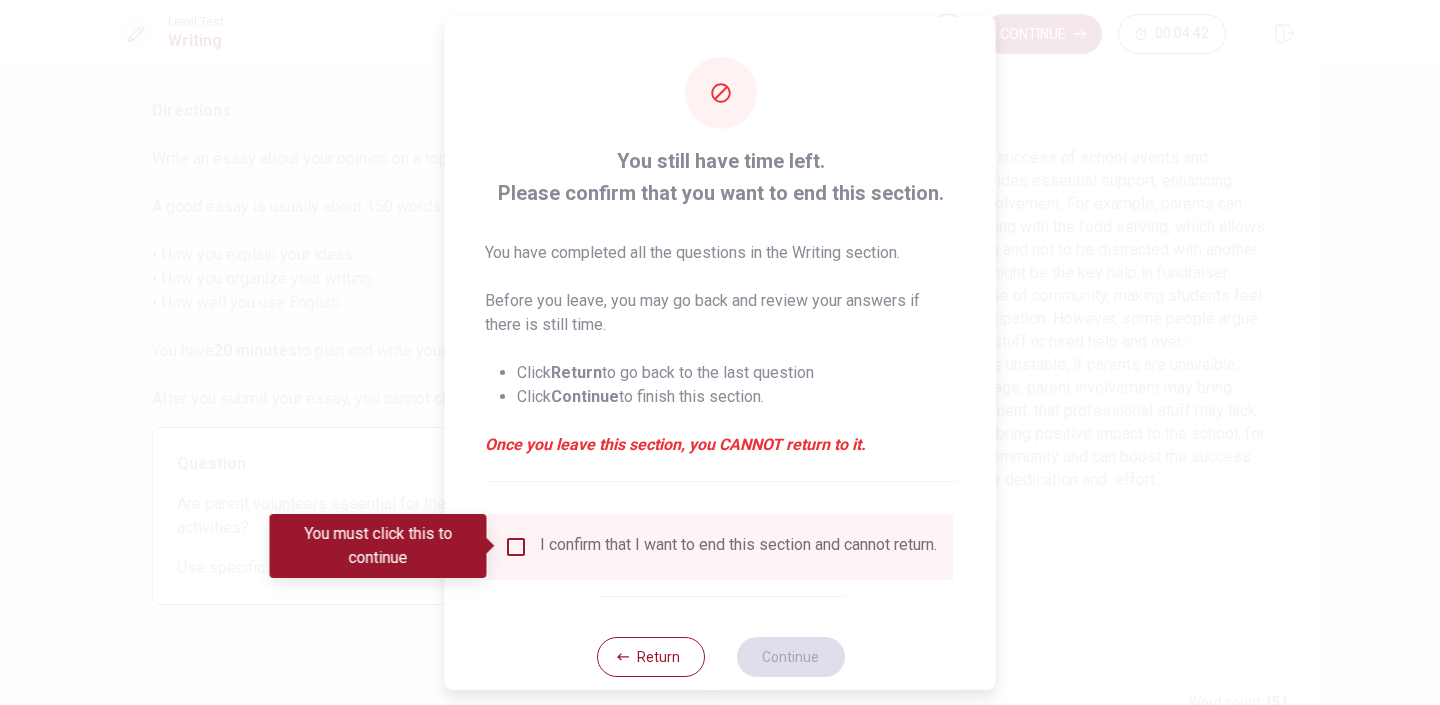 click at bounding box center (516, 546) 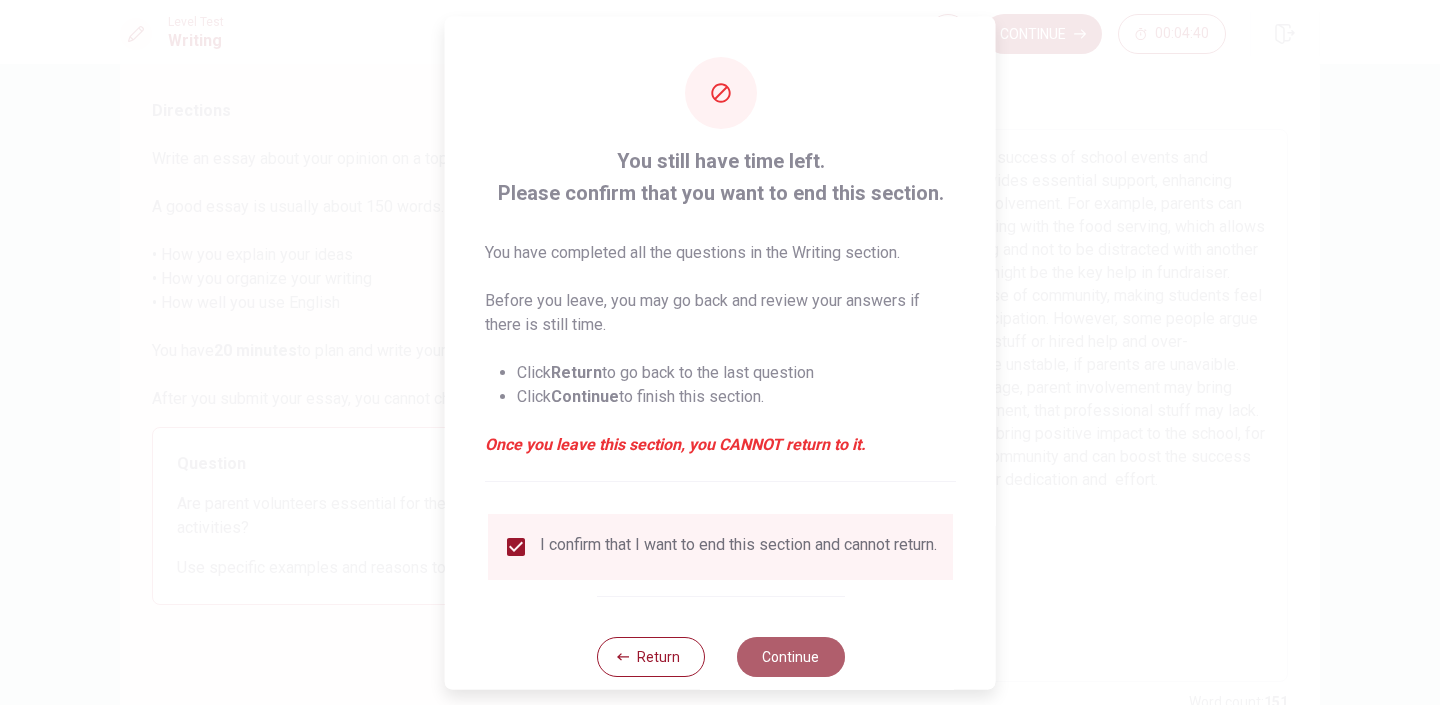 click on "Continue" at bounding box center (790, 656) 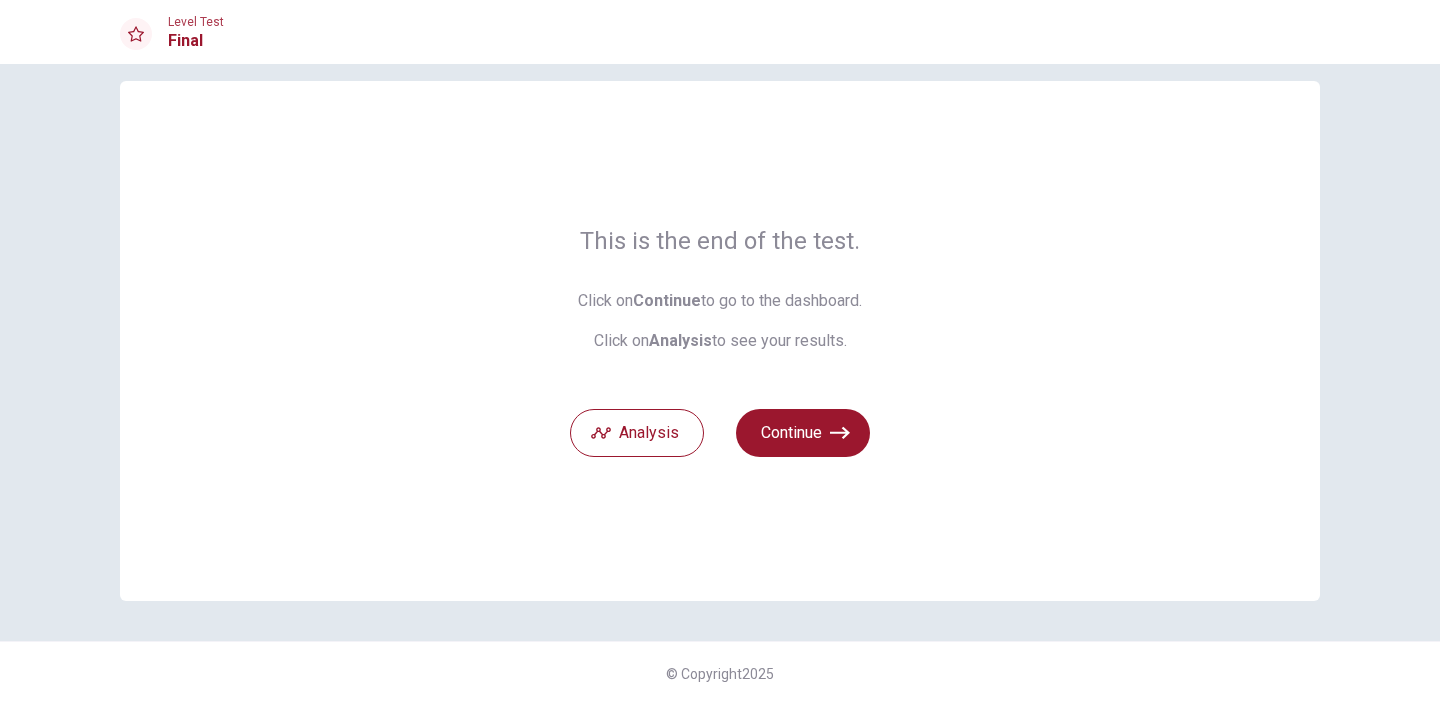 scroll, scrollTop: 23, scrollLeft: 0, axis: vertical 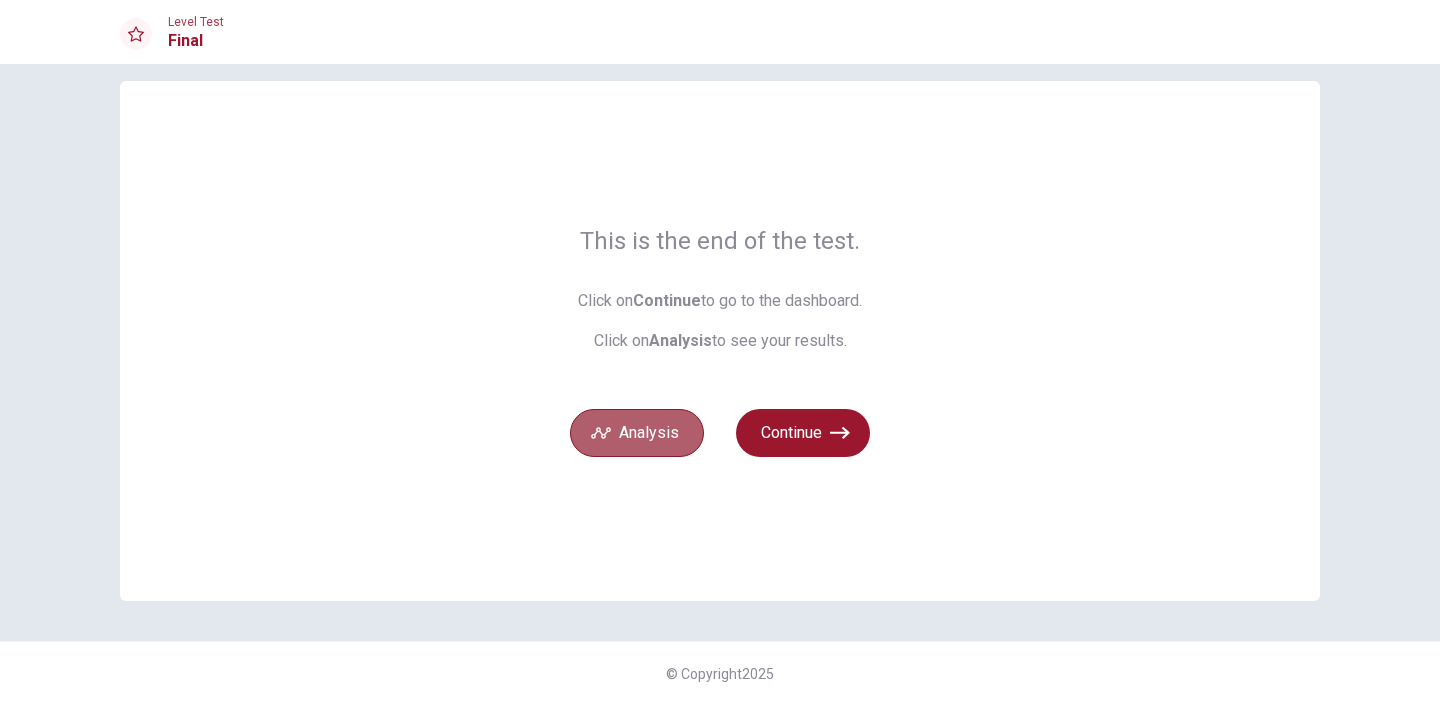 click on "Analysis" at bounding box center (637, 433) 